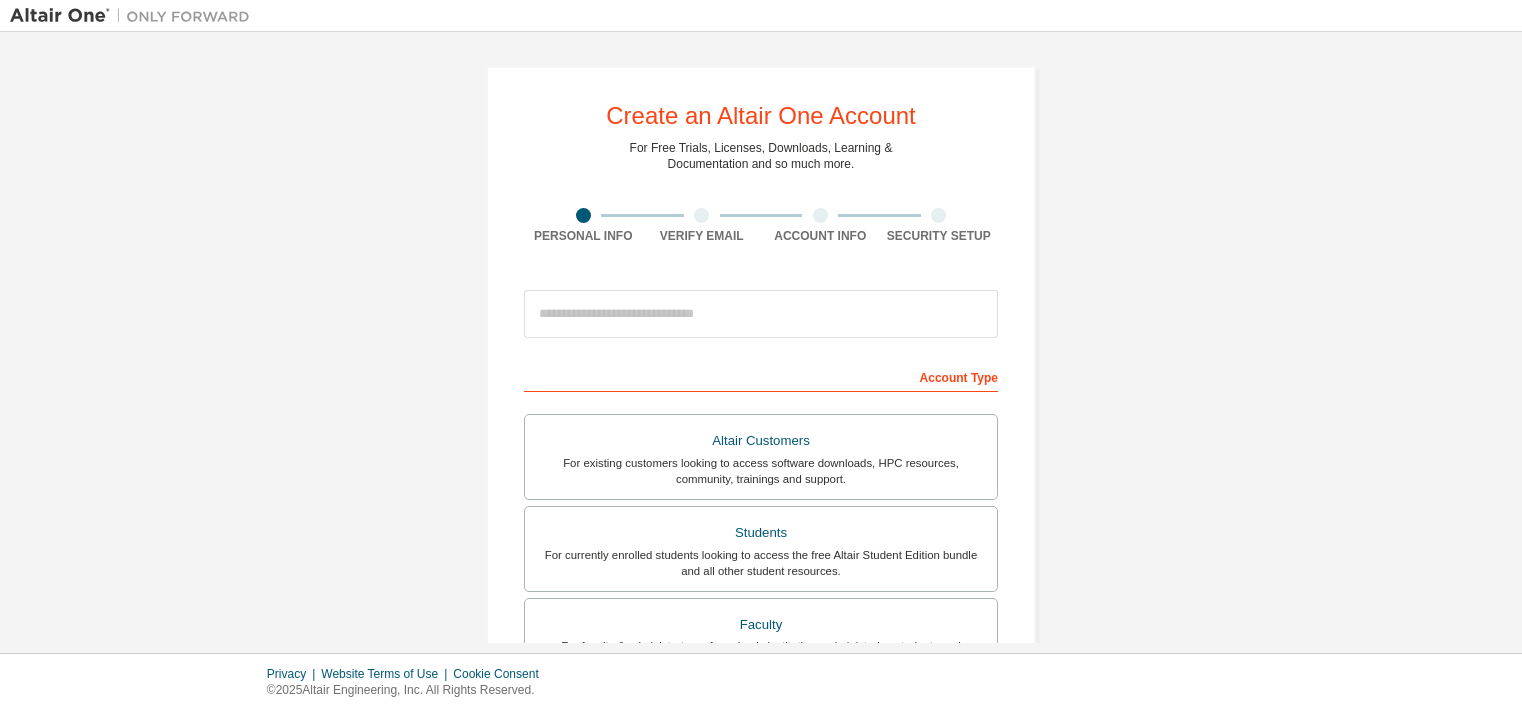 scroll, scrollTop: 0, scrollLeft: 0, axis: both 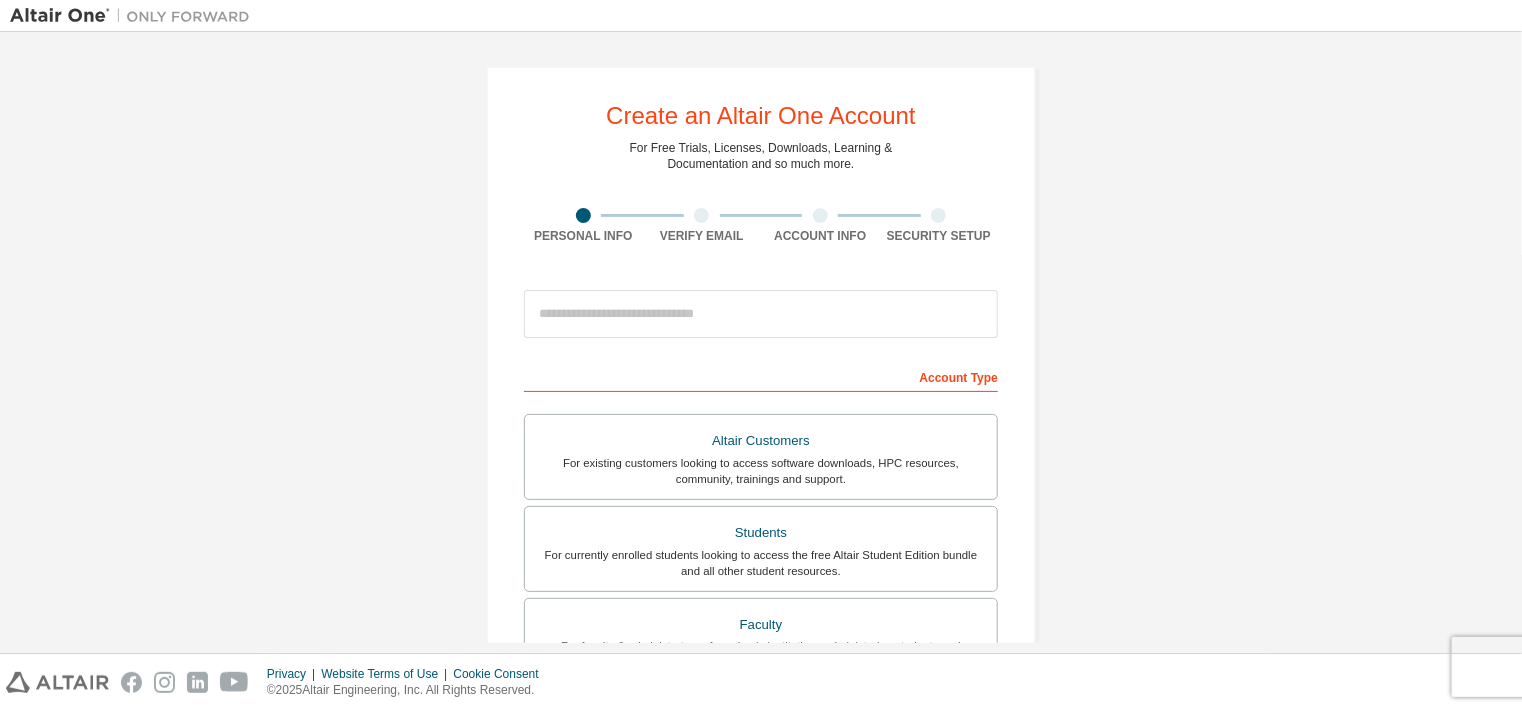 click on "Personal Info" at bounding box center [583, 236] 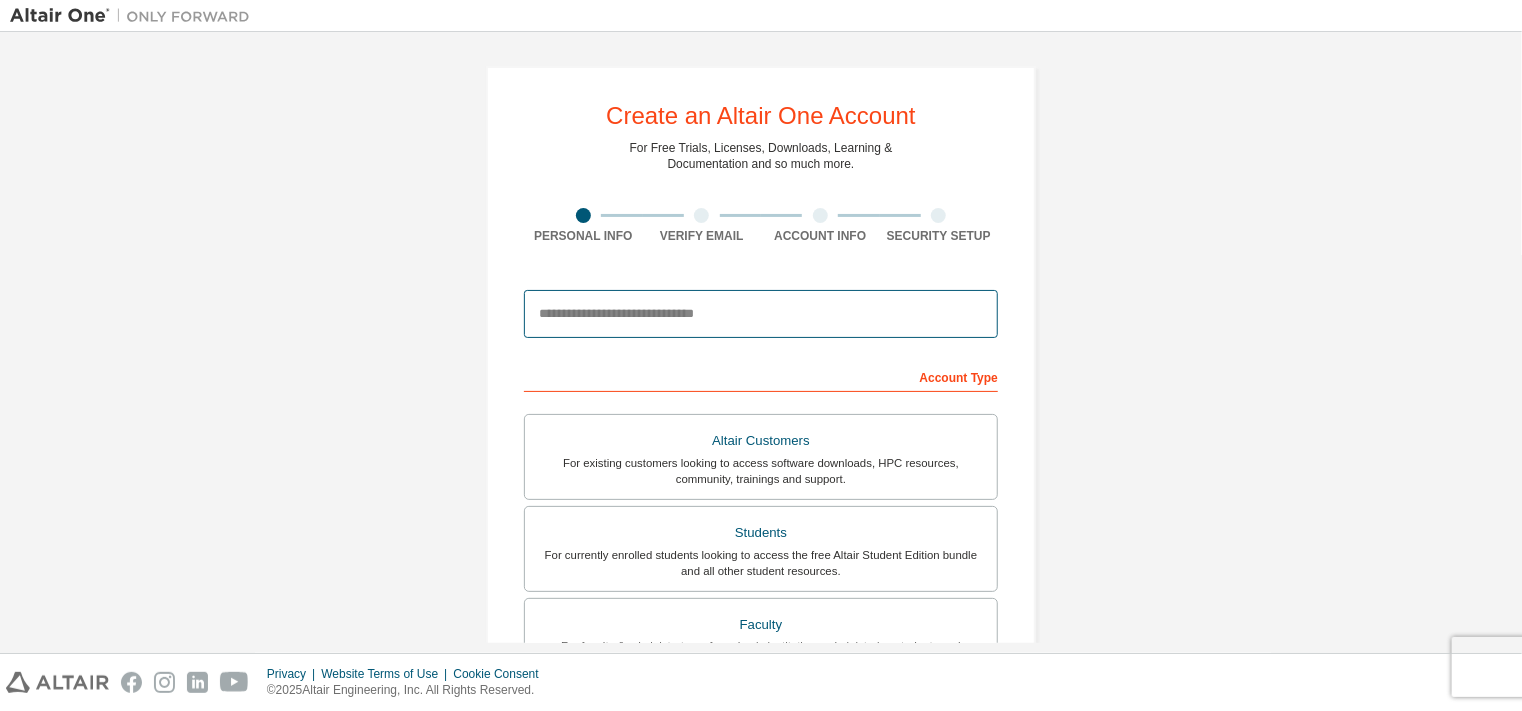 click at bounding box center [761, 314] 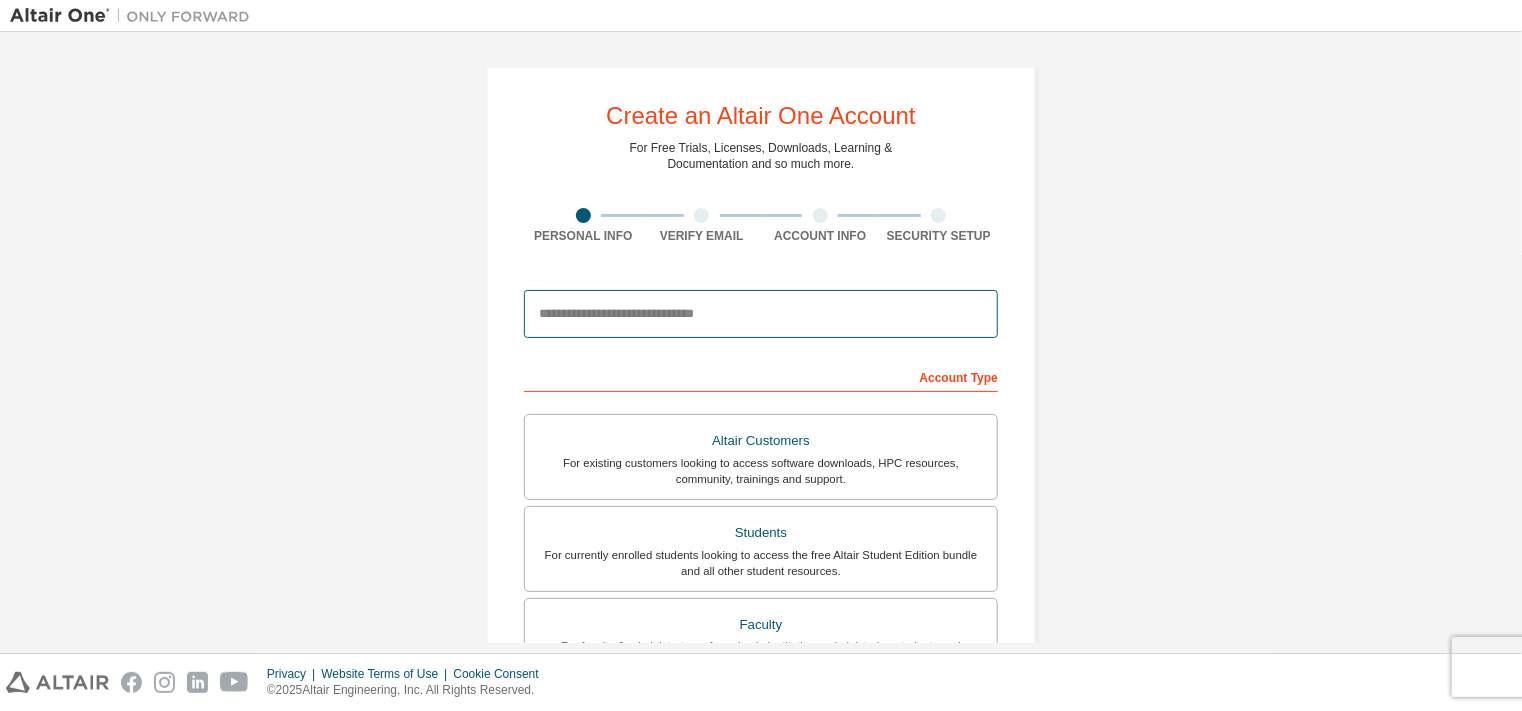type on "**********" 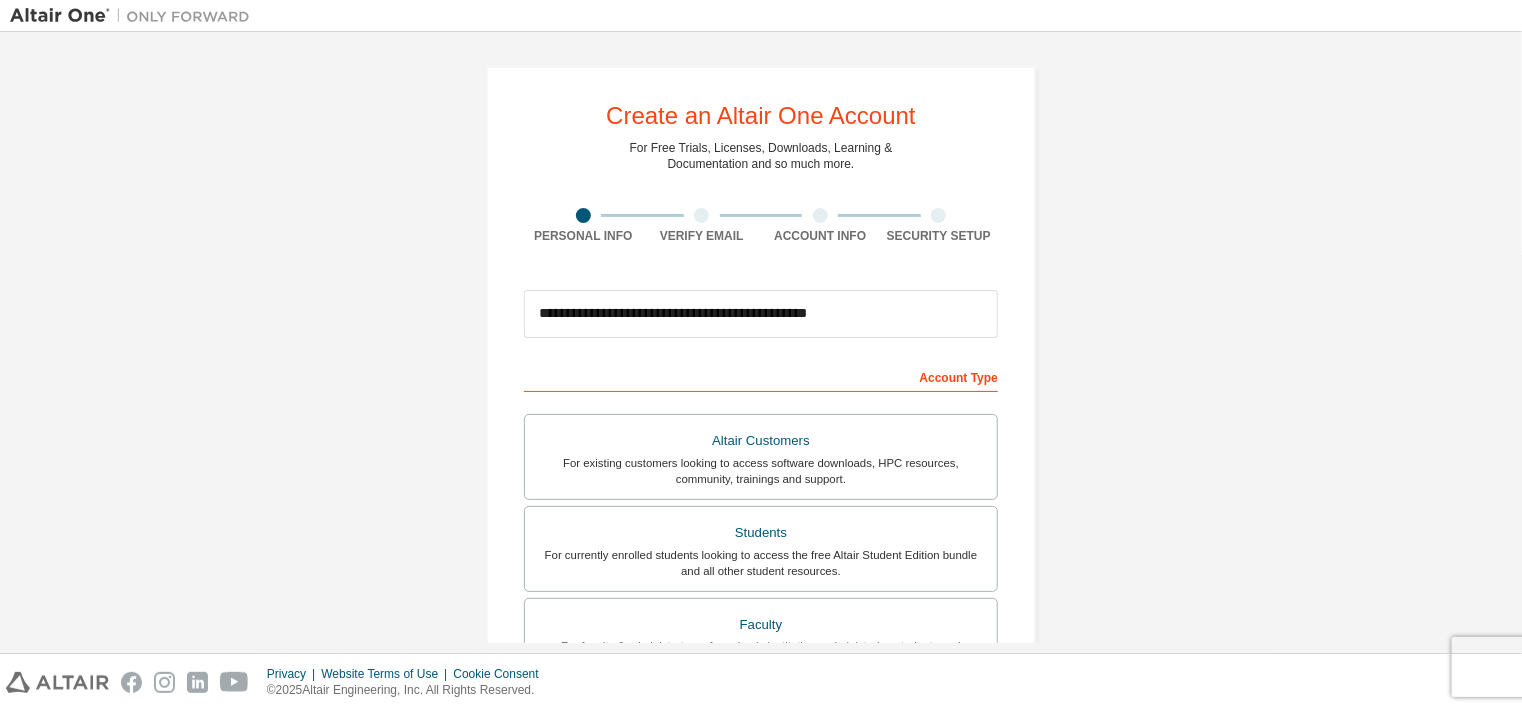 type on "*****" 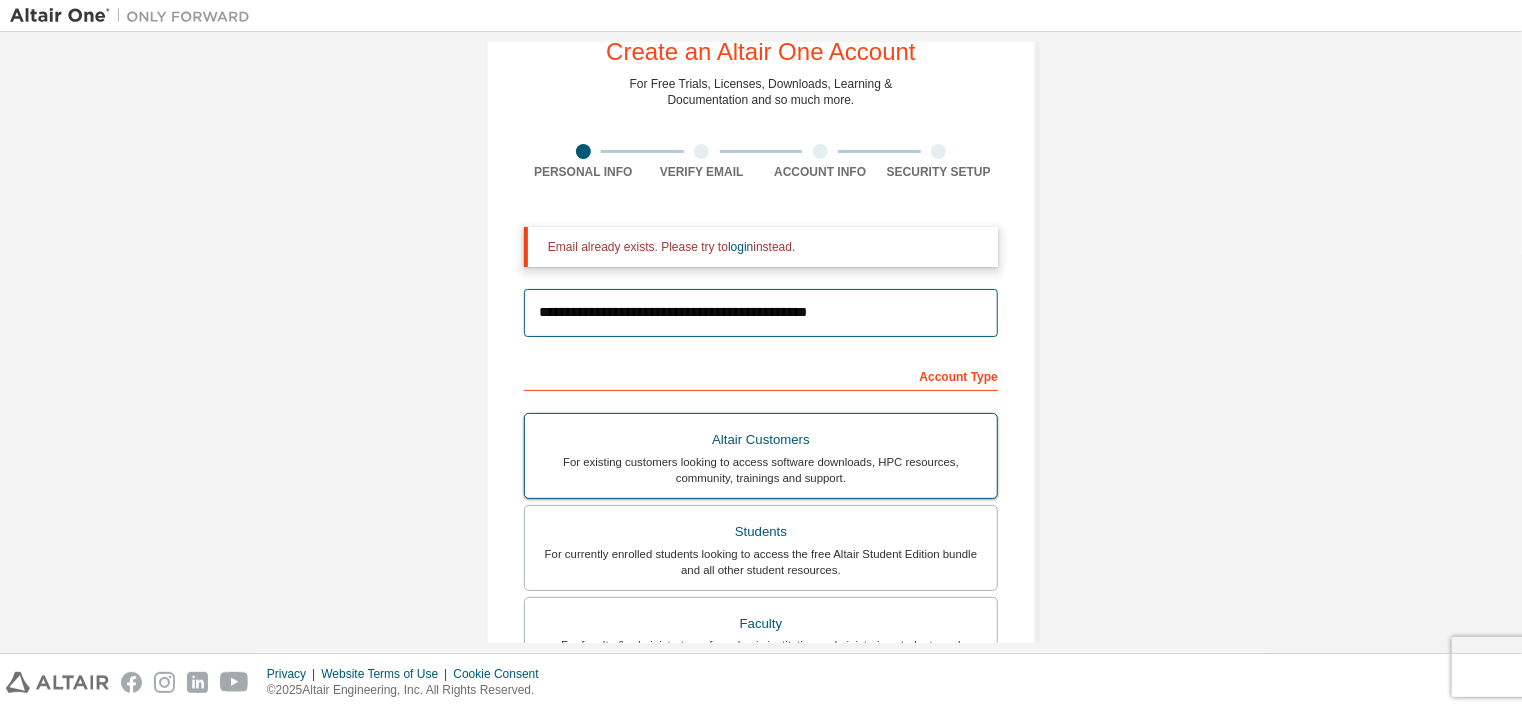 scroll, scrollTop: 70, scrollLeft: 0, axis: vertical 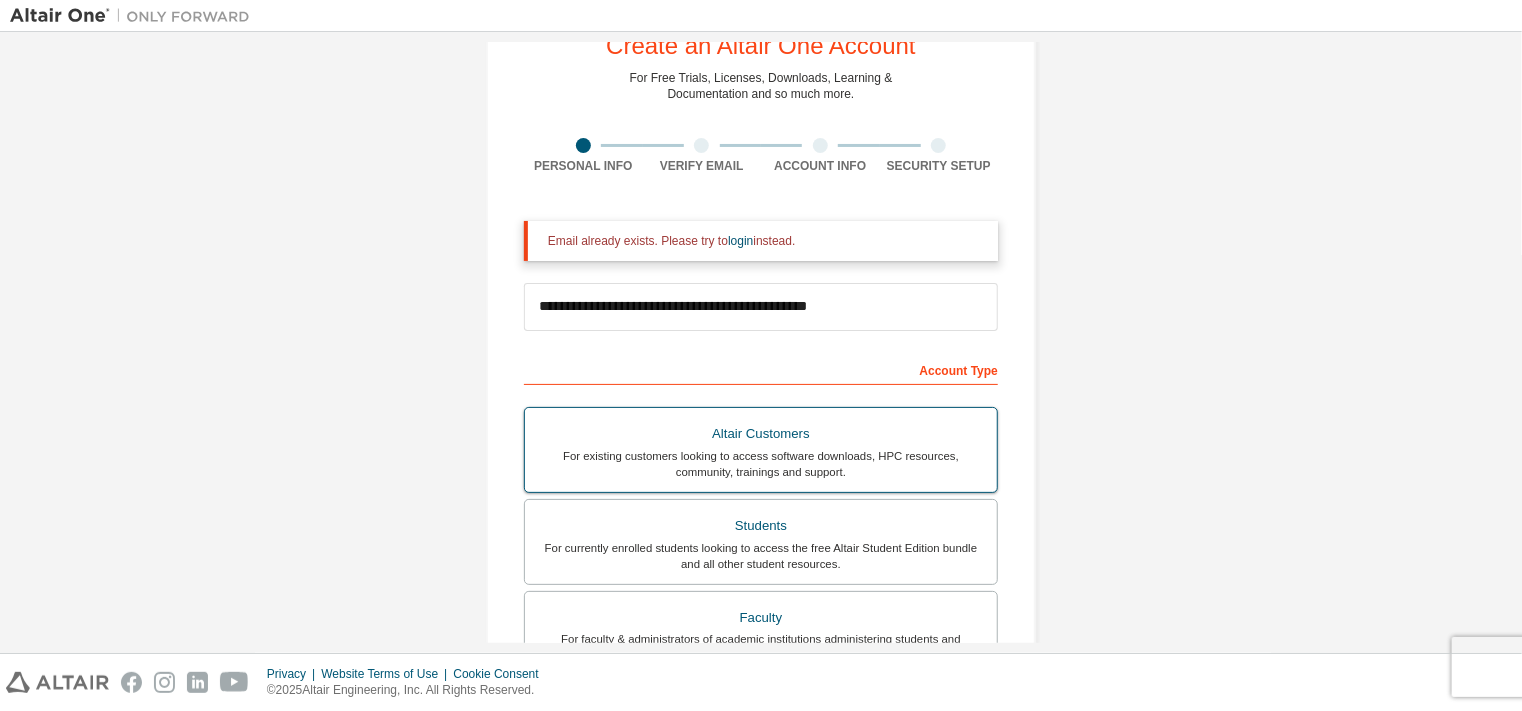 click on "Students" at bounding box center (761, 526) 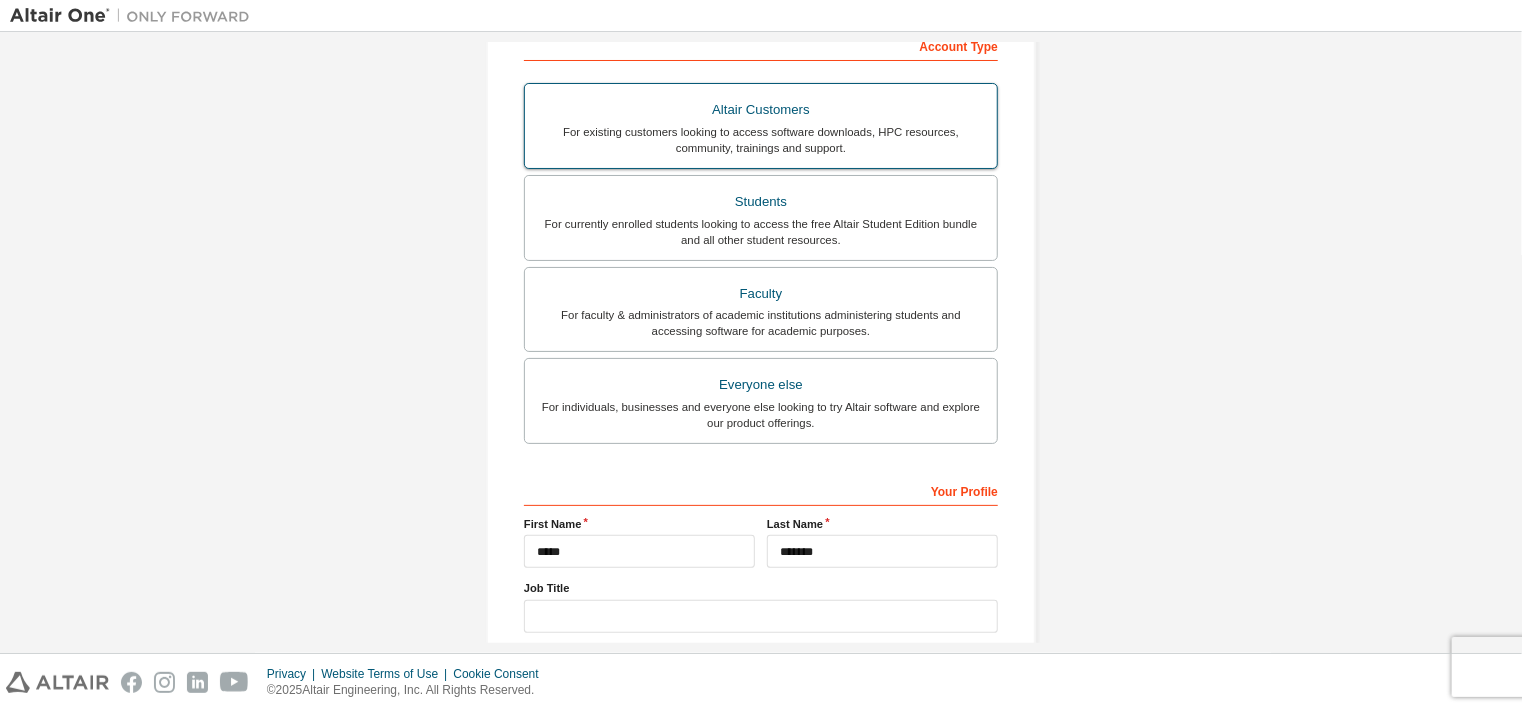 scroll, scrollTop: 516, scrollLeft: 0, axis: vertical 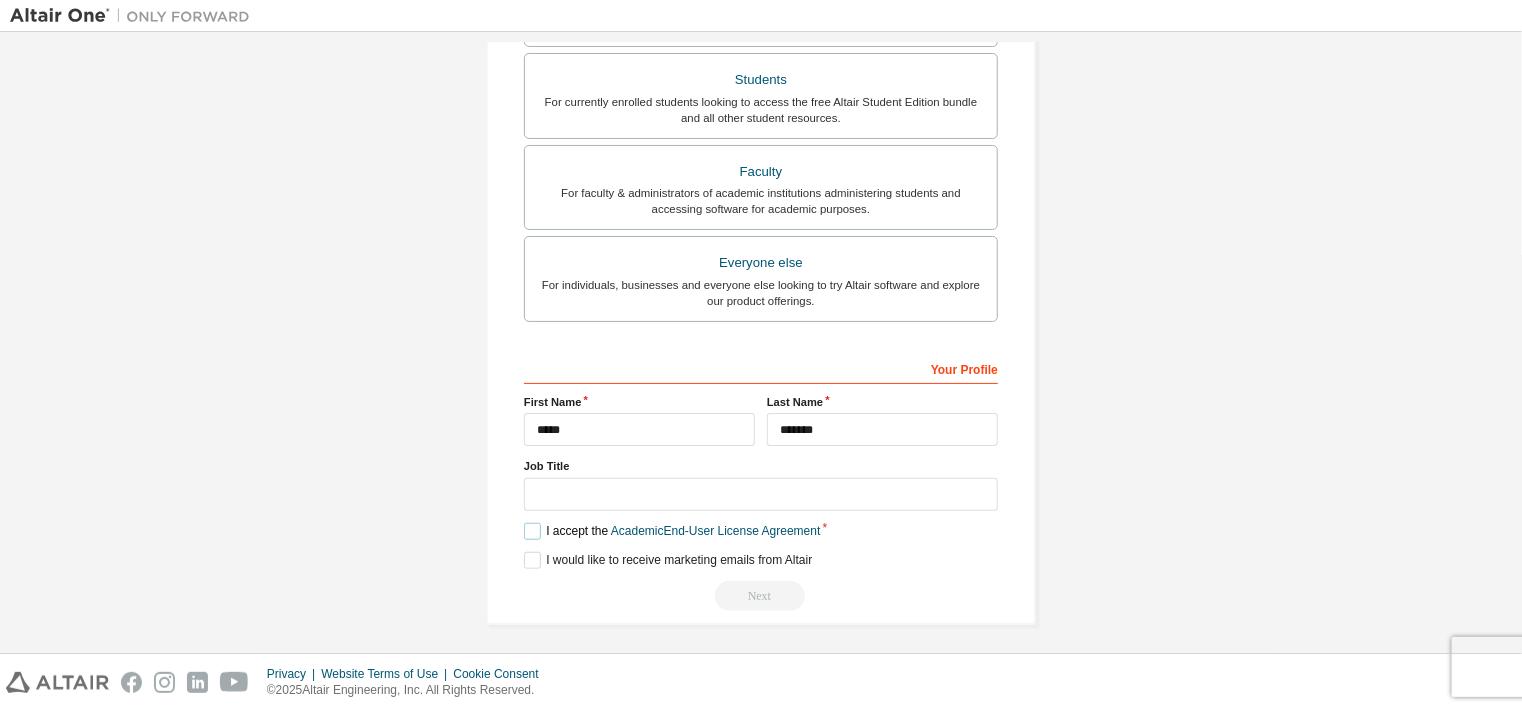 click on "I accept the   Academic   End-User License Agreement" at bounding box center (672, 531) 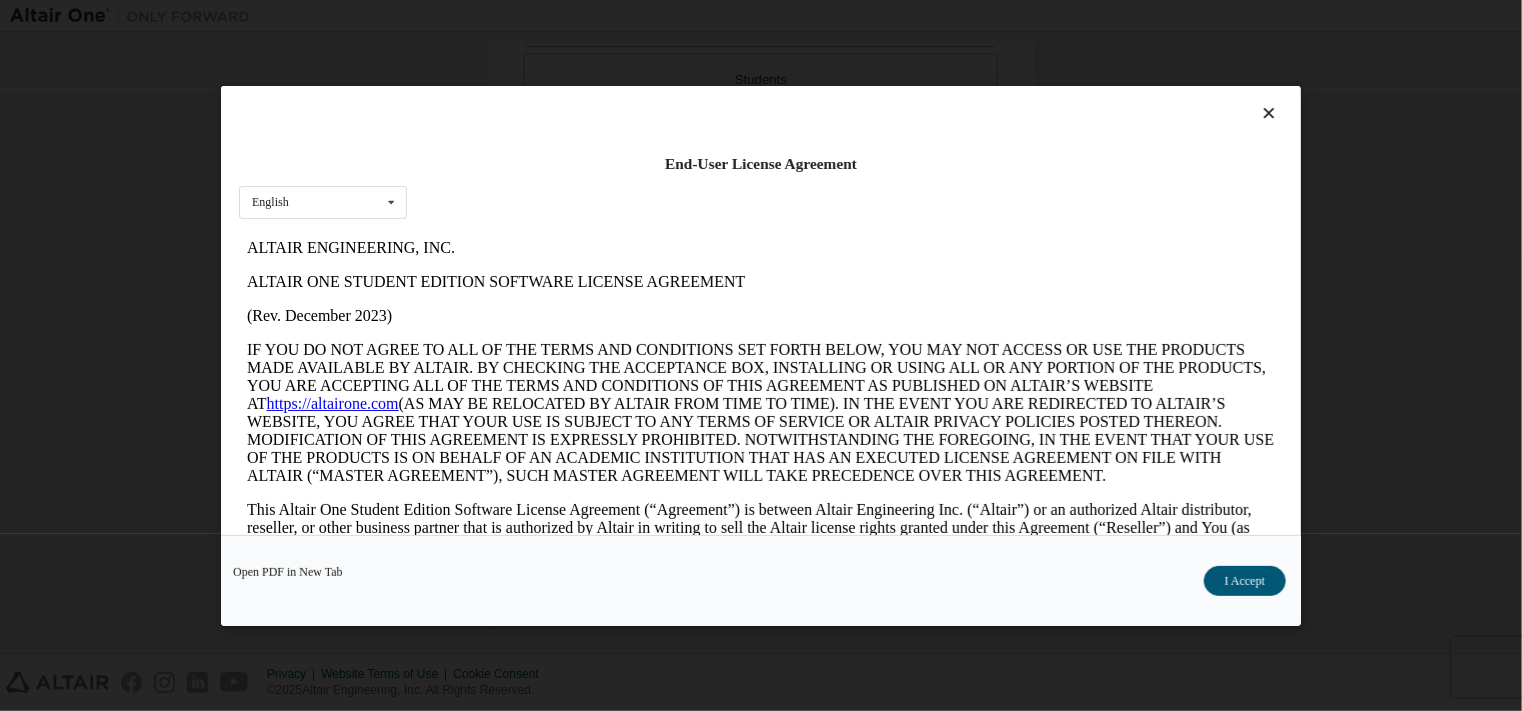 scroll, scrollTop: 0, scrollLeft: 0, axis: both 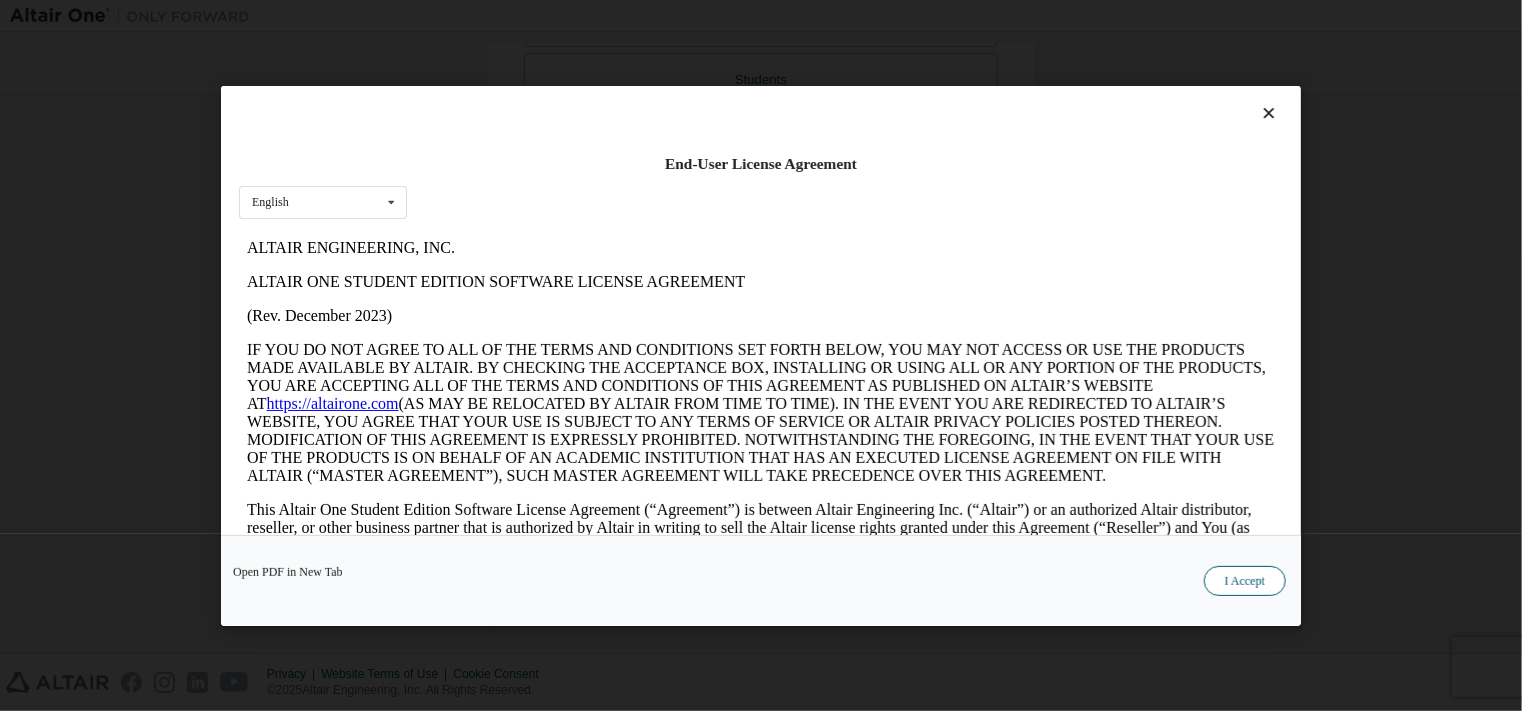 click on "I Accept" at bounding box center (1245, 580) 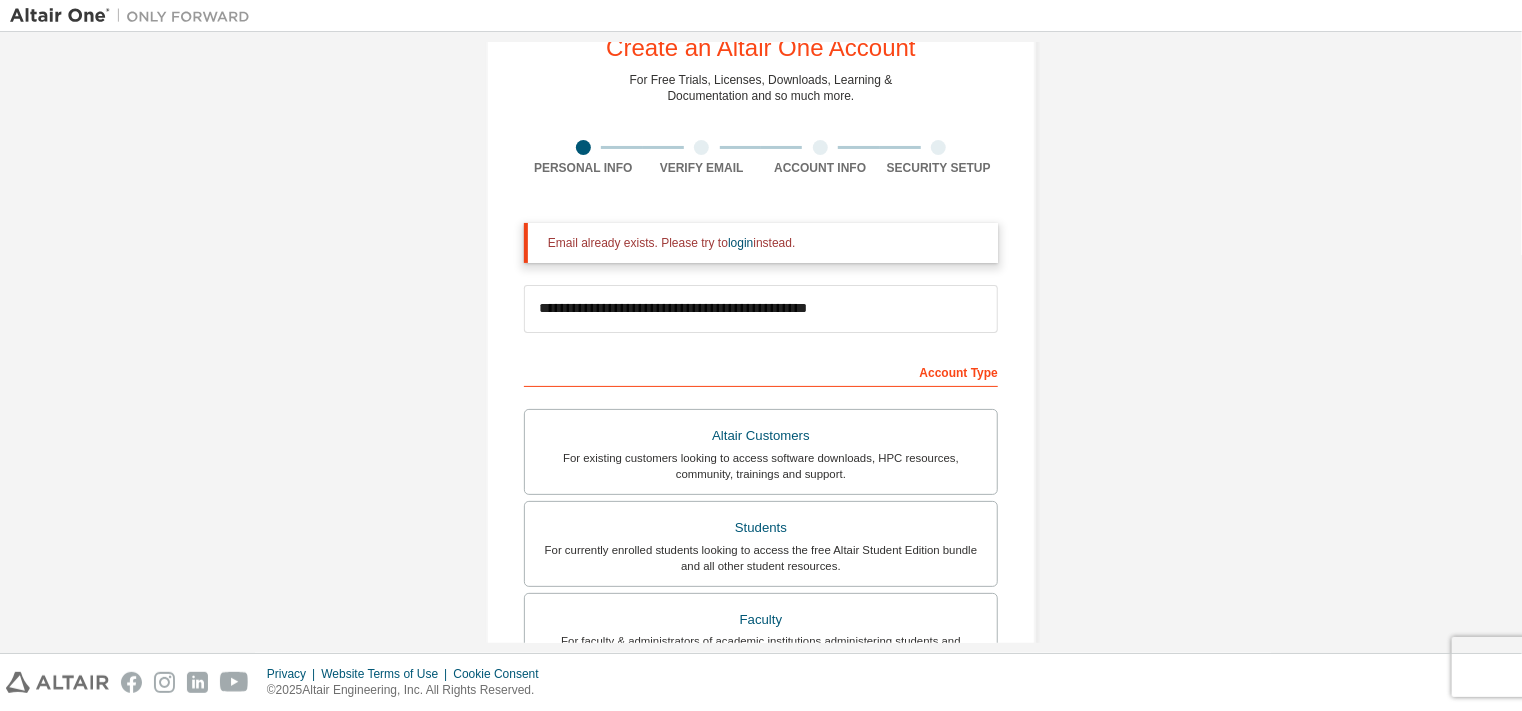 scroll, scrollTop: 67, scrollLeft: 0, axis: vertical 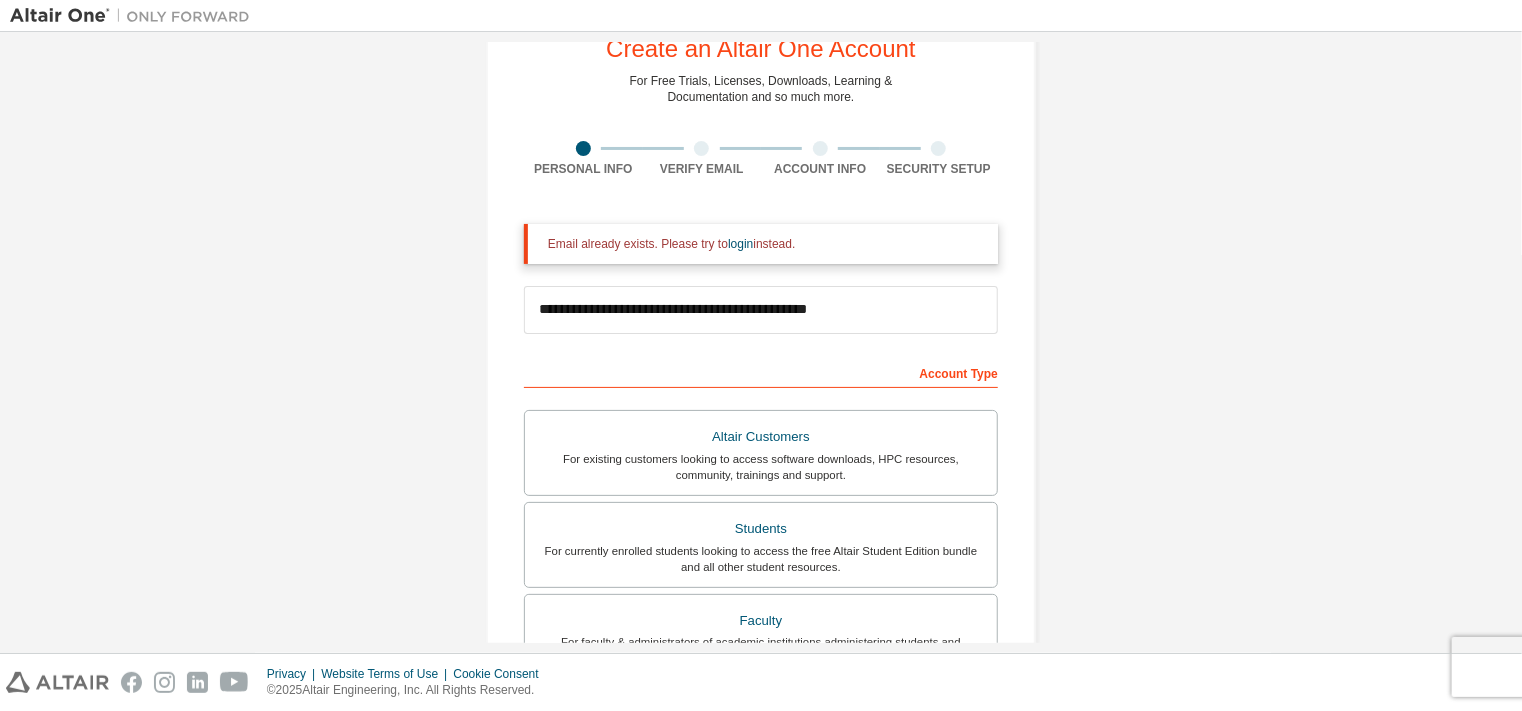 click on "Email already exists. Please try to  login  instead." at bounding box center (765, 244) 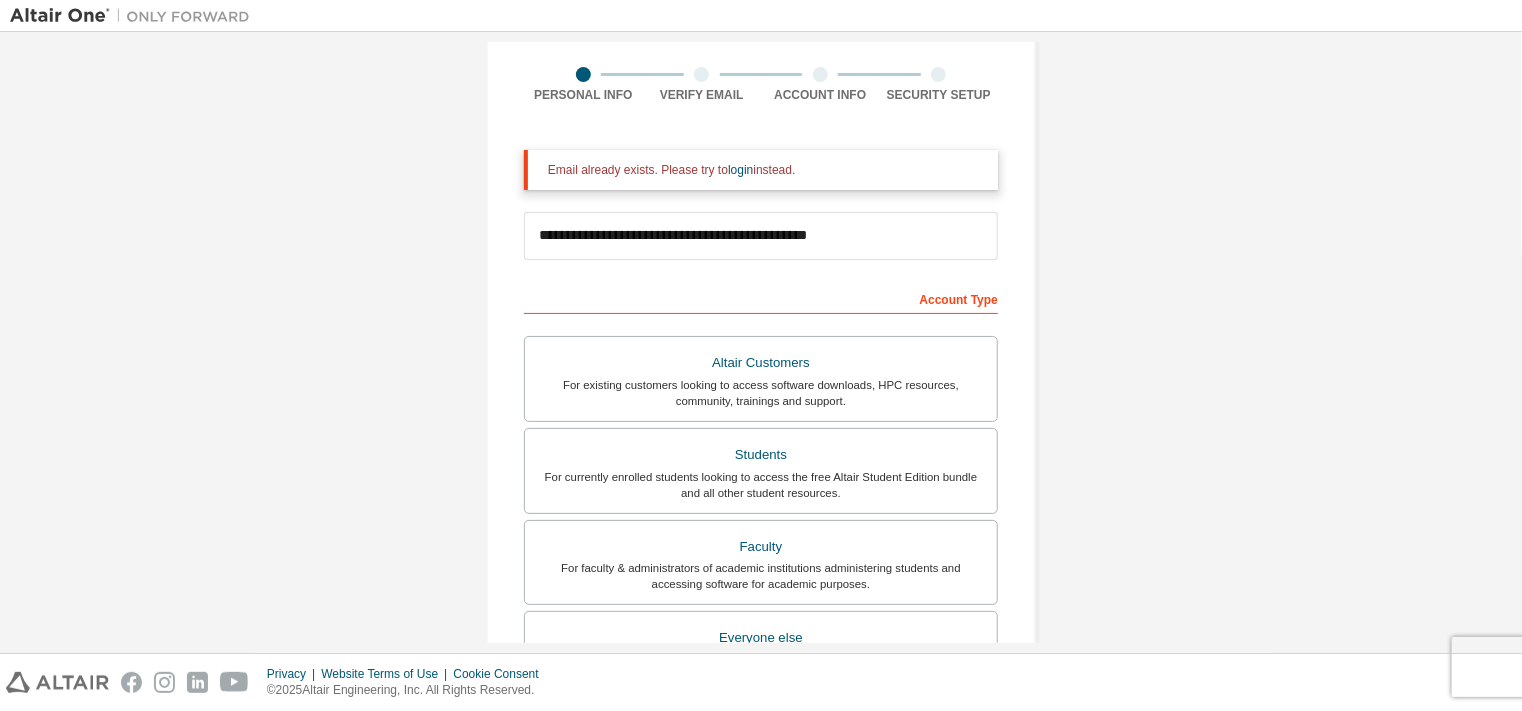 scroll, scrollTop: 144, scrollLeft: 0, axis: vertical 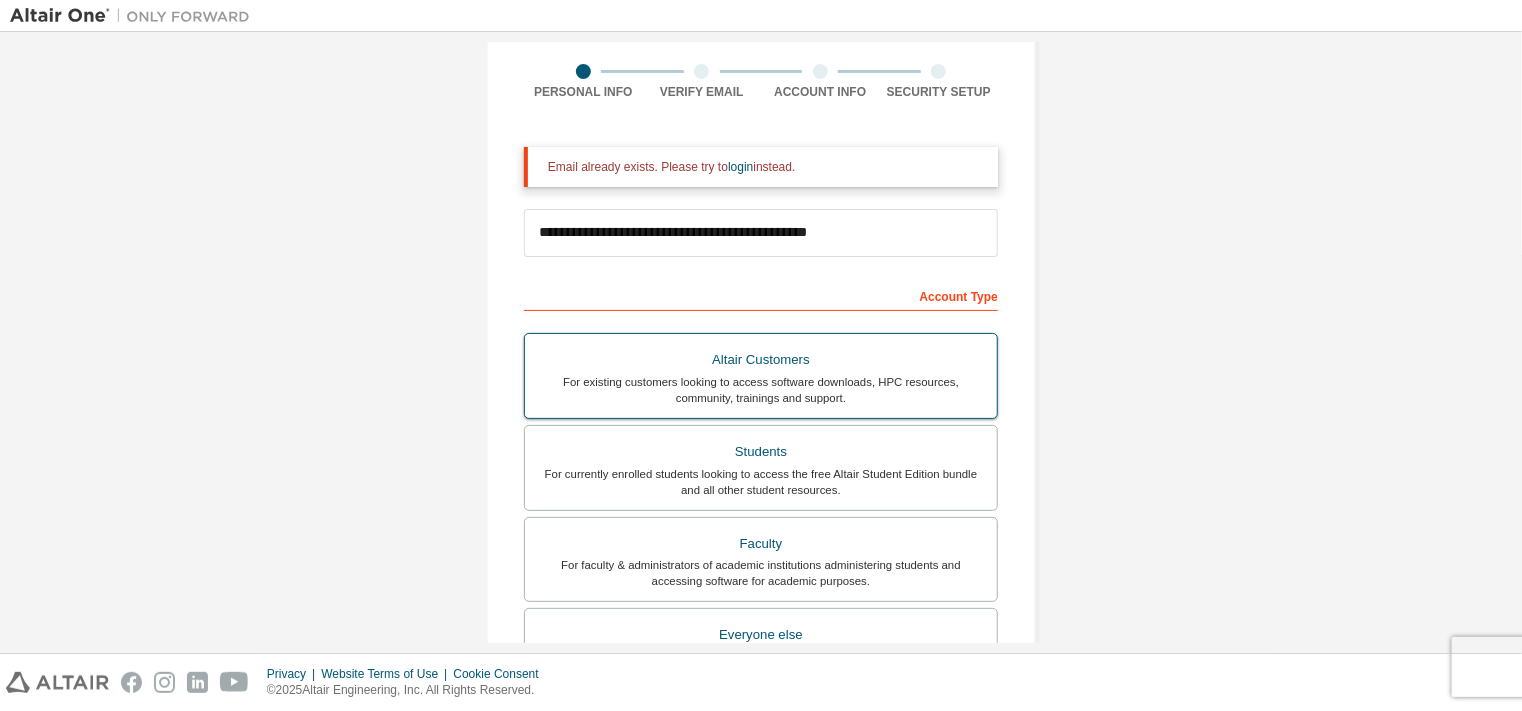 click on "For existing customers looking to access software downloads, HPC resources, community, trainings and support." at bounding box center (761, 390) 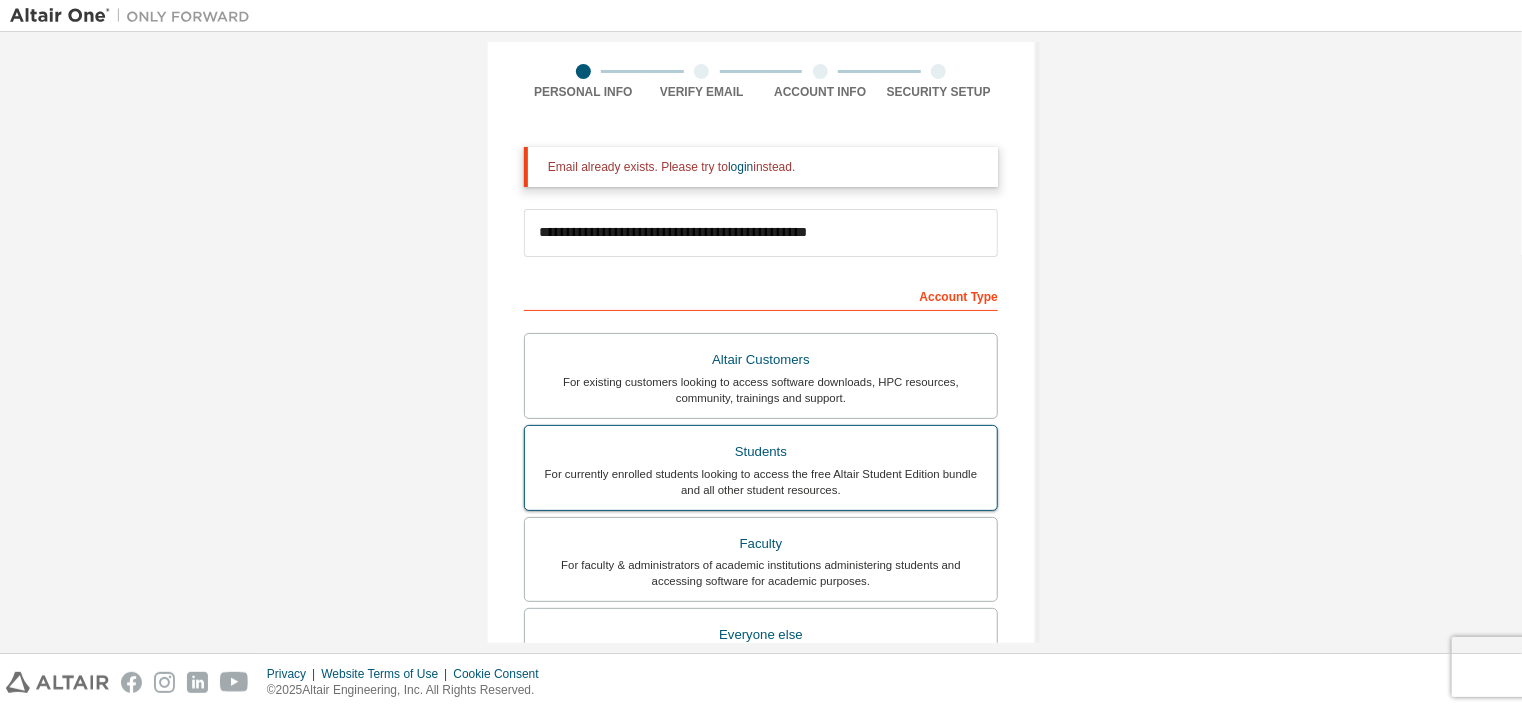 click on "Students" at bounding box center (761, 452) 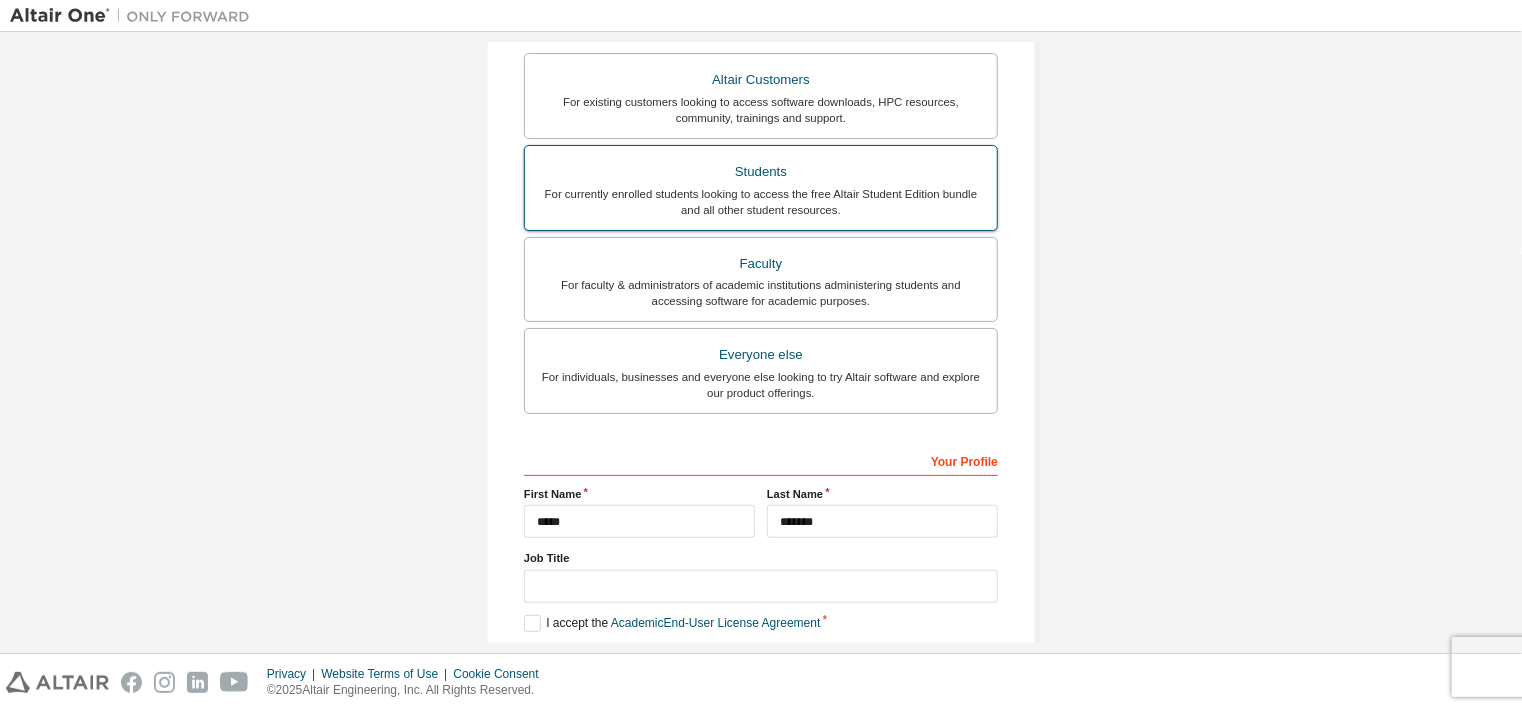 scroll, scrollTop: 424, scrollLeft: 0, axis: vertical 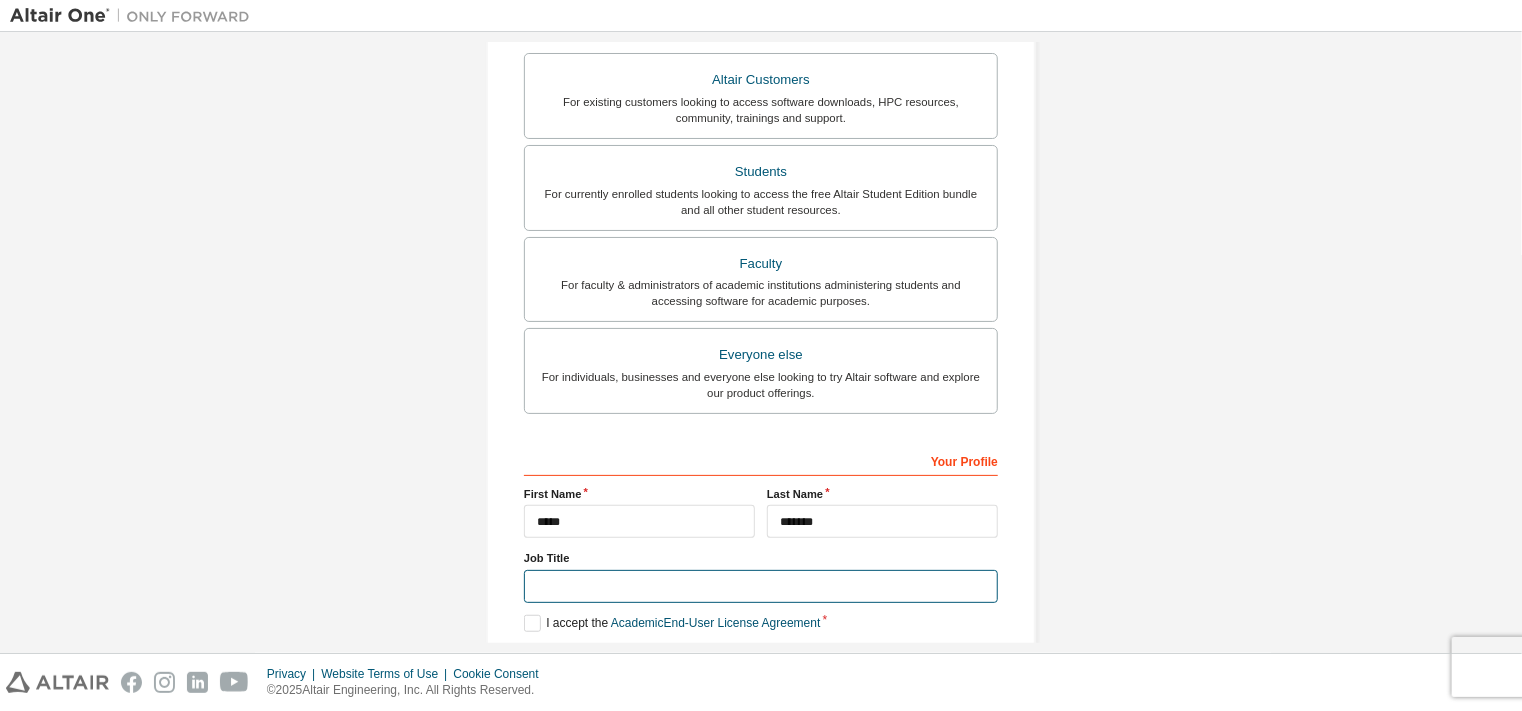 click at bounding box center (761, 586) 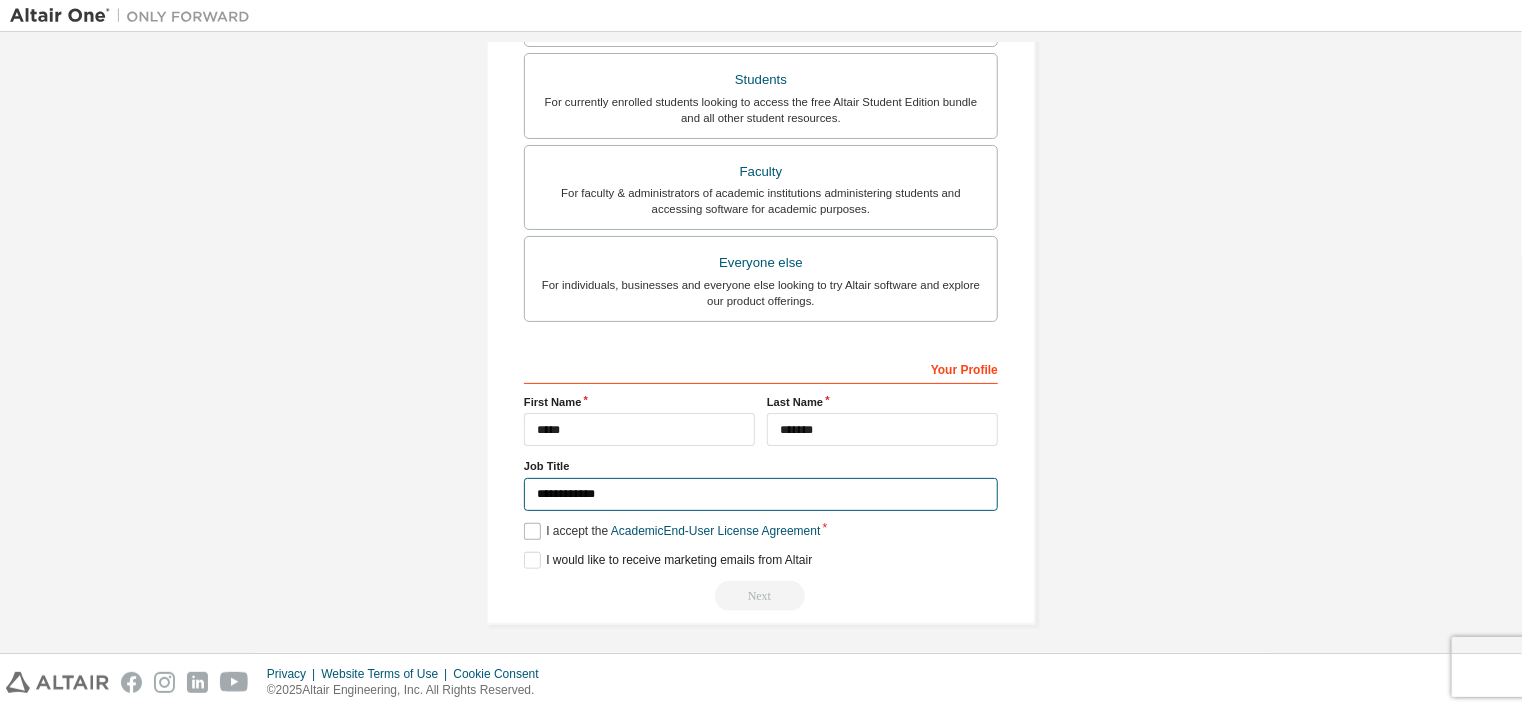 type on "**********" 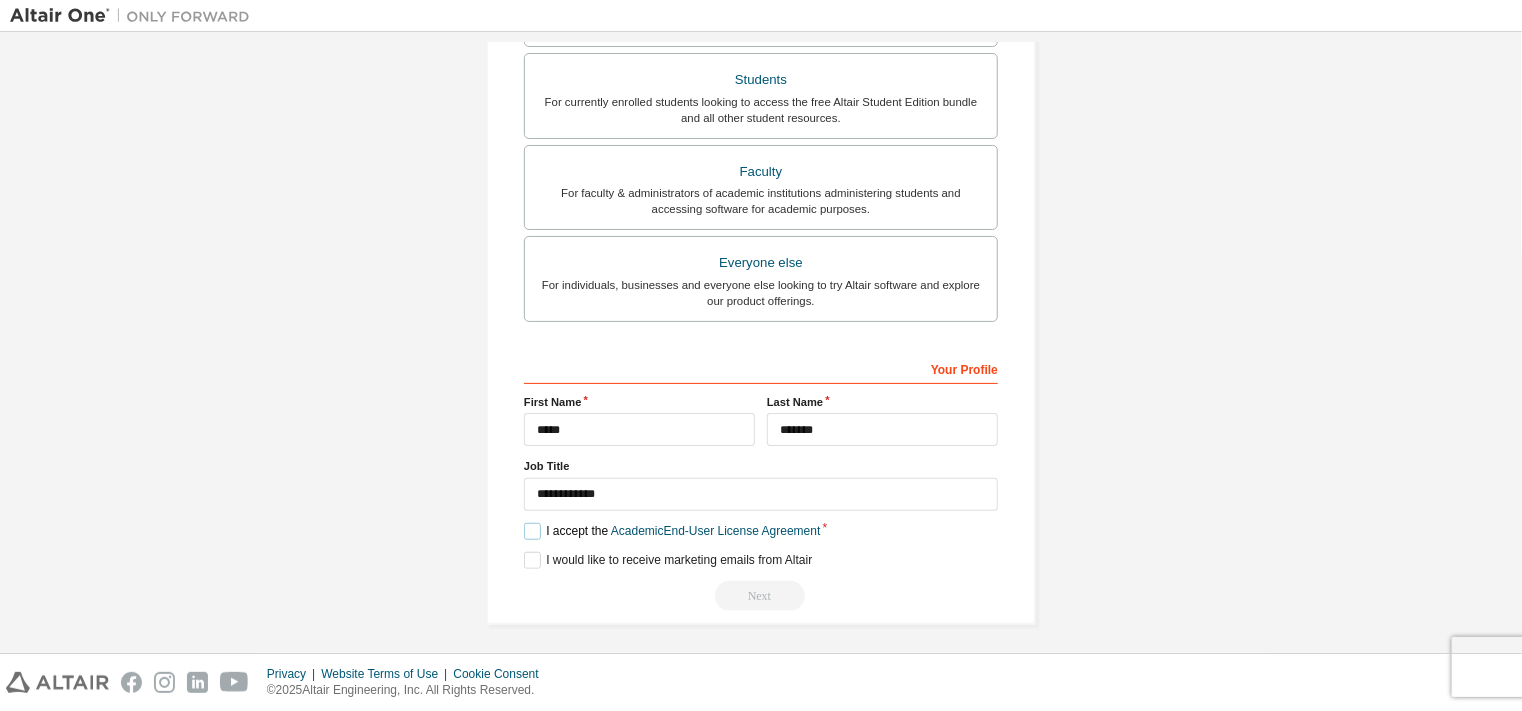 click on "I accept the   Academic   End-User License Agreement" at bounding box center (672, 531) 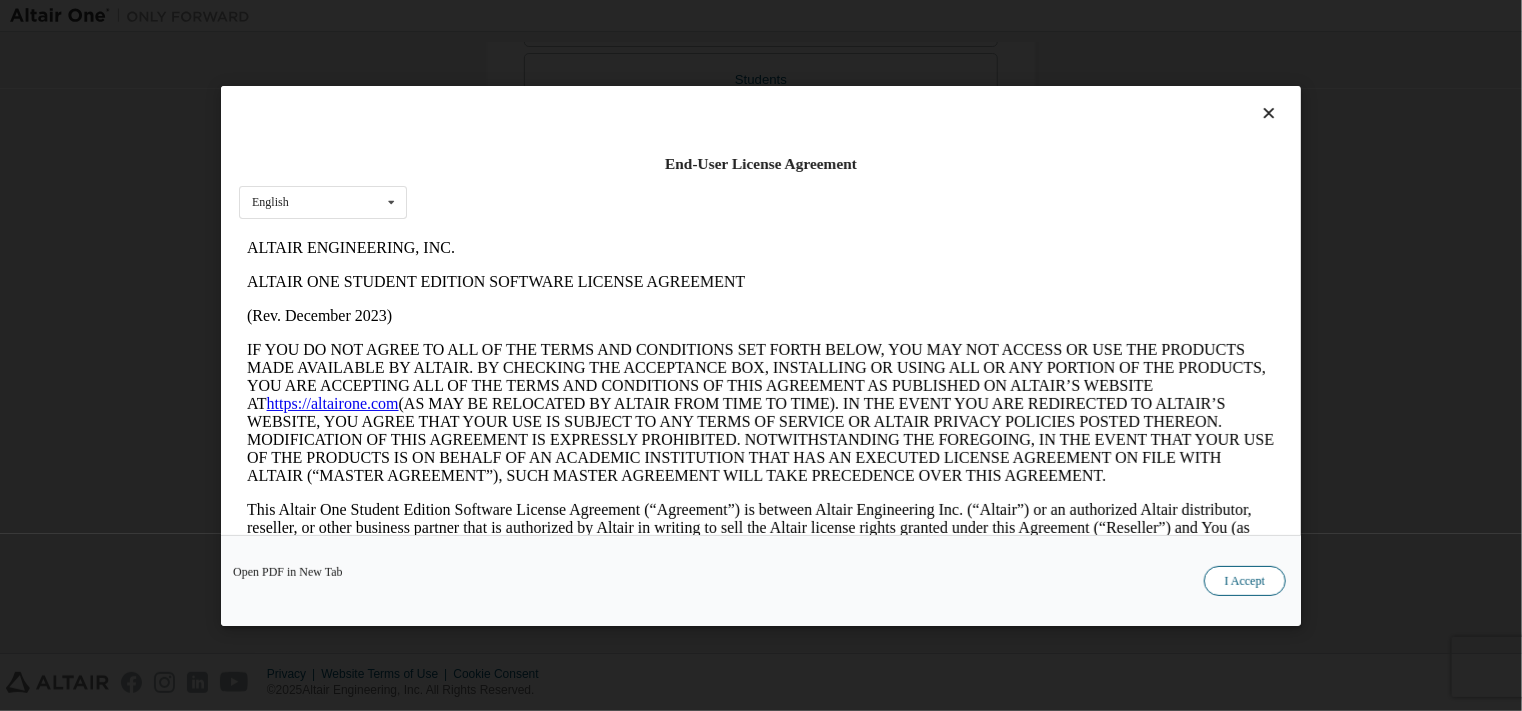 scroll, scrollTop: 0, scrollLeft: 0, axis: both 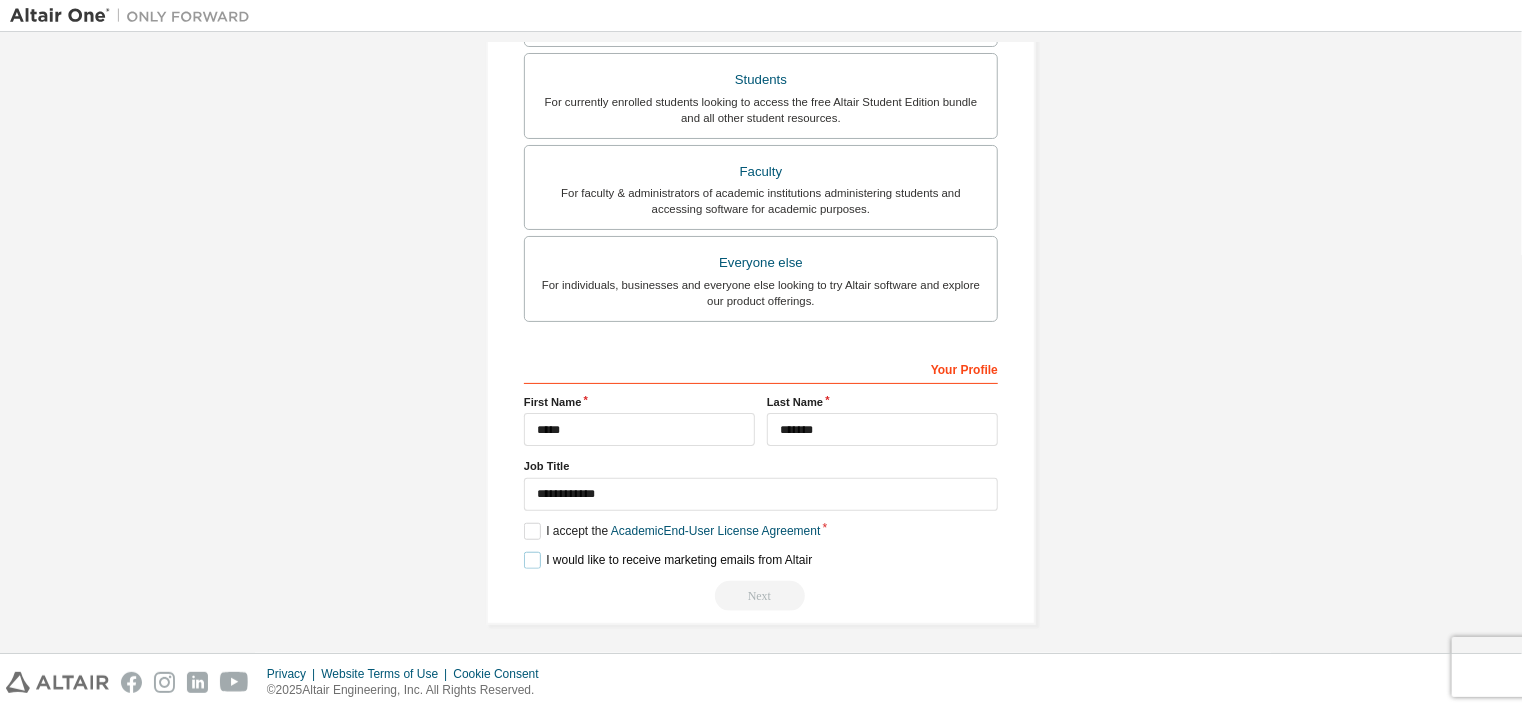 click on "I would like to receive marketing emails from Altair" at bounding box center [668, 560] 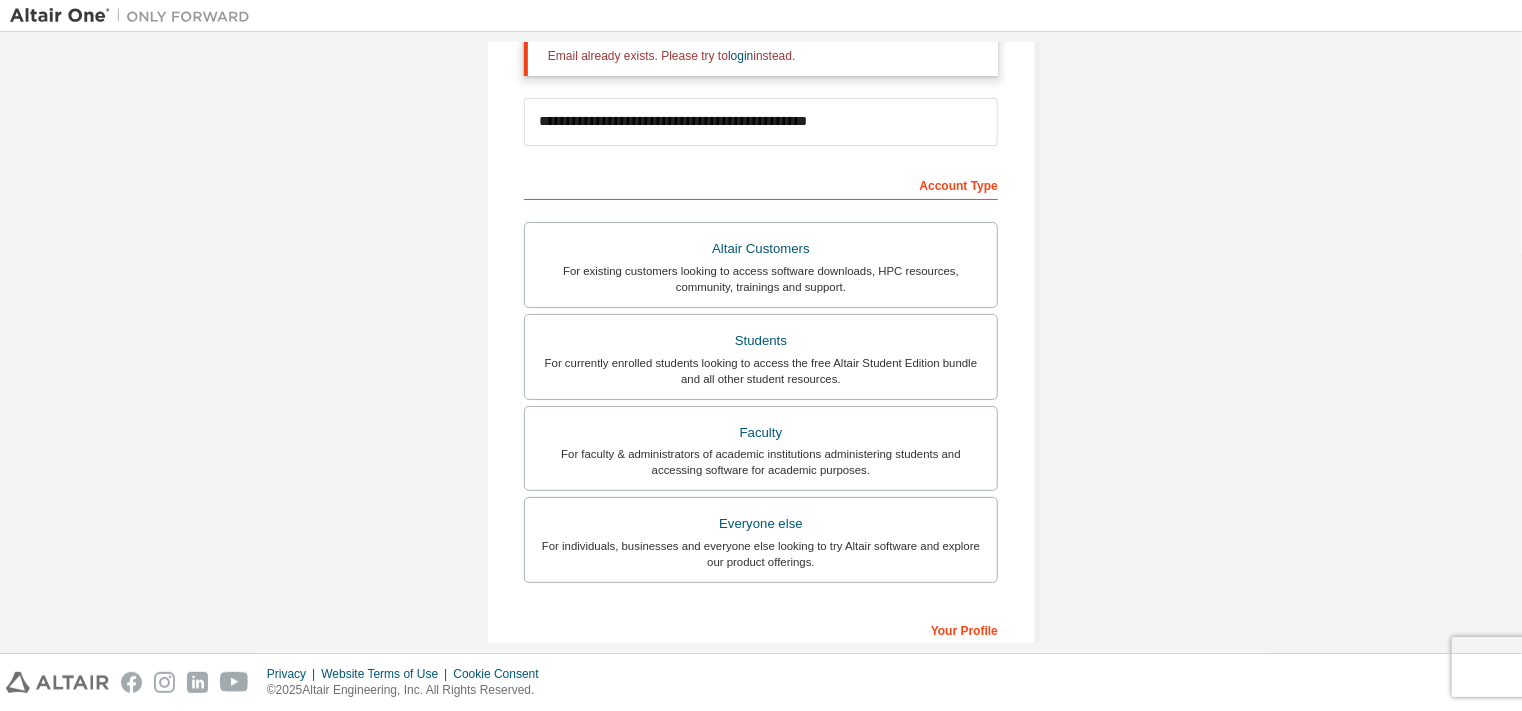 scroll, scrollTop: 252, scrollLeft: 0, axis: vertical 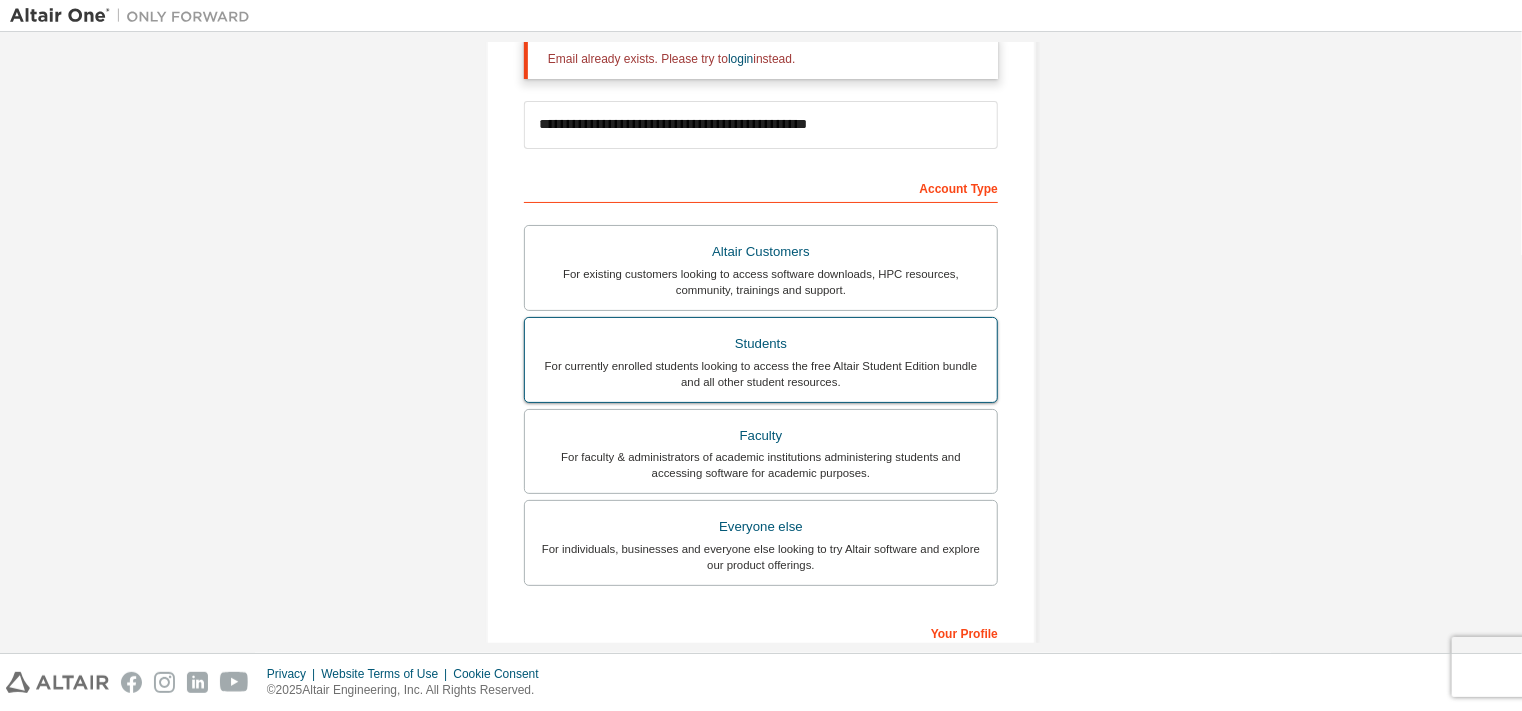 click on "Students" at bounding box center [761, 344] 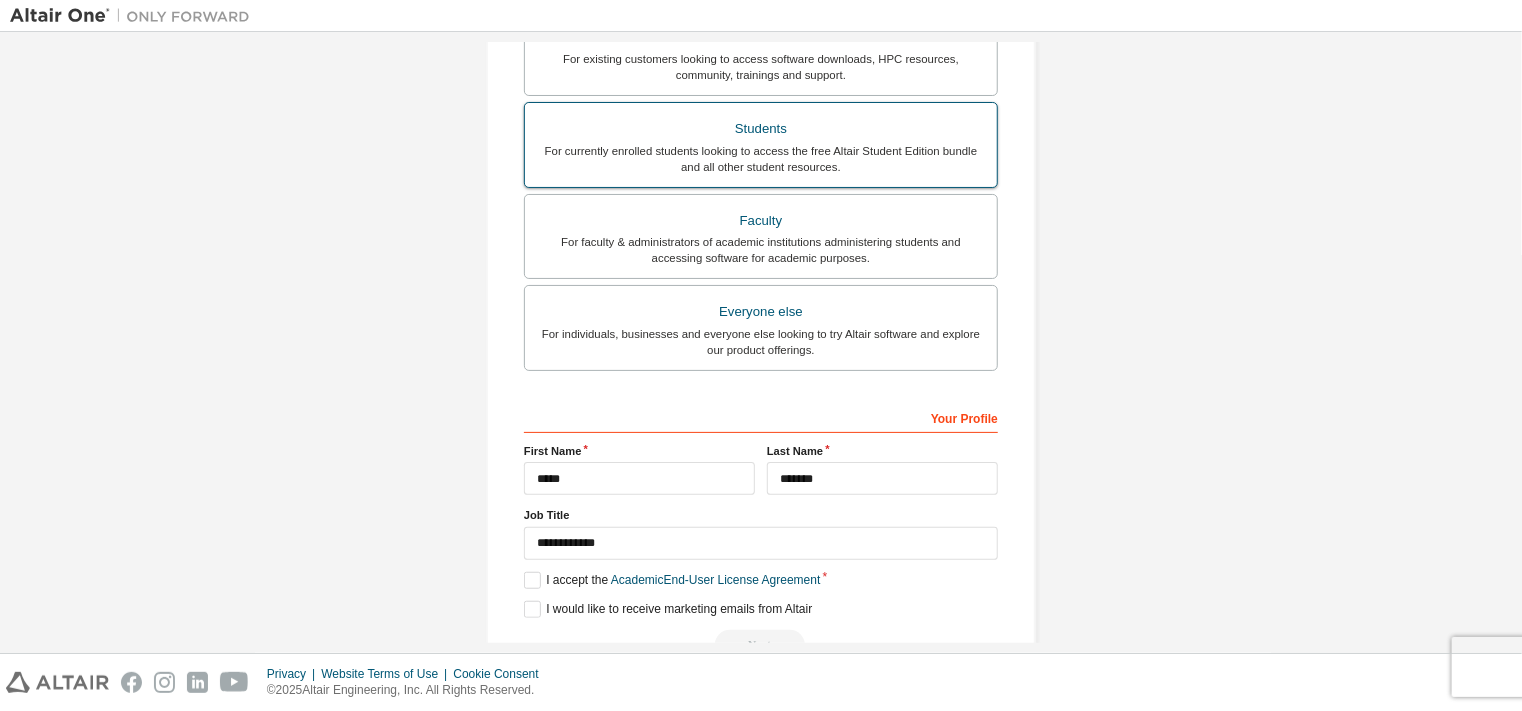 scroll, scrollTop: 471, scrollLeft: 0, axis: vertical 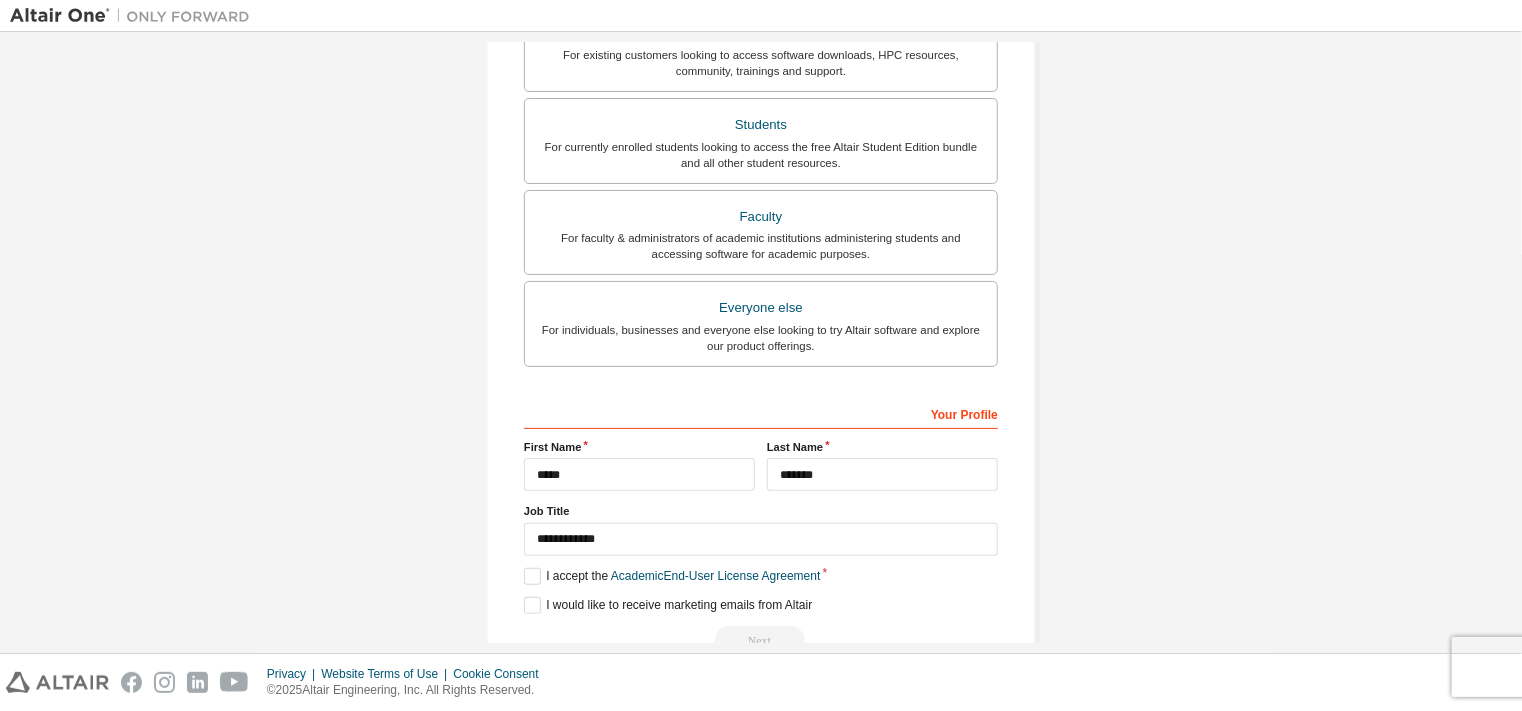 click on "Your Profile" at bounding box center [761, 413] 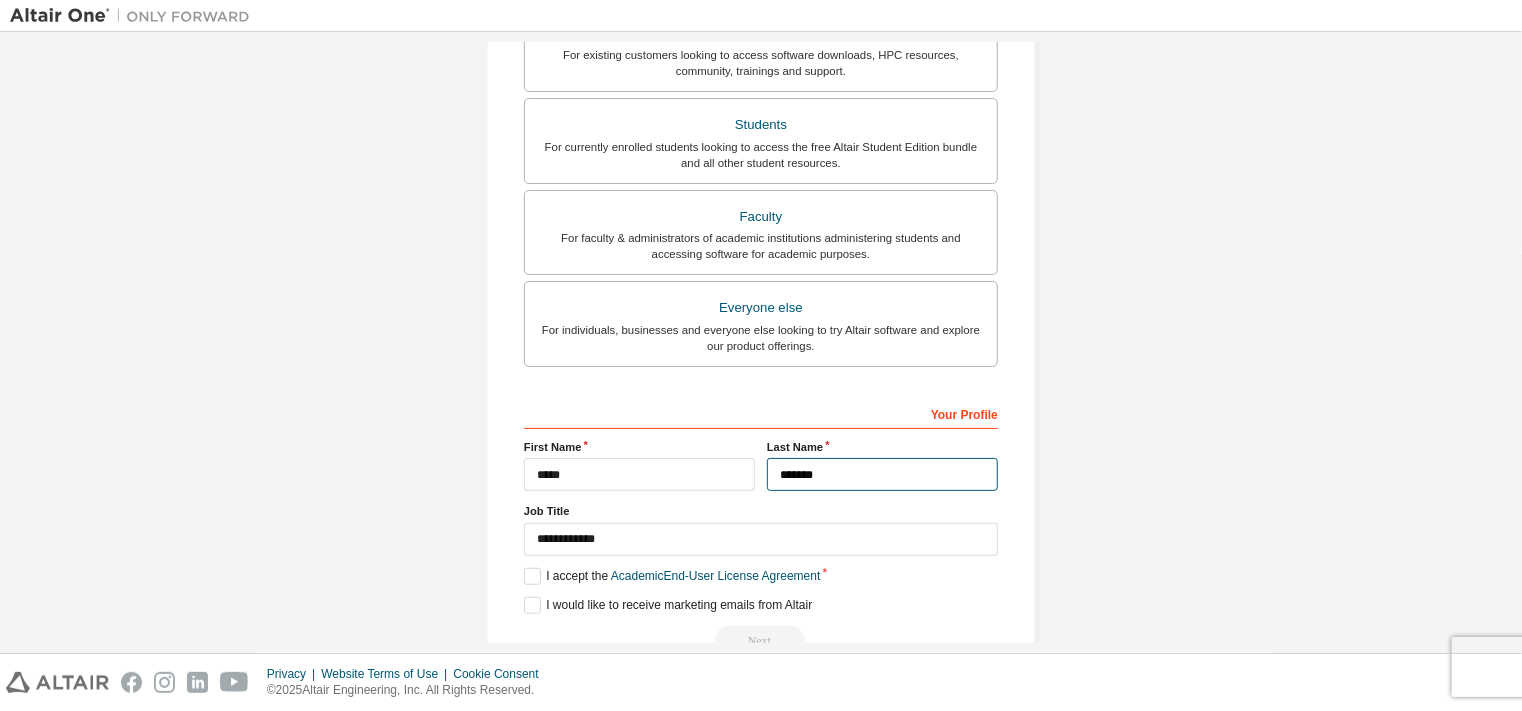 click on "*******" at bounding box center (882, 474) 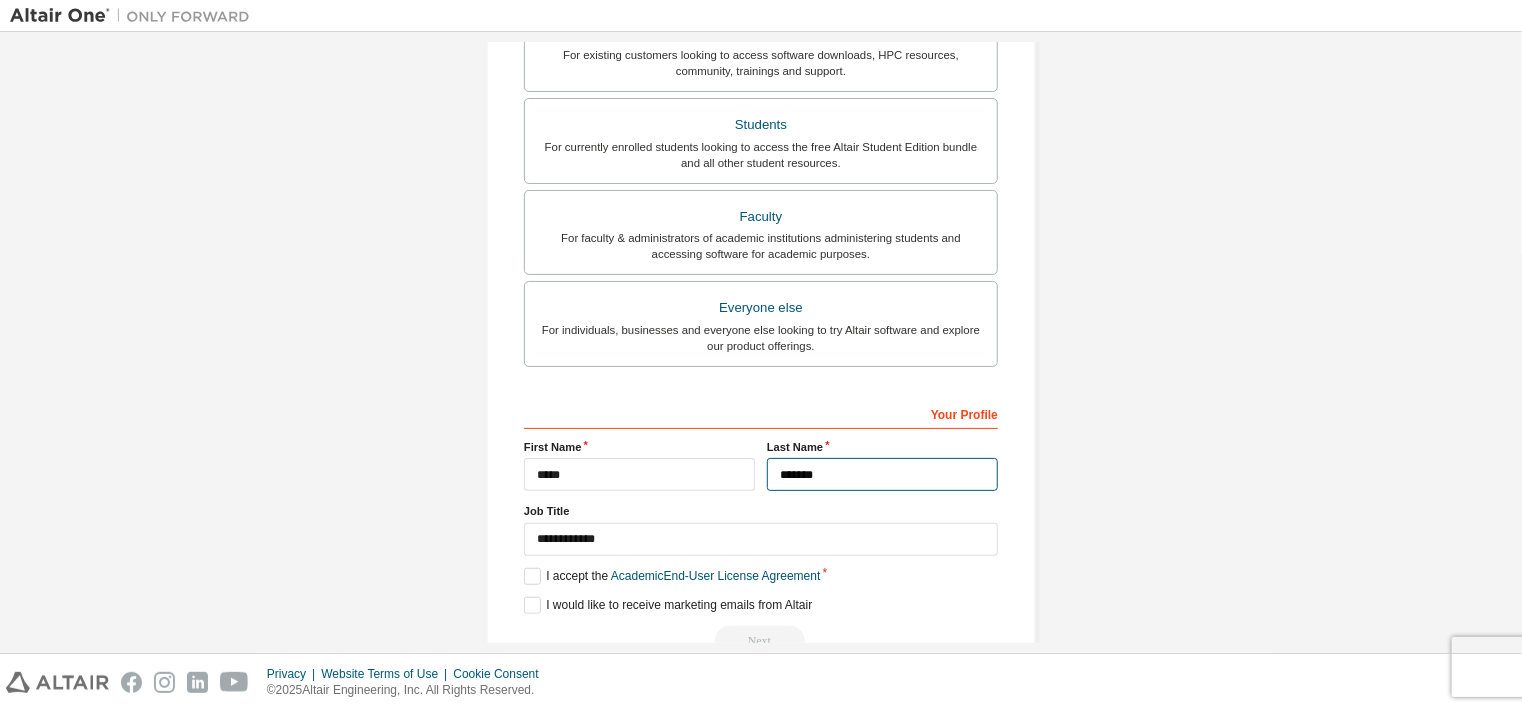 click on "*******" at bounding box center [882, 474] 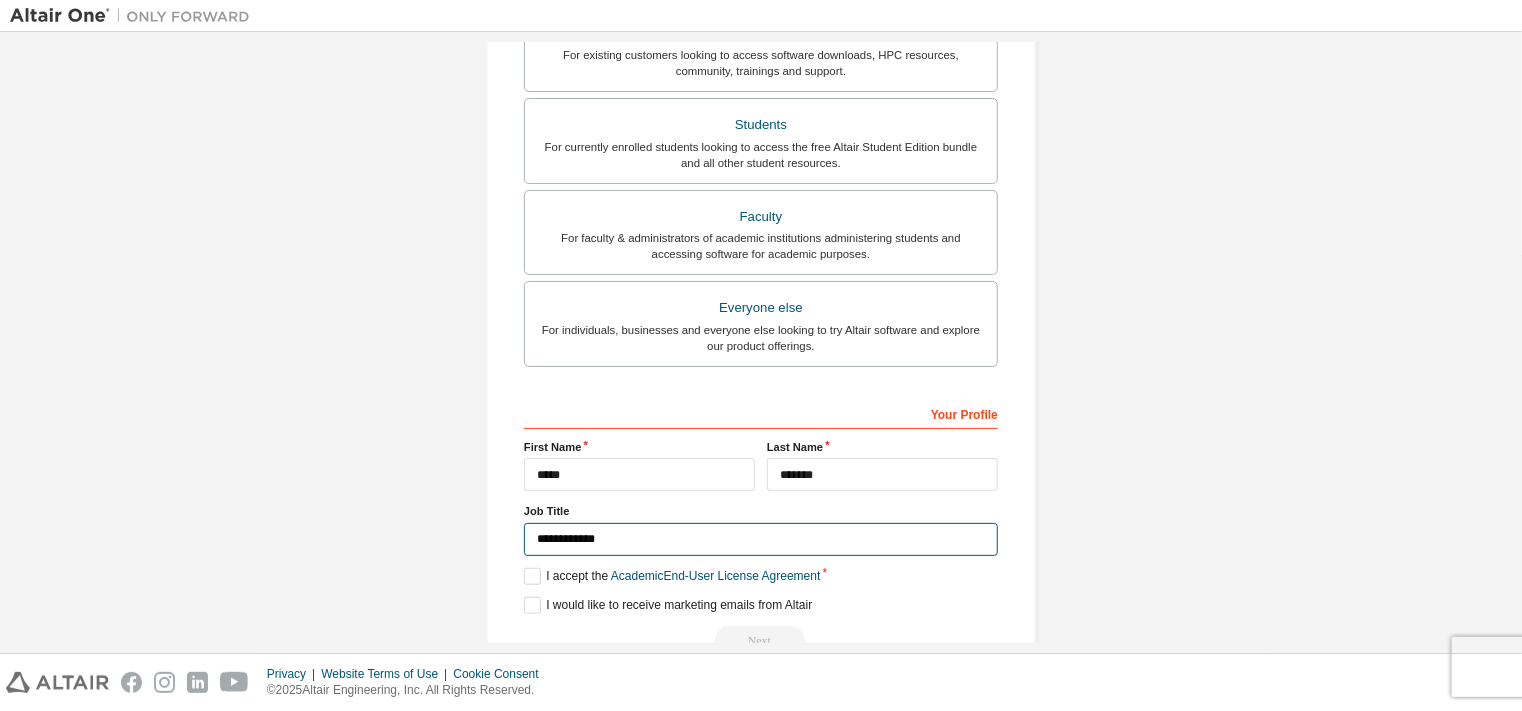 click on "**********" at bounding box center [761, 539] 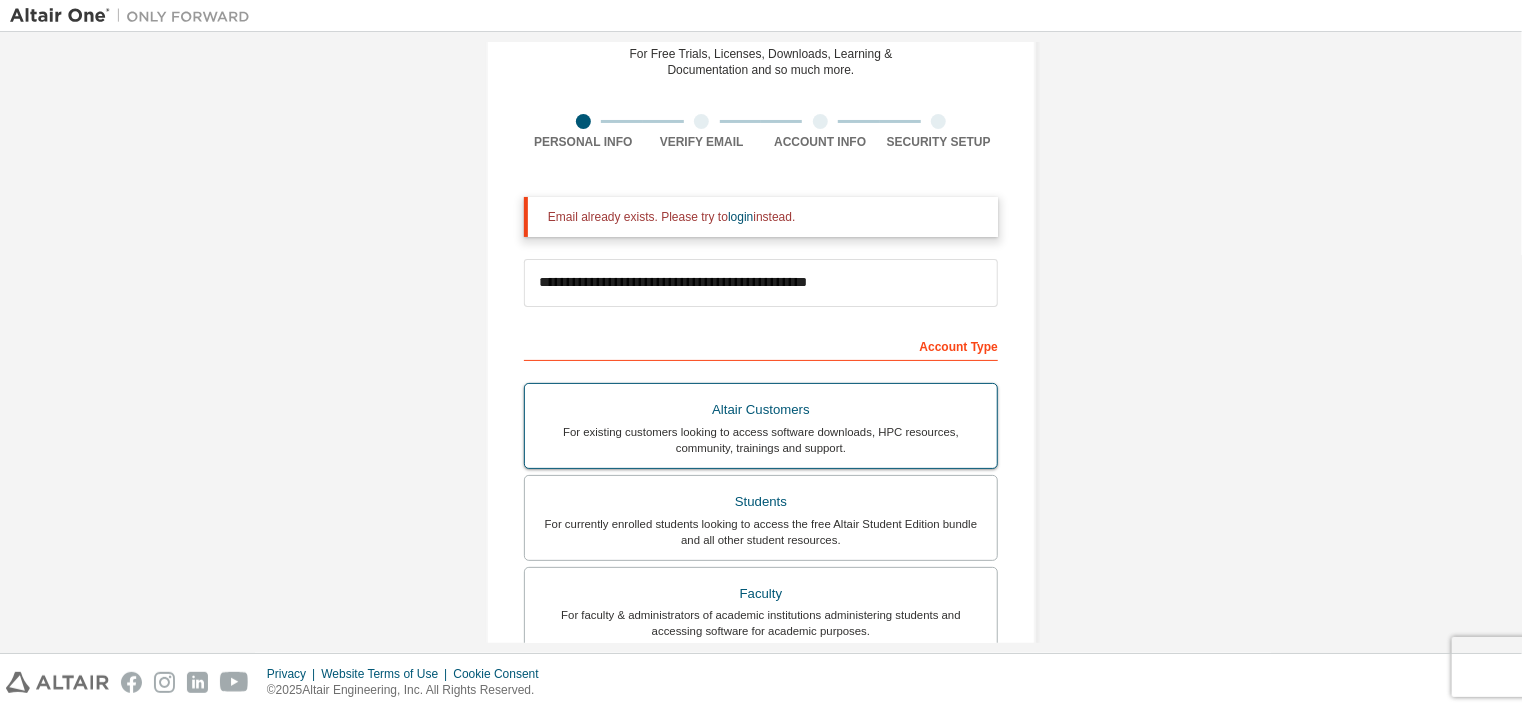 scroll, scrollTop: 96, scrollLeft: 0, axis: vertical 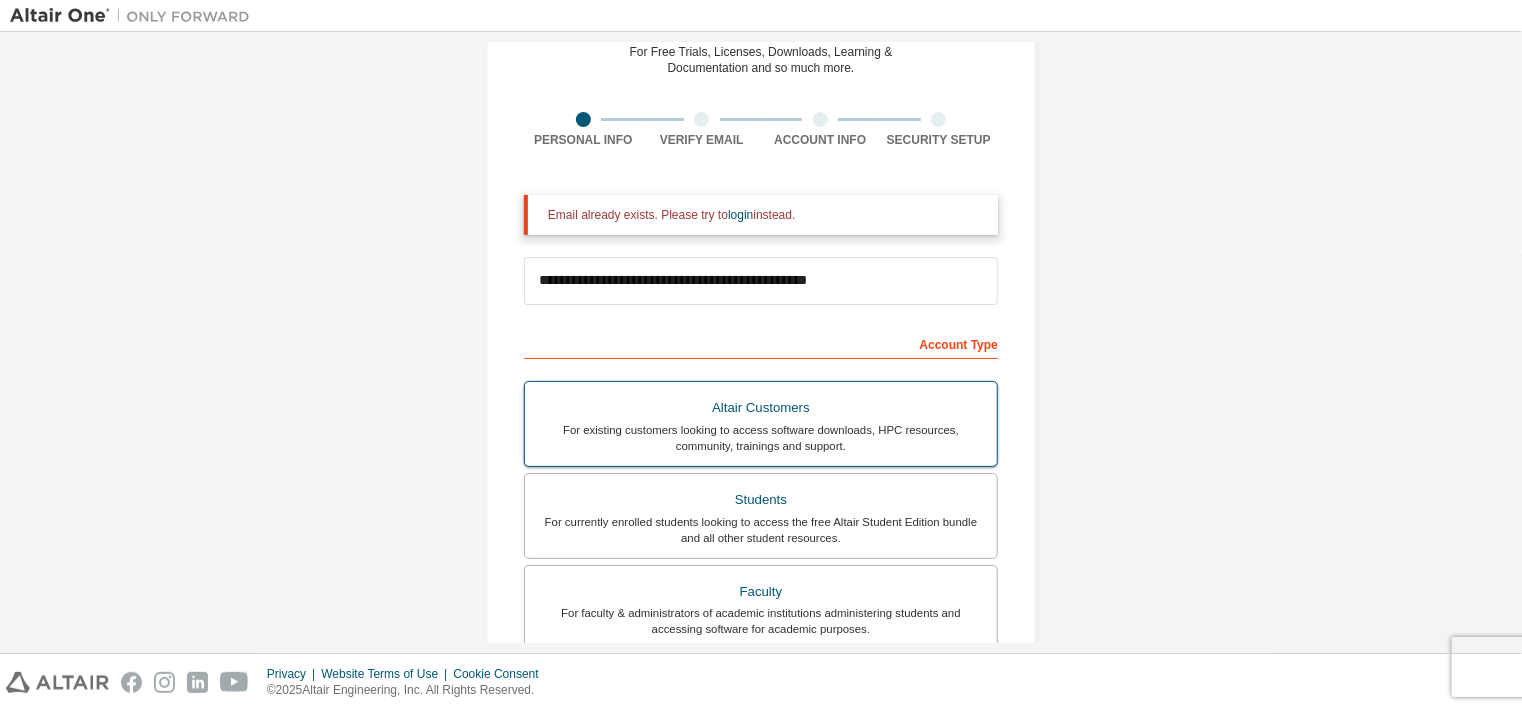 click on "For currently enrolled students looking to access the free Altair Student Edition bundle and all other student resources." at bounding box center (761, 530) 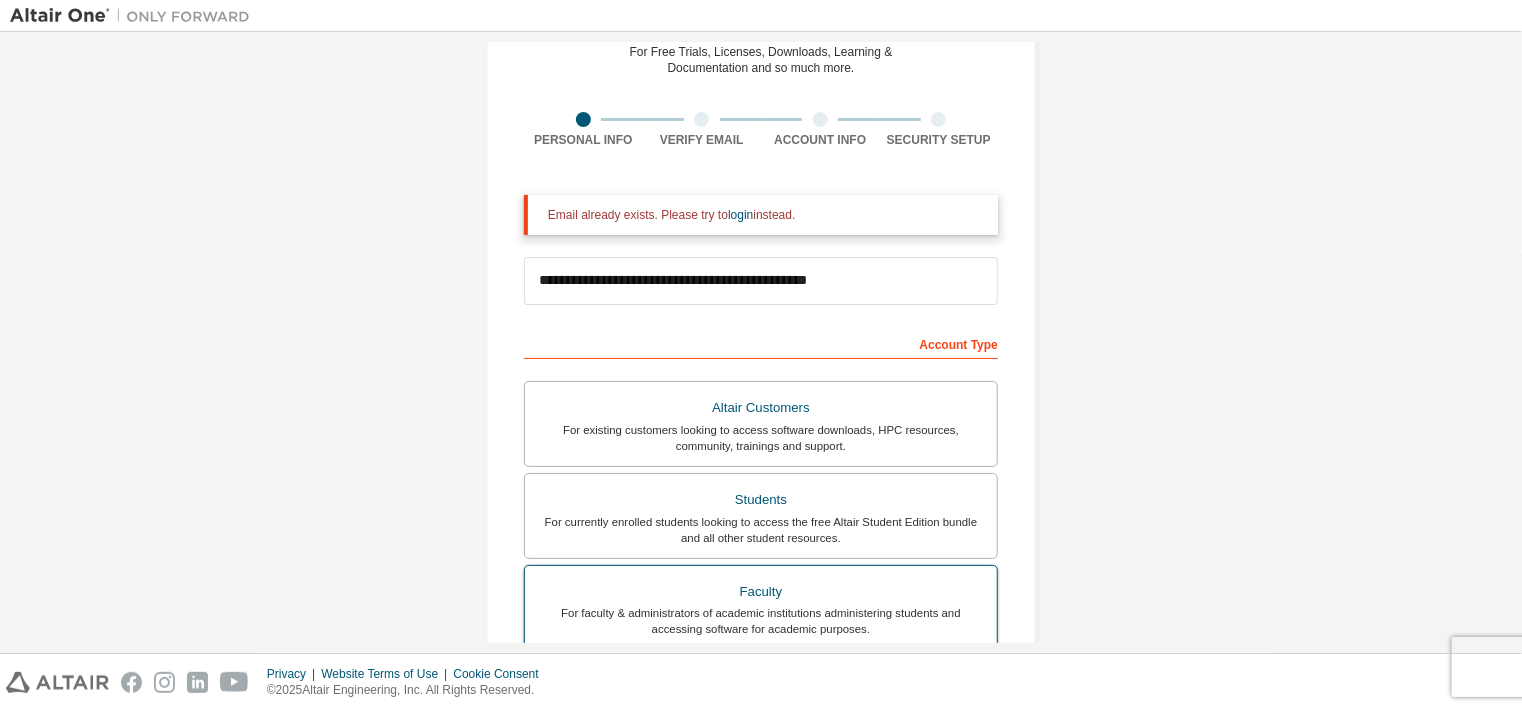 click on "Faculty" at bounding box center (761, 592) 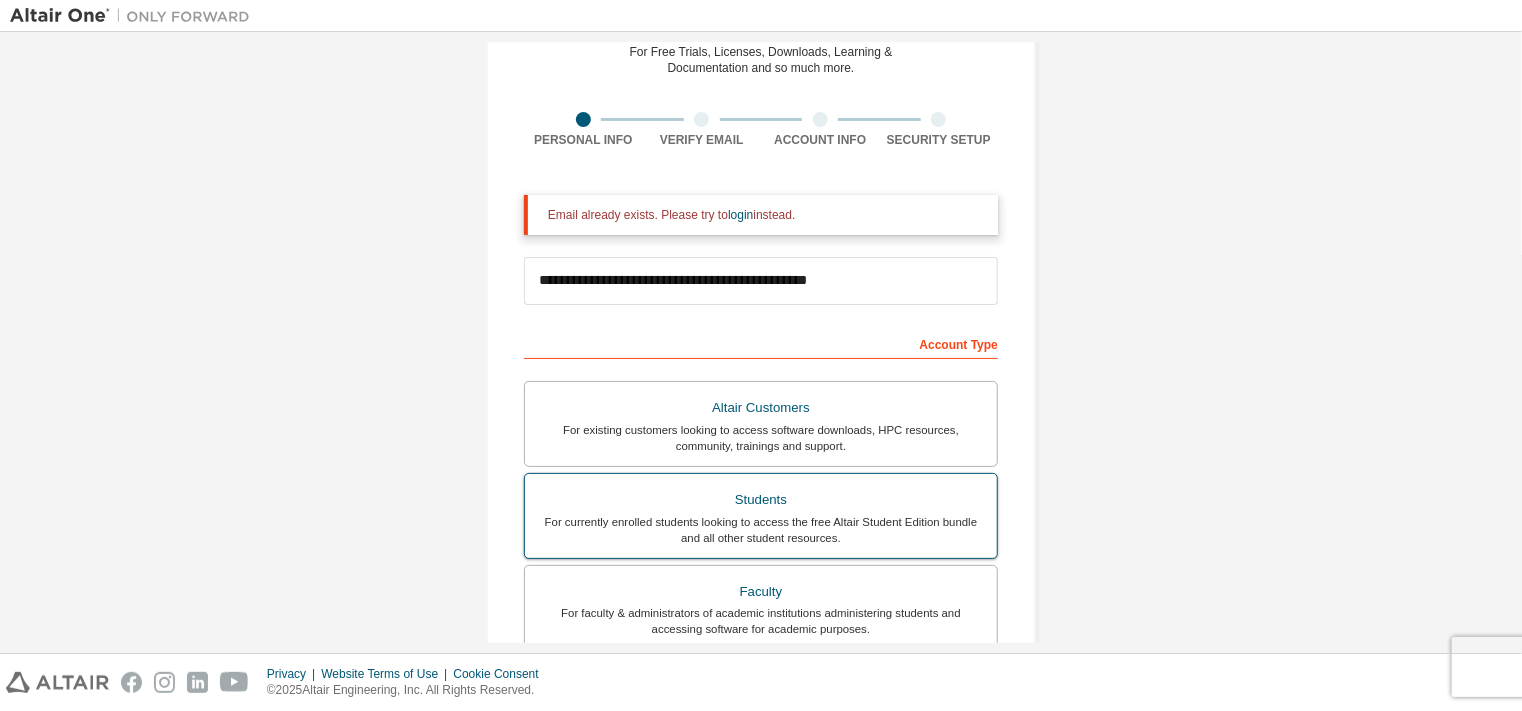 click on "For currently enrolled students looking to access the free Altair Student Edition bundle and all other student resources." at bounding box center (761, 530) 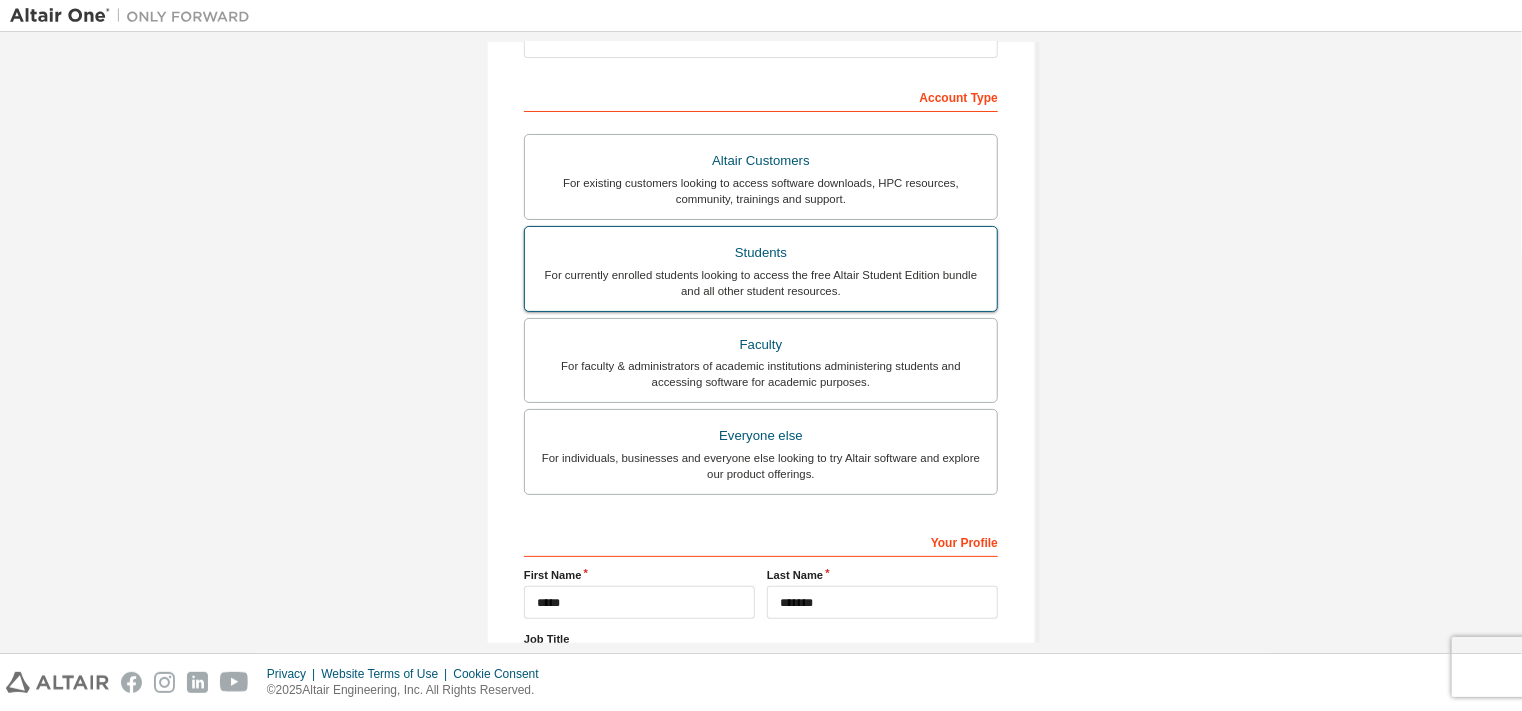 scroll, scrollTop: 0, scrollLeft: 0, axis: both 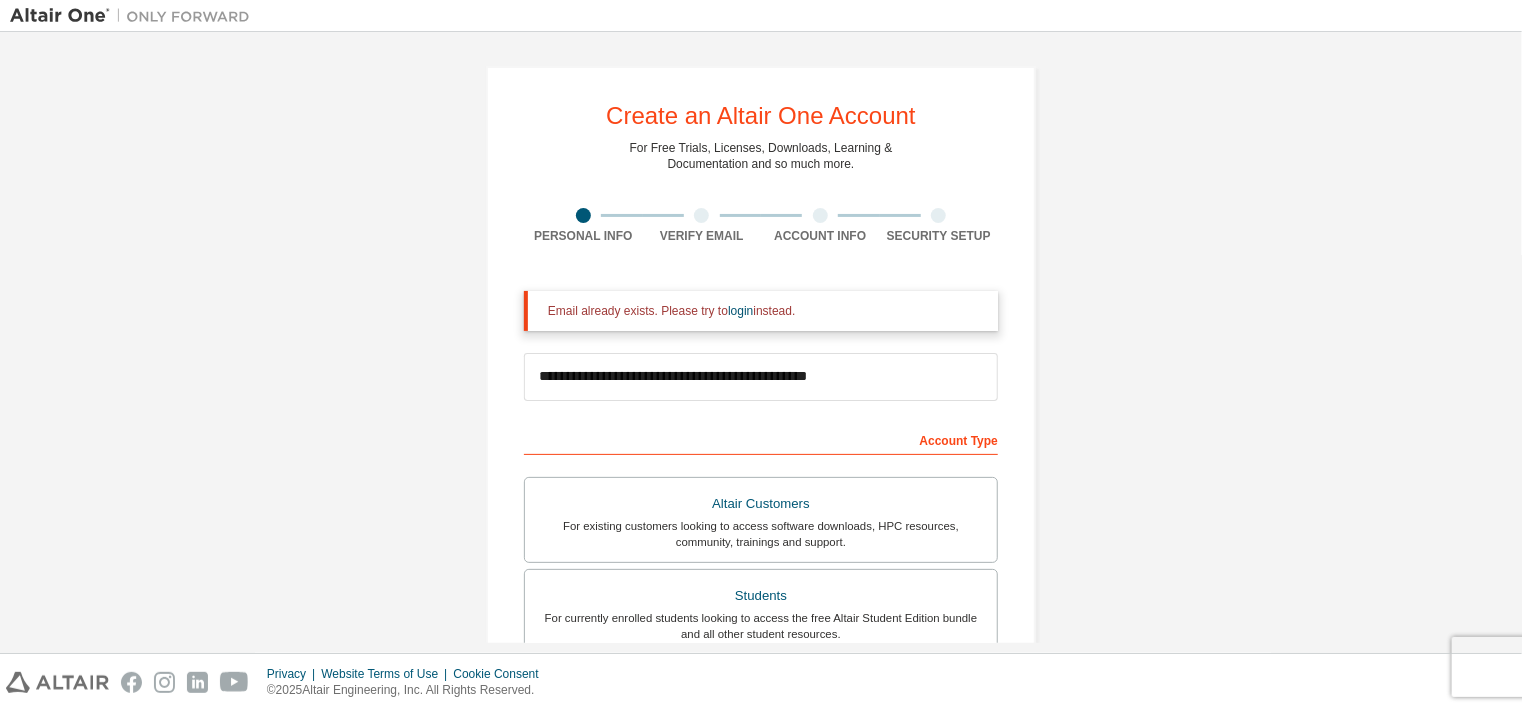 click at bounding box center [583, 215] 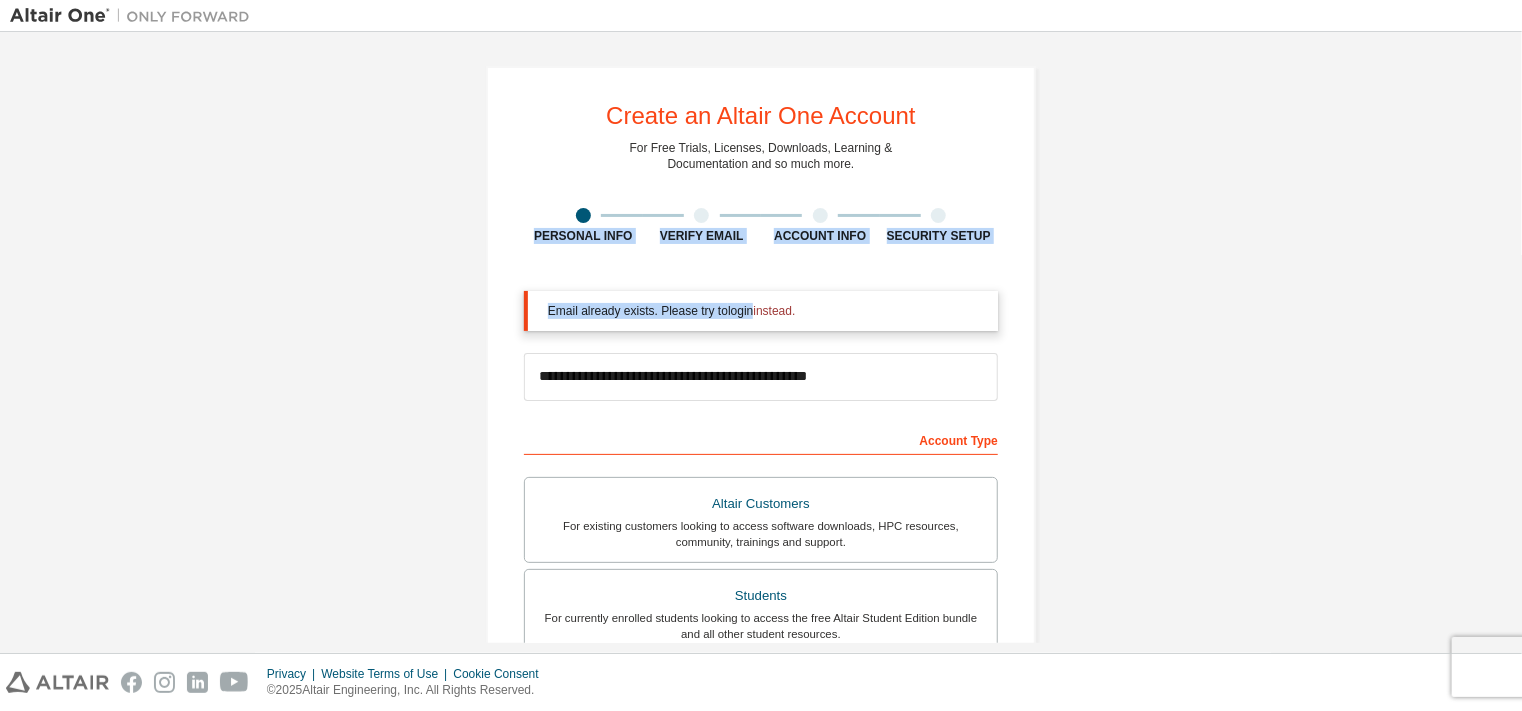 drag, startPoint x: 573, startPoint y: 217, endPoint x: 756, endPoint y: 370, distance: 238.53302 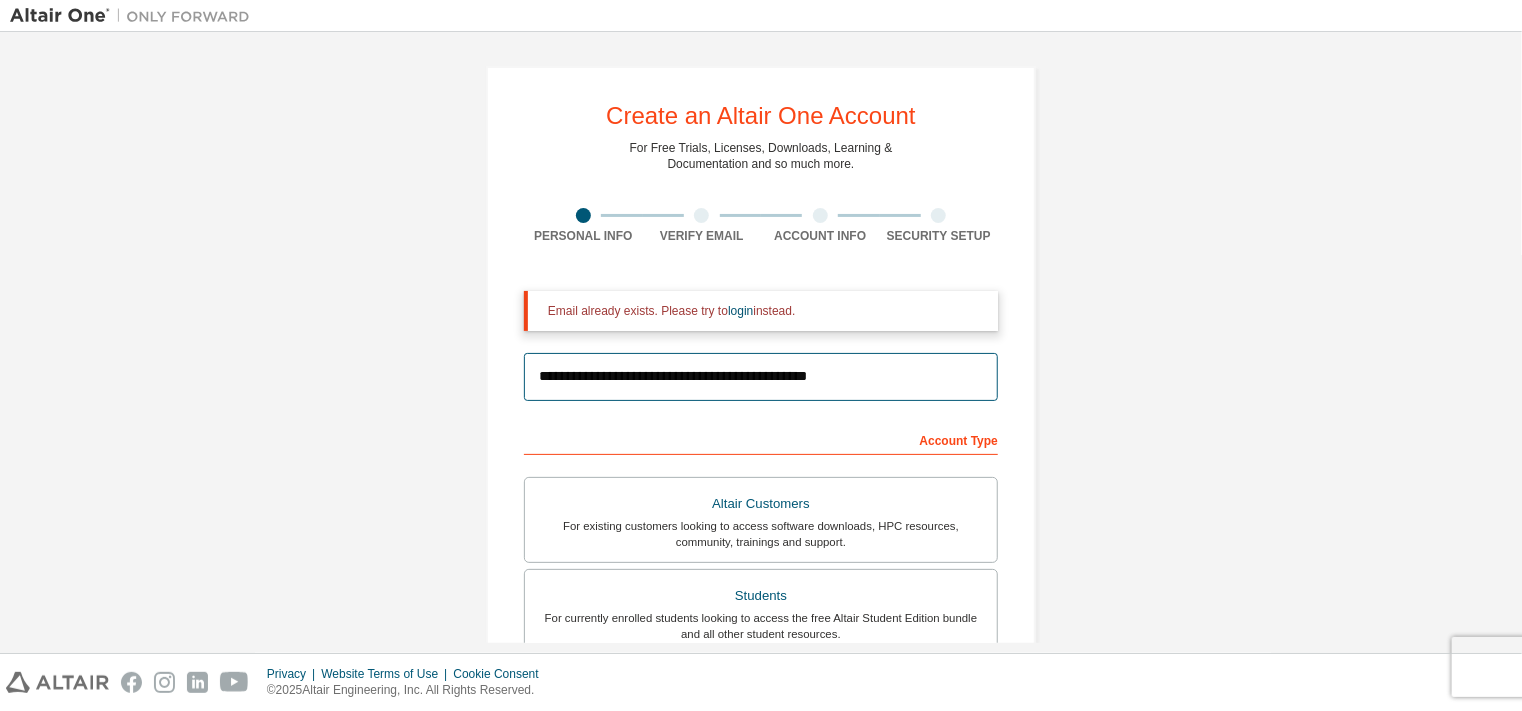 click on "**********" at bounding box center (761, 377) 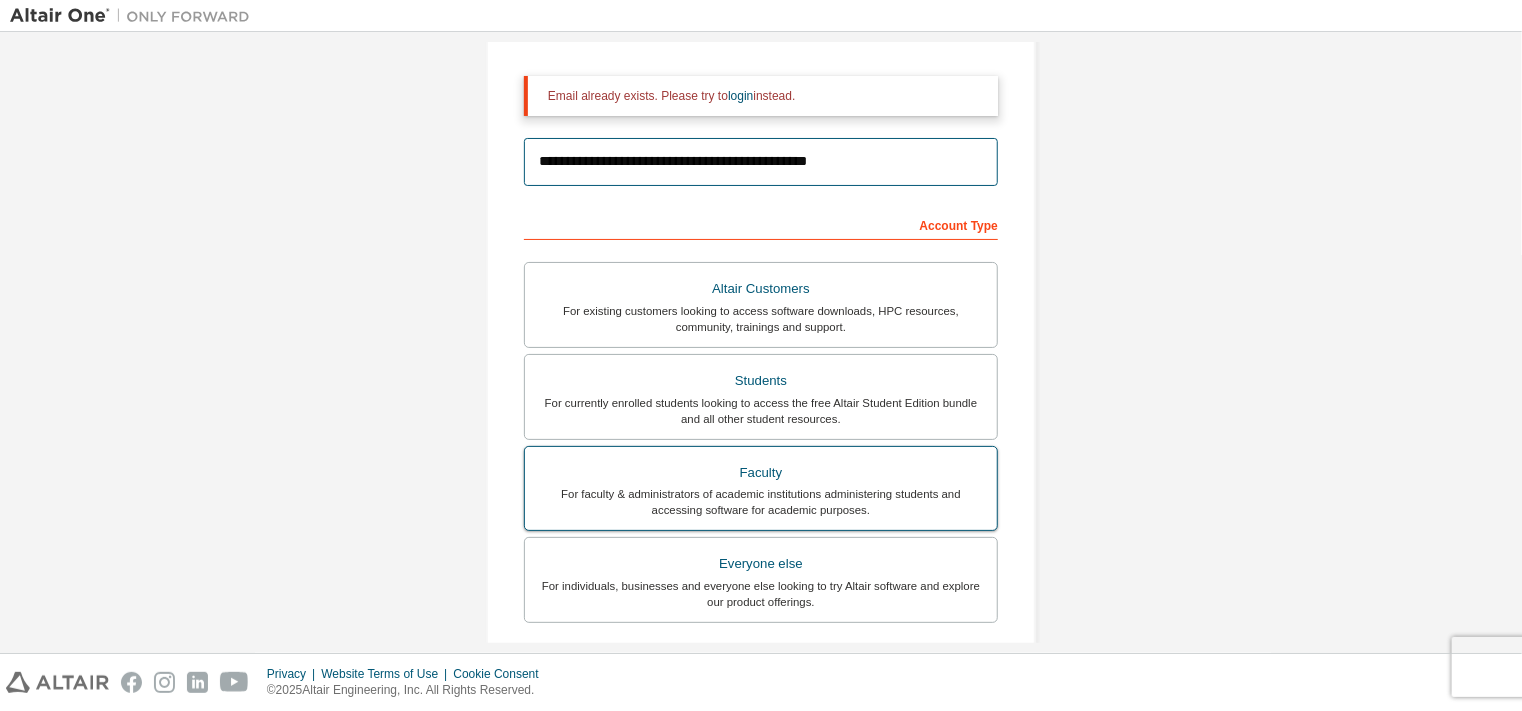 scroll, scrollTop: 516, scrollLeft: 0, axis: vertical 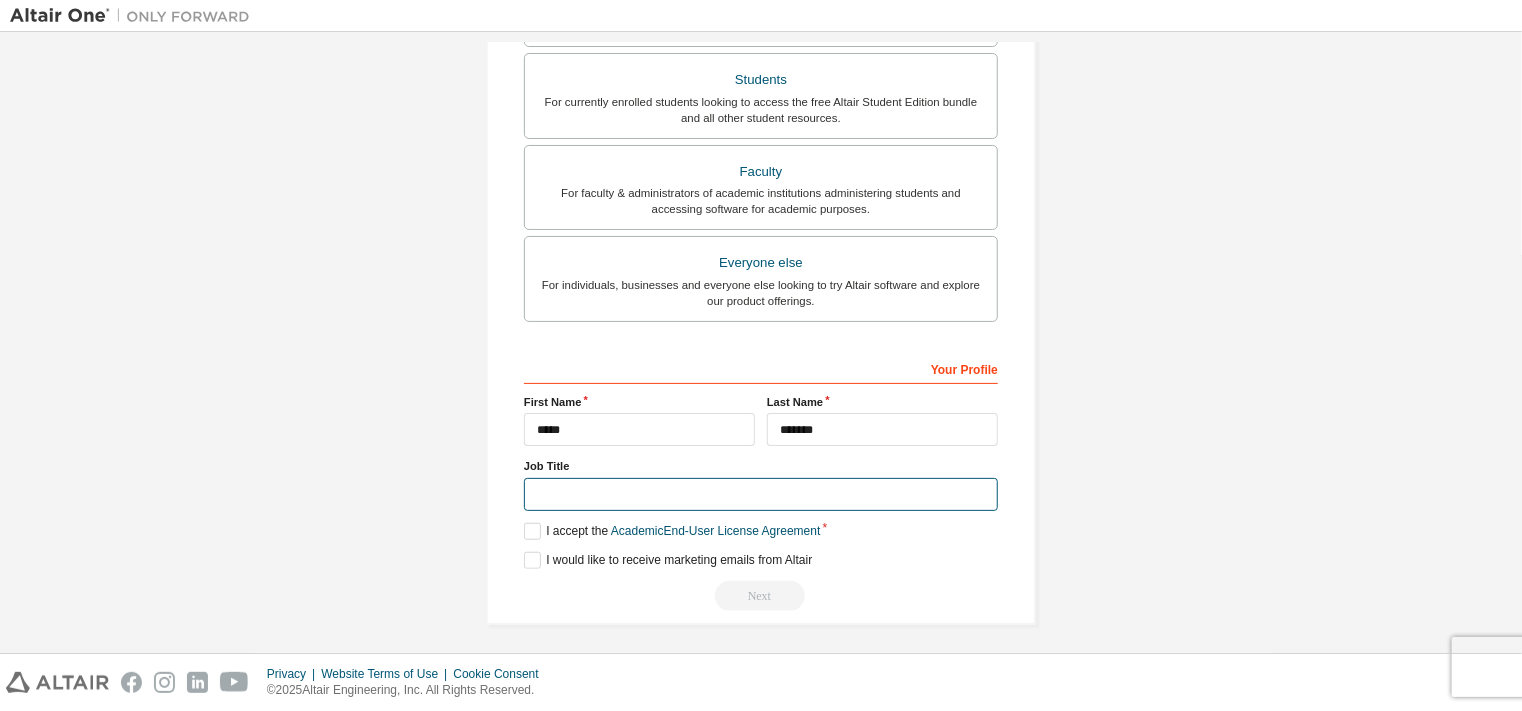 click at bounding box center [761, 494] 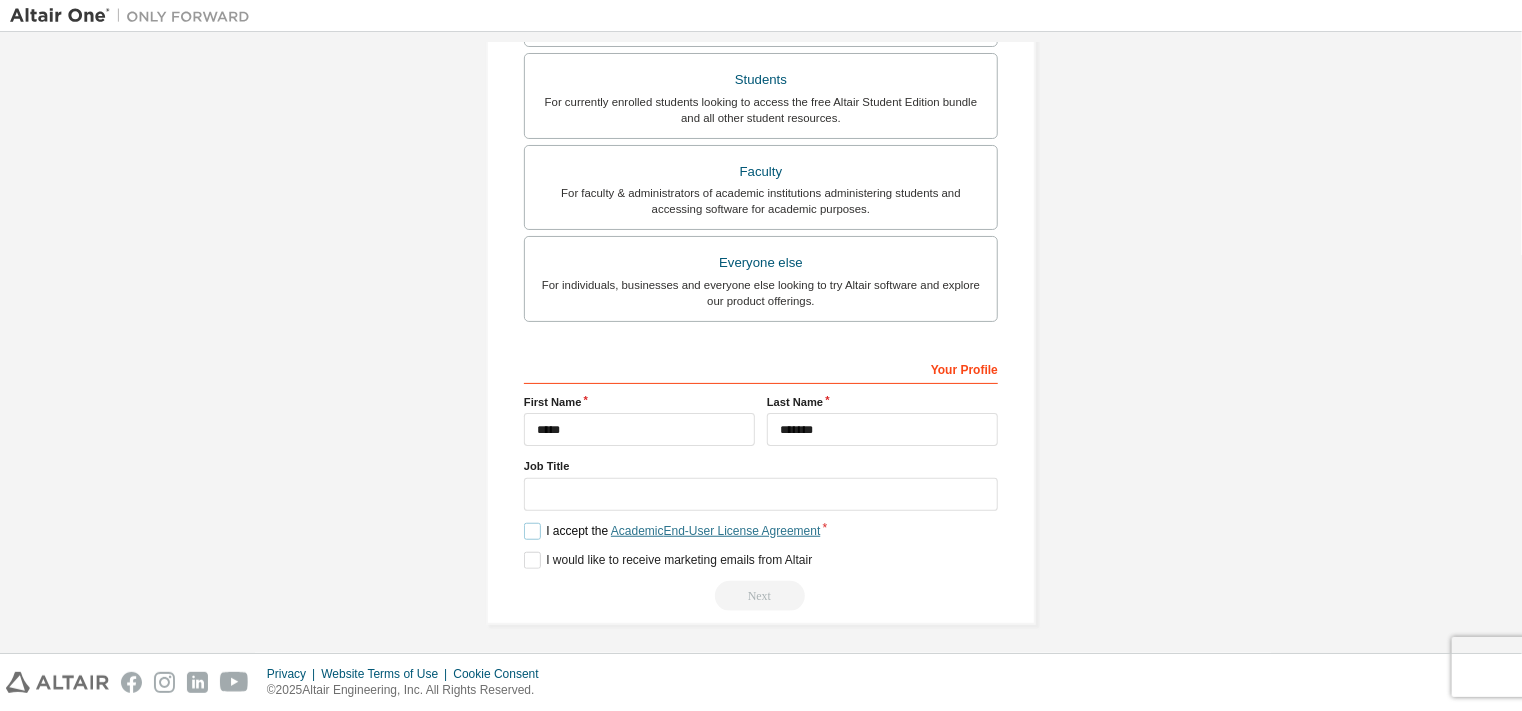 click on "Academic   End-User License Agreement" at bounding box center [715, 531] 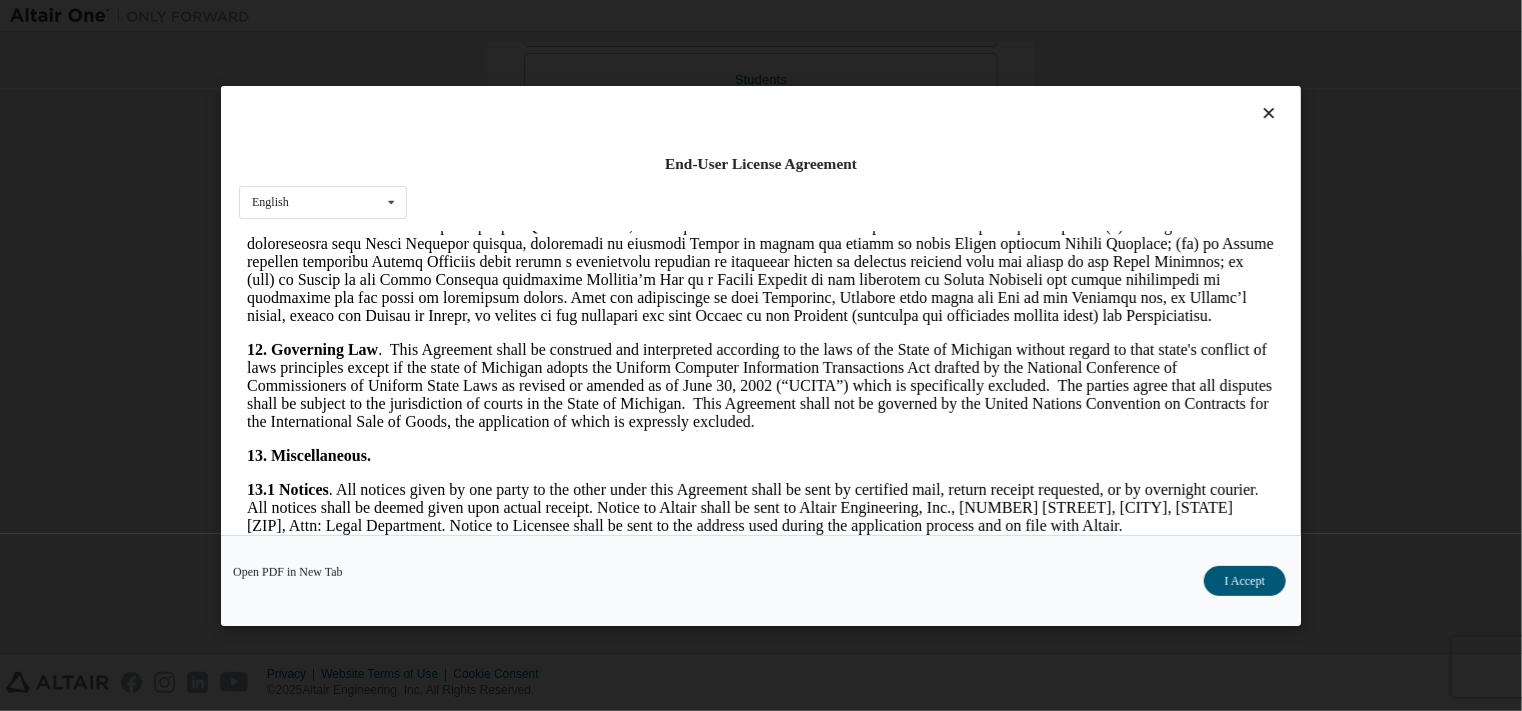 scroll, scrollTop: 3349, scrollLeft: 0, axis: vertical 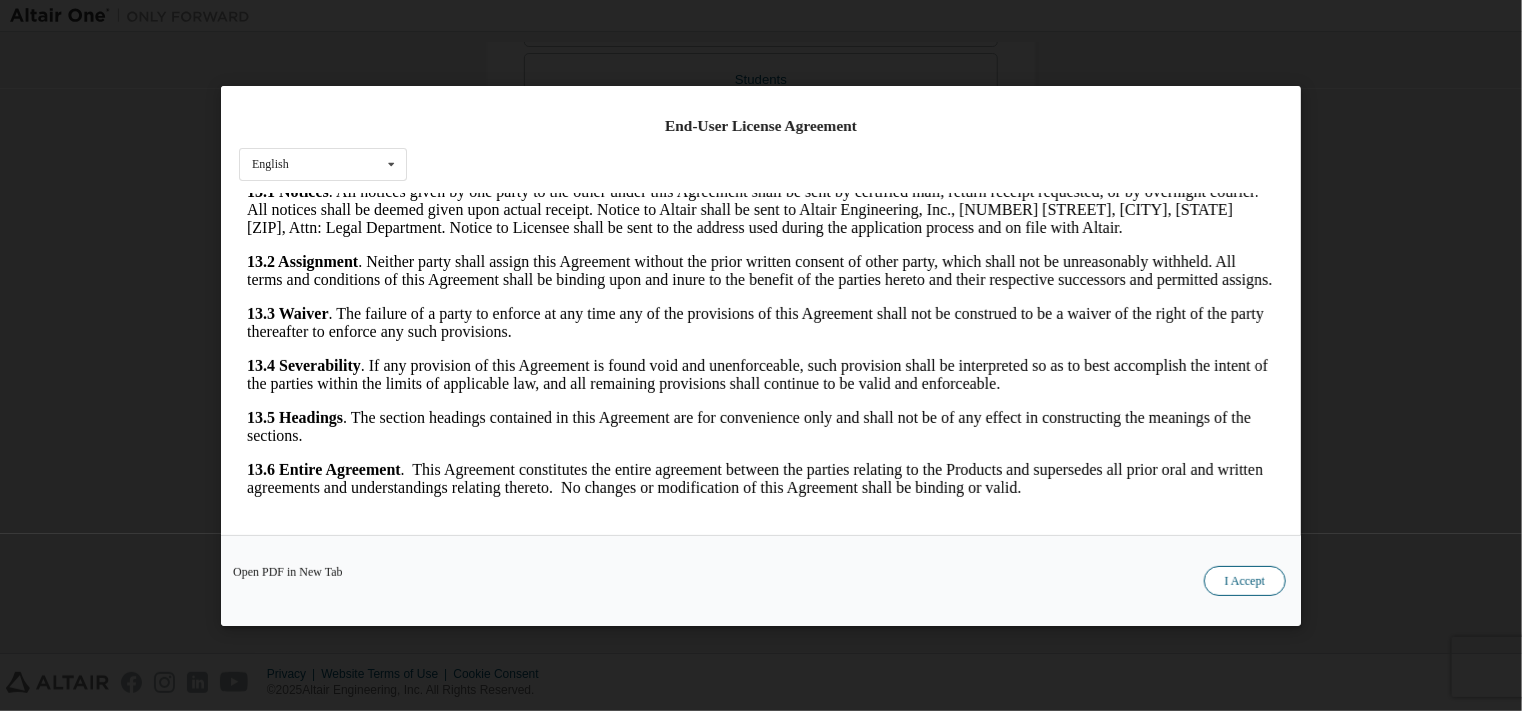 click on "I Accept" at bounding box center (1245, 580) 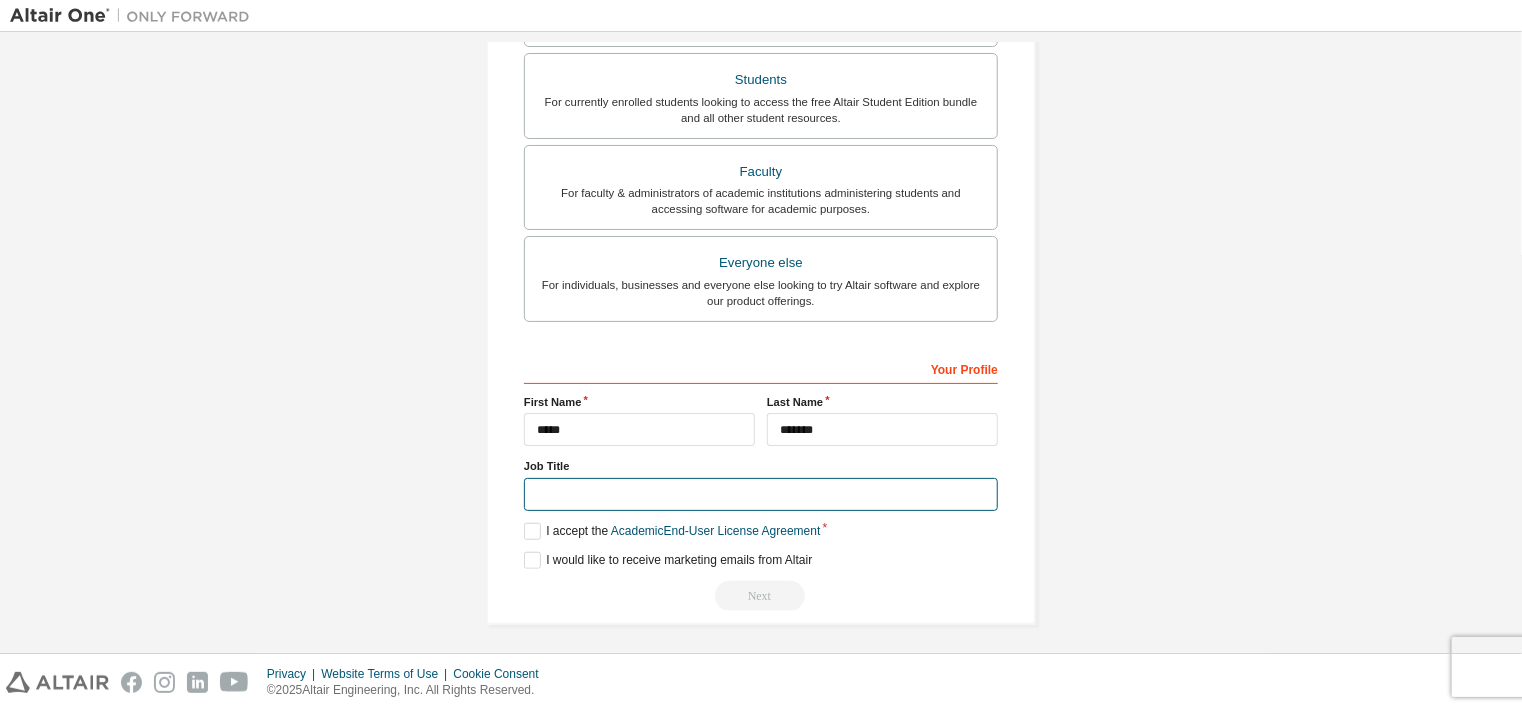 click at bounding box center [761, 494] 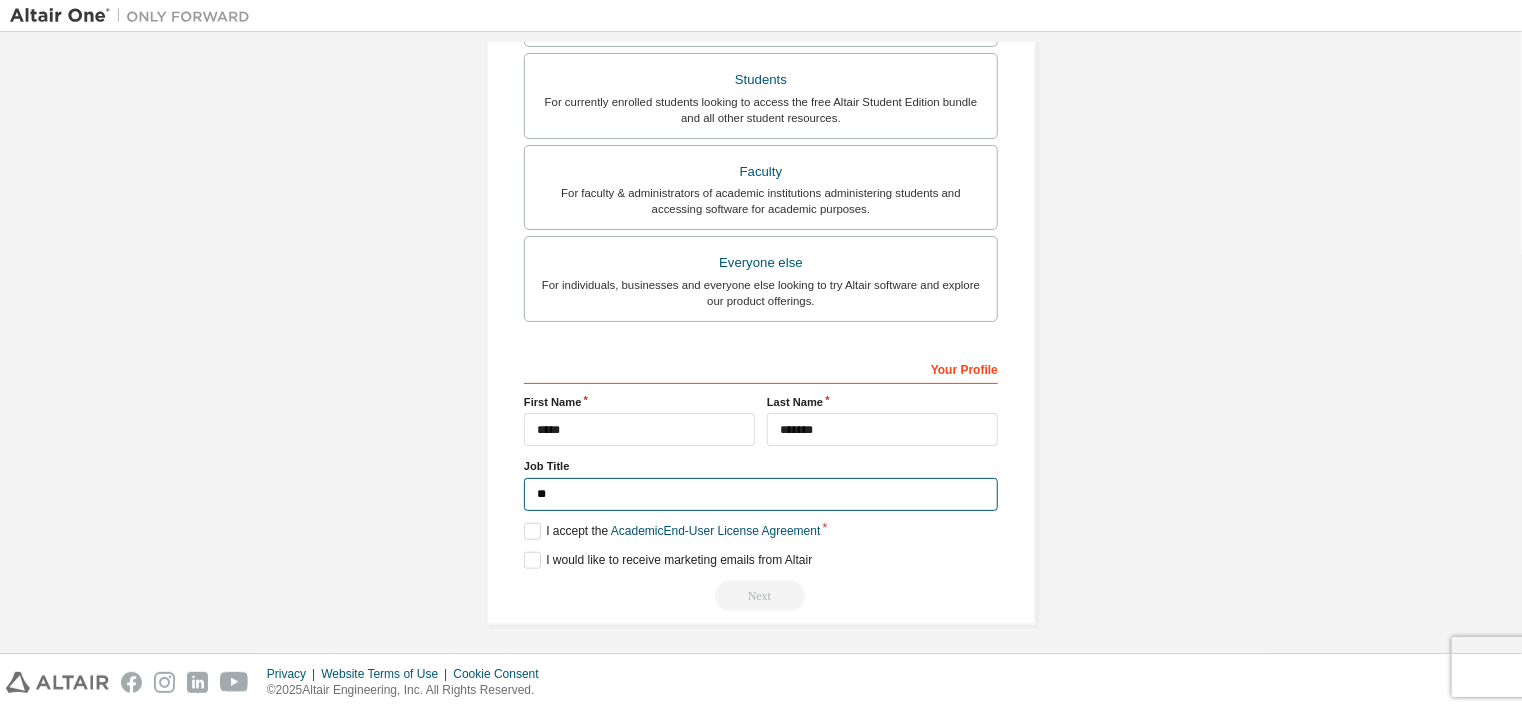 type on "*" 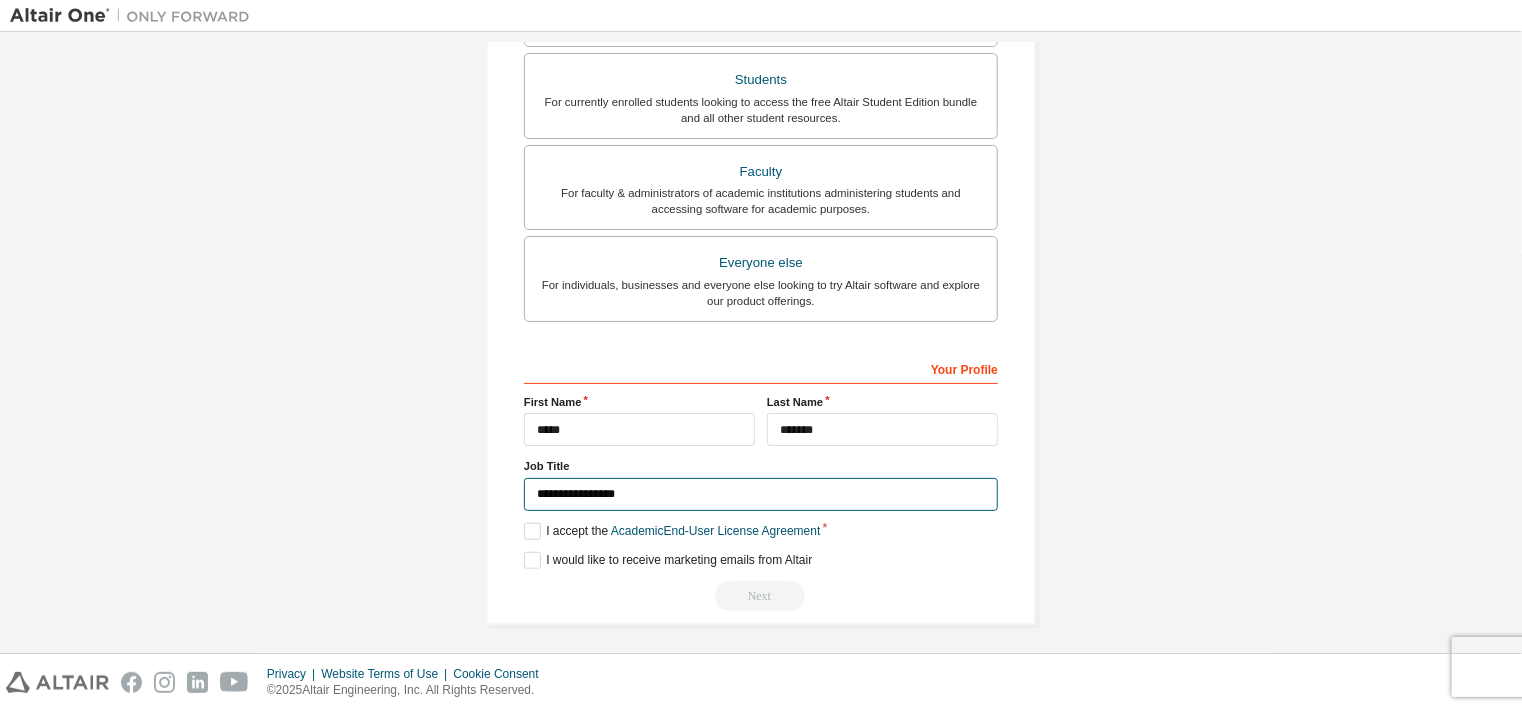 type on "**********" 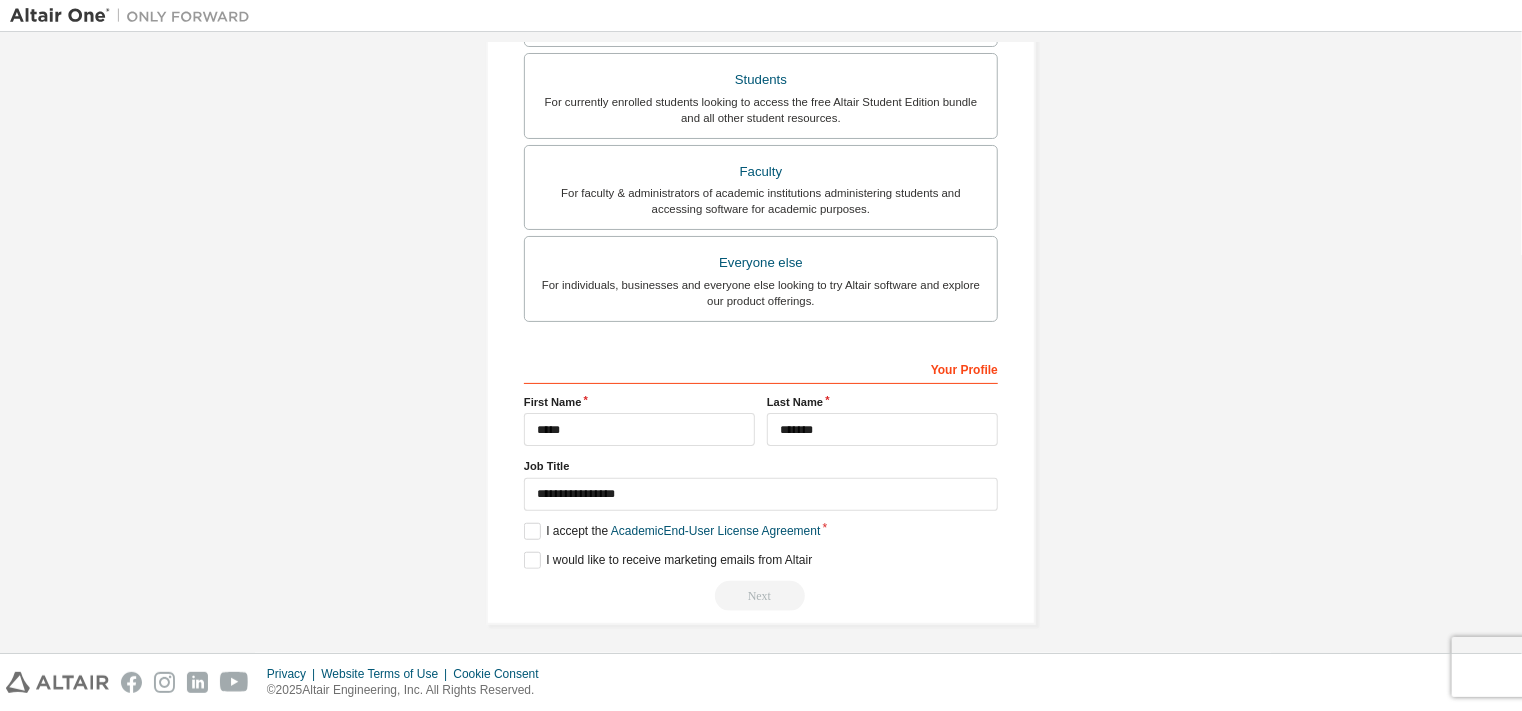 click on "Next" at bounding box center (761, 596) 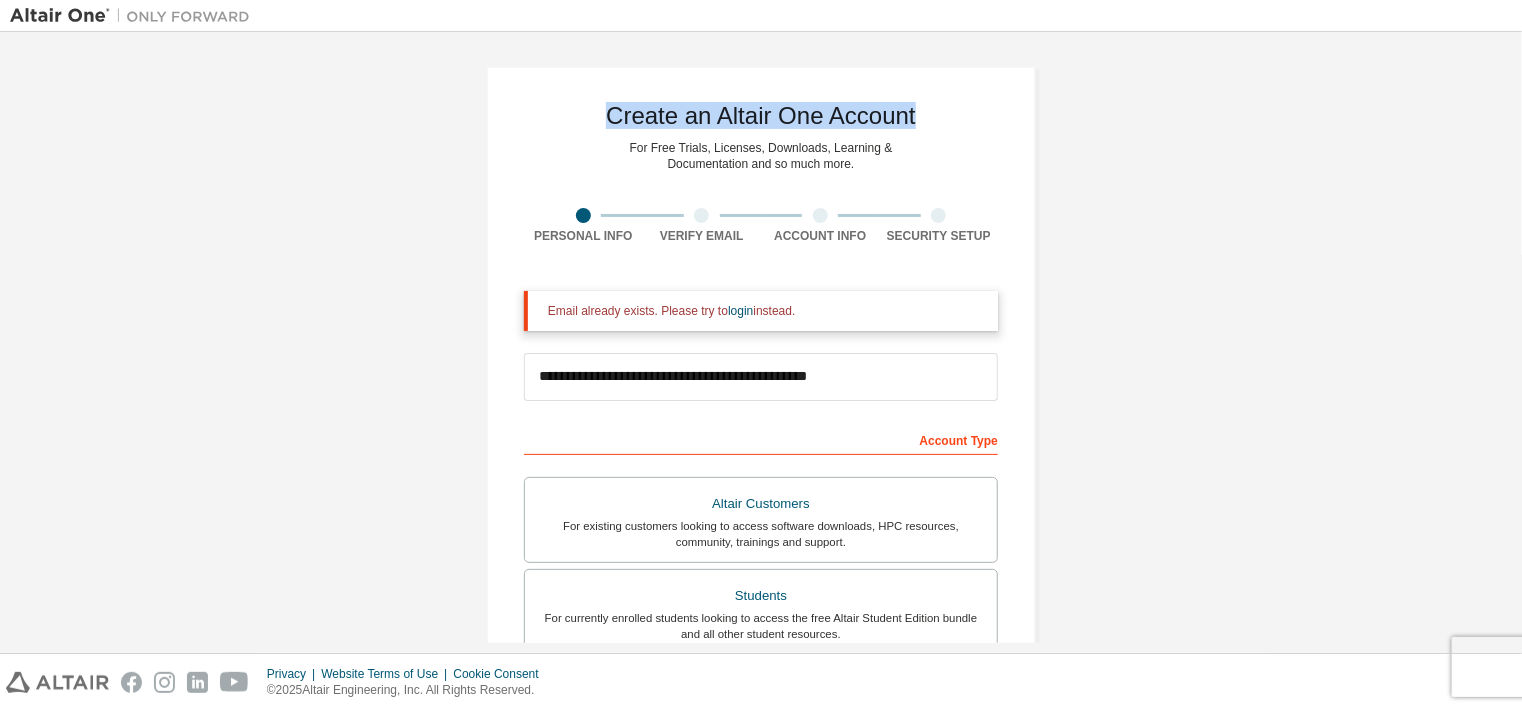 drag, startPoint x: 909, startPoint y: 115, endPoint x: 601, endPoint y: 100, distance: 308.36505 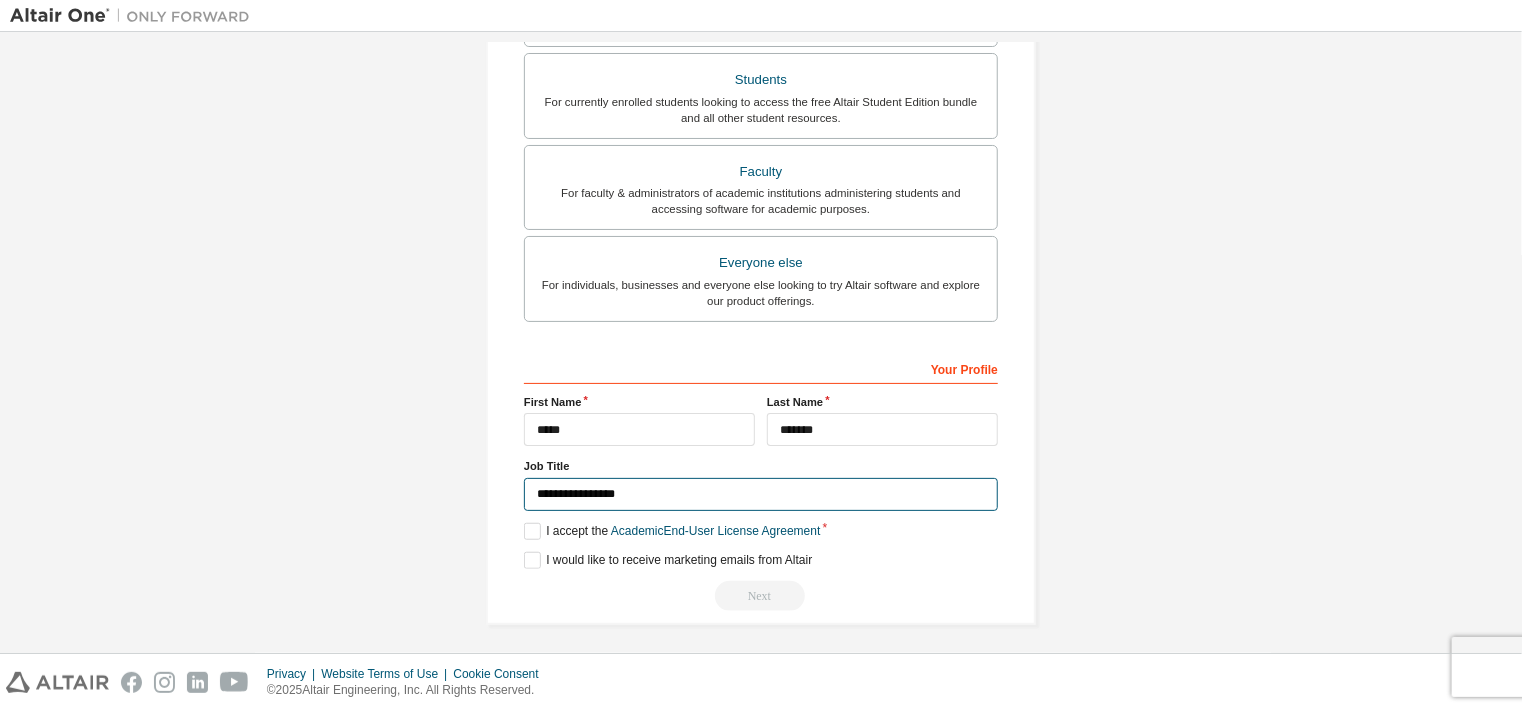 drag, startPoint x: 647, startPoint y: 485, endPoint x: 439, endPoint y: 505, distance: 208.95932 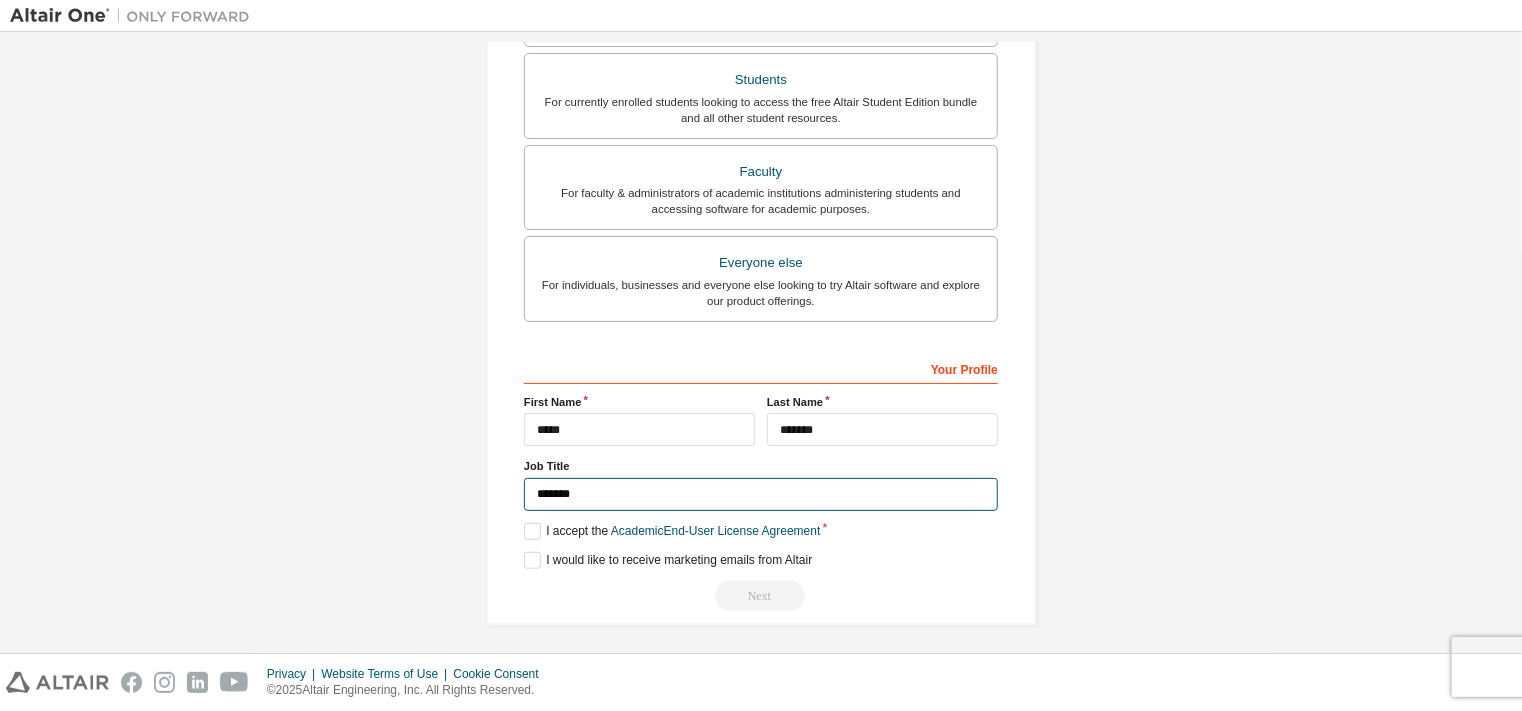type on "*******" 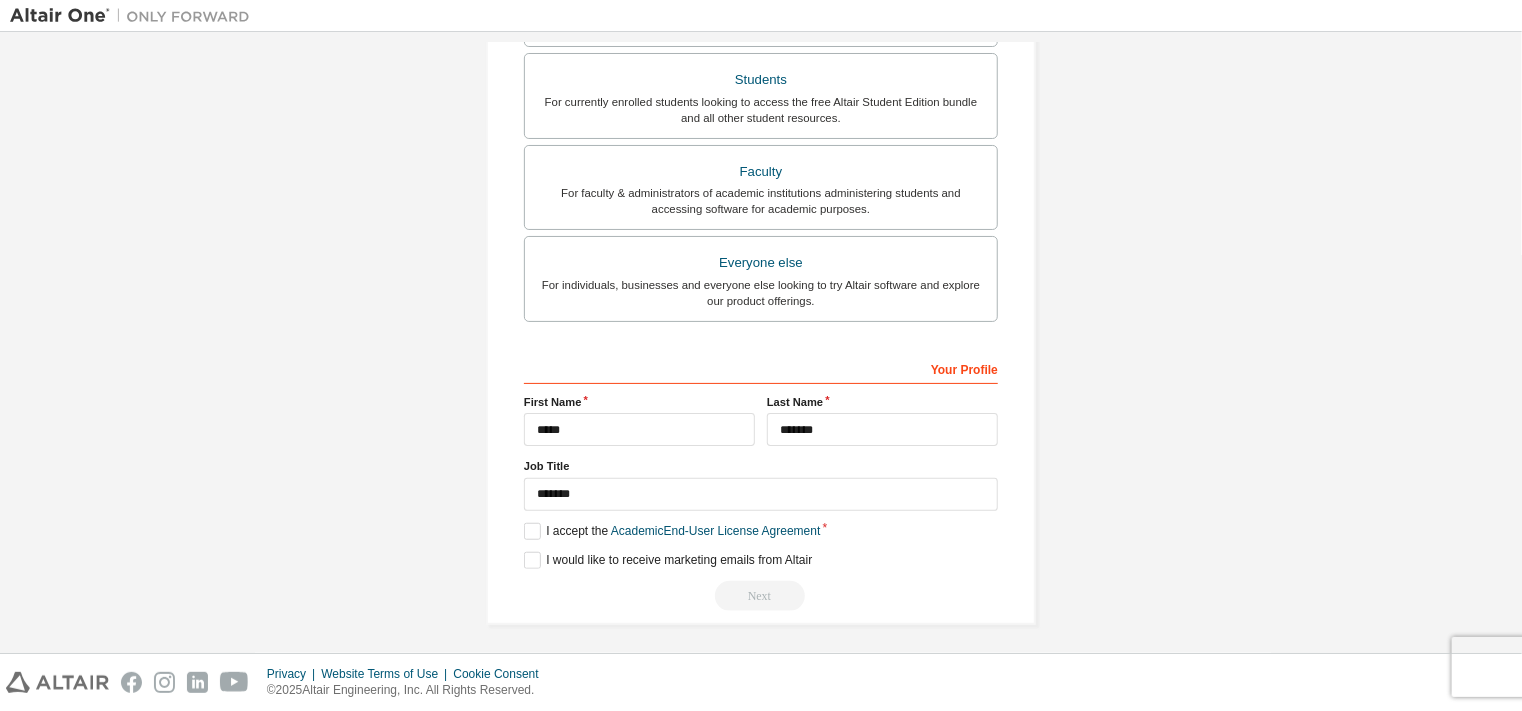 drag, startPoint x: 515, startPoint y: 554, endPoint x: 624, endPoint y: 582, distance: 112.53888 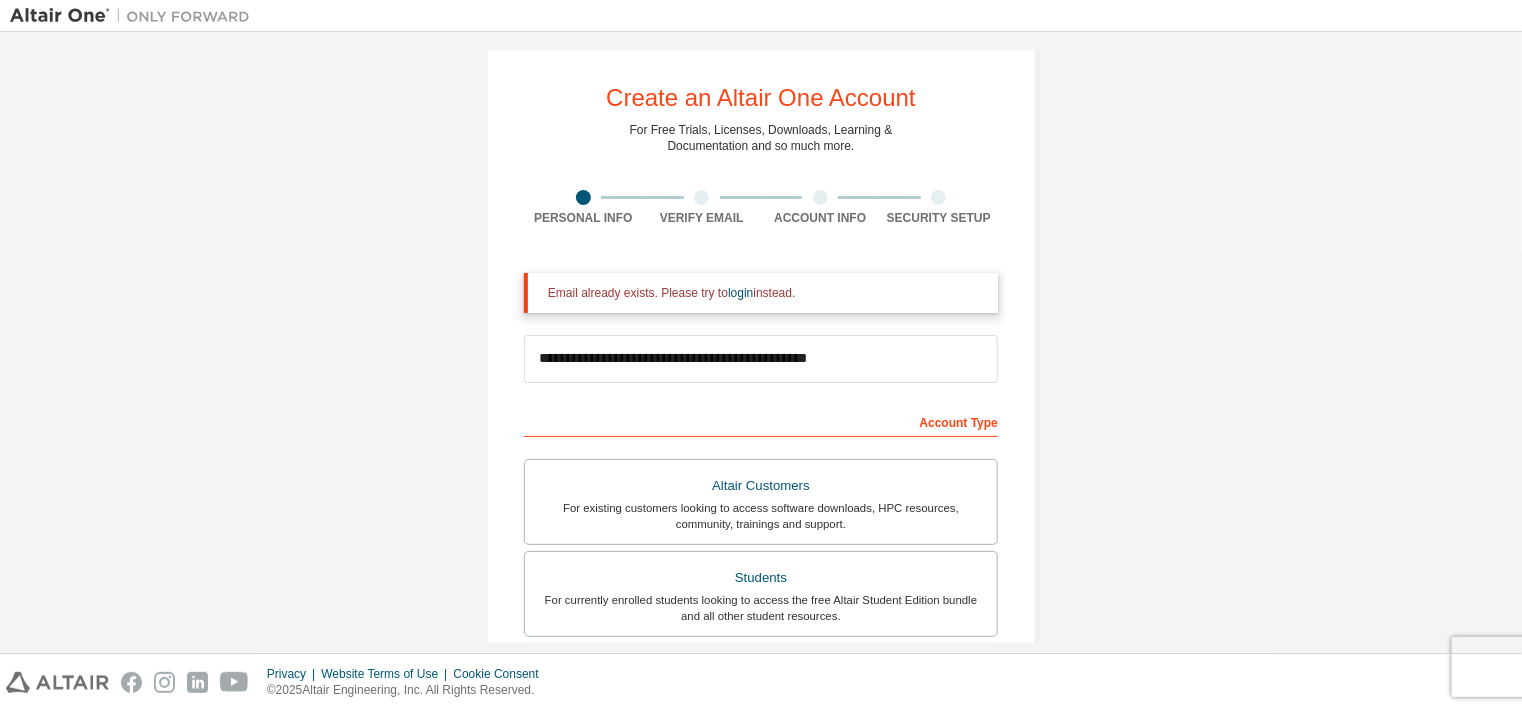 scroll, scrollTop: 14, scrollLeft: 0, axis: vertical 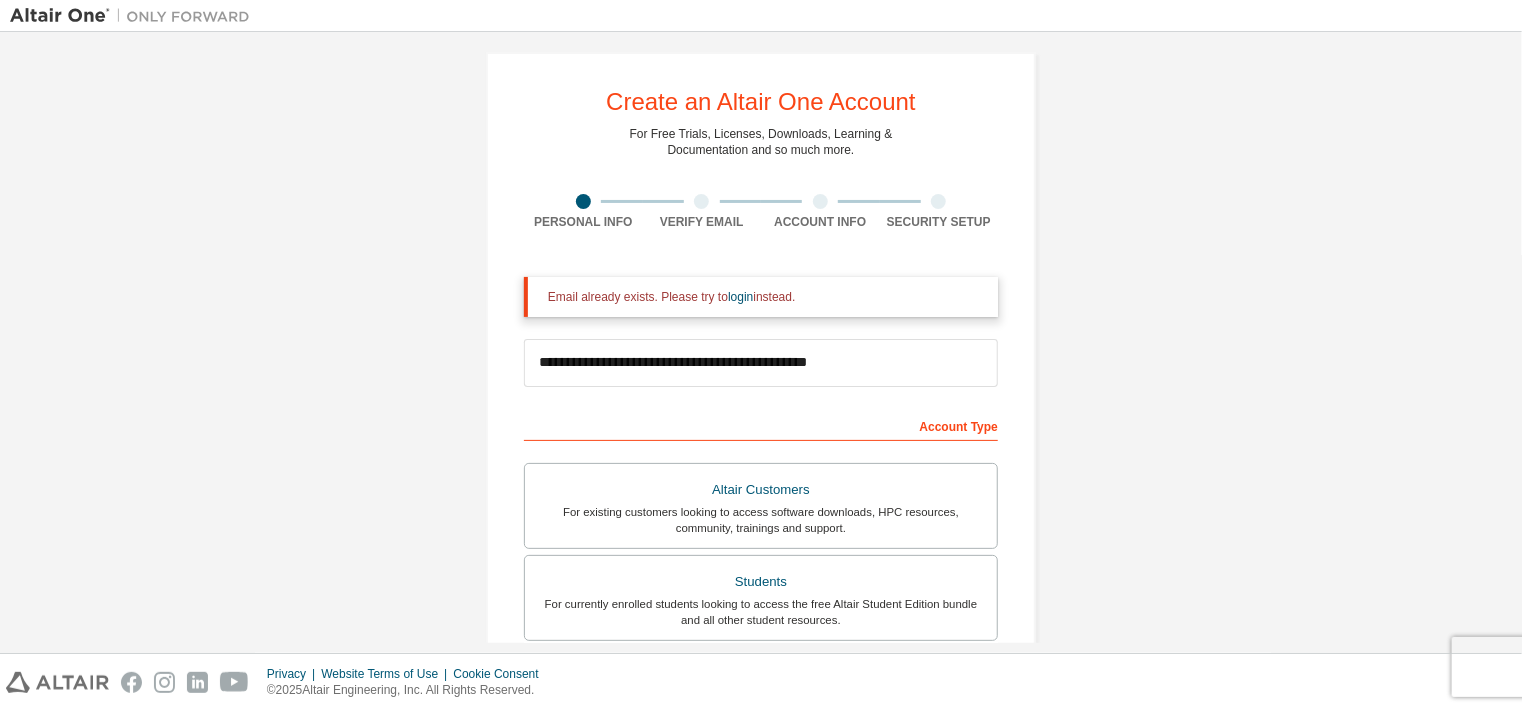 click on "Email already exists. Please try to  login  instead." at bounding box center [761, 297] 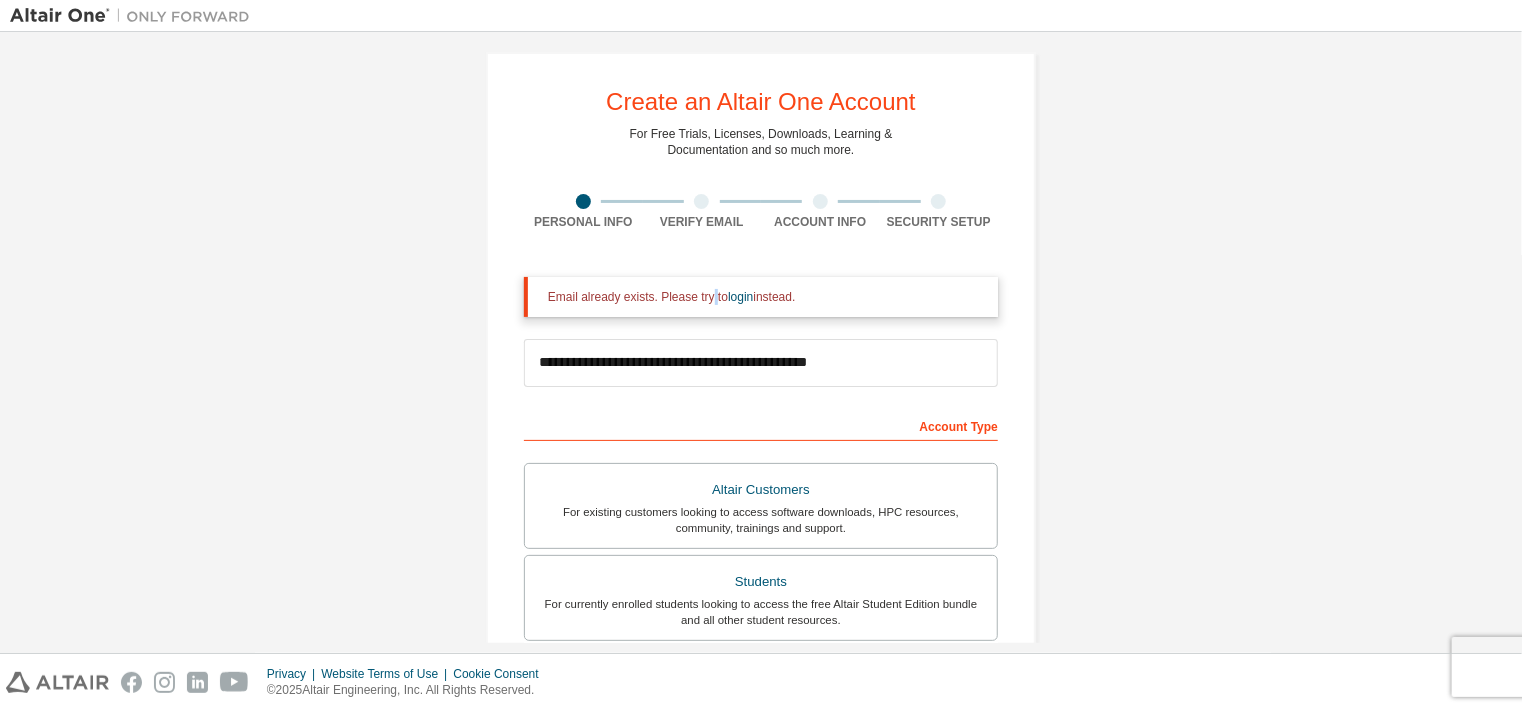 click on "Email already exists. Please try to  login  instead." at bounding box center (761, 297) 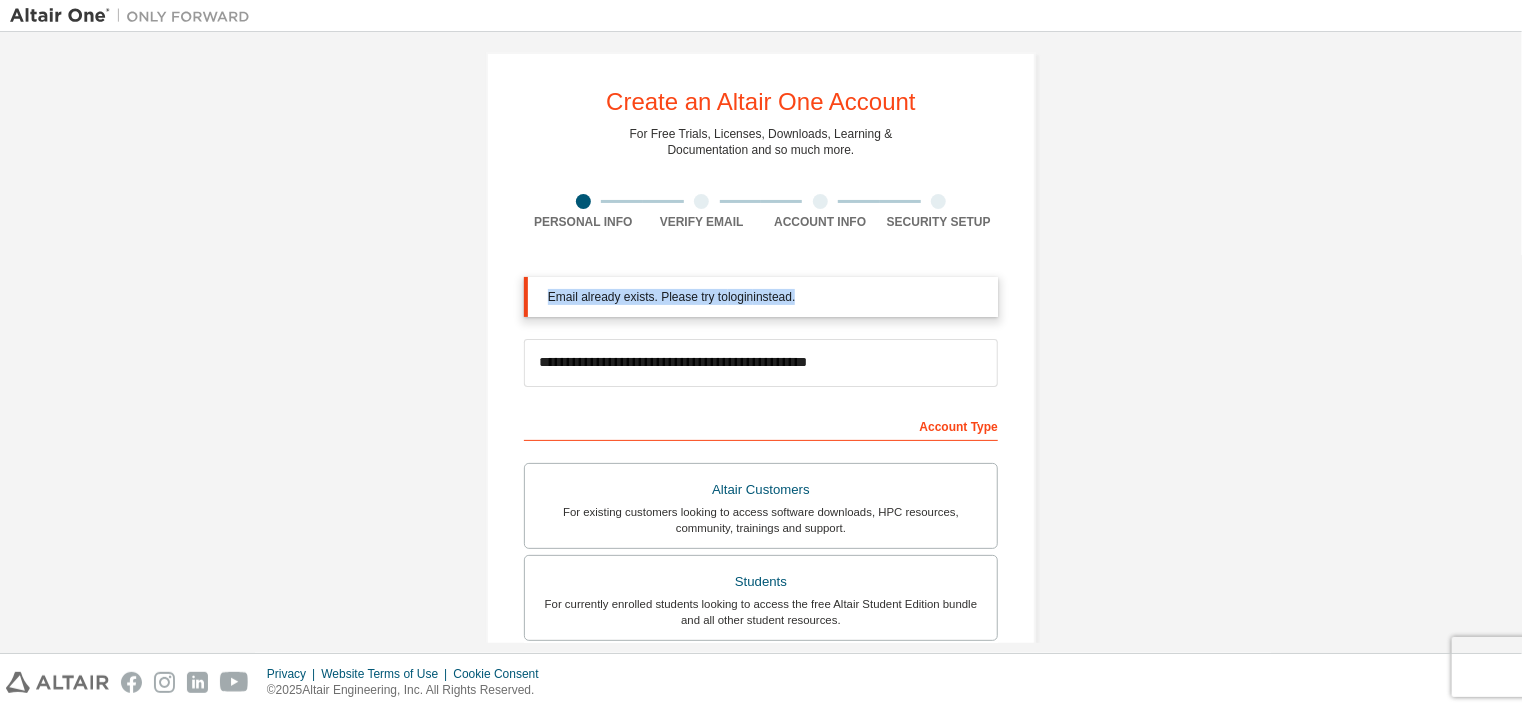 click on "Email already exists. Please try to  login  instead." at bounding box center (761, 297) 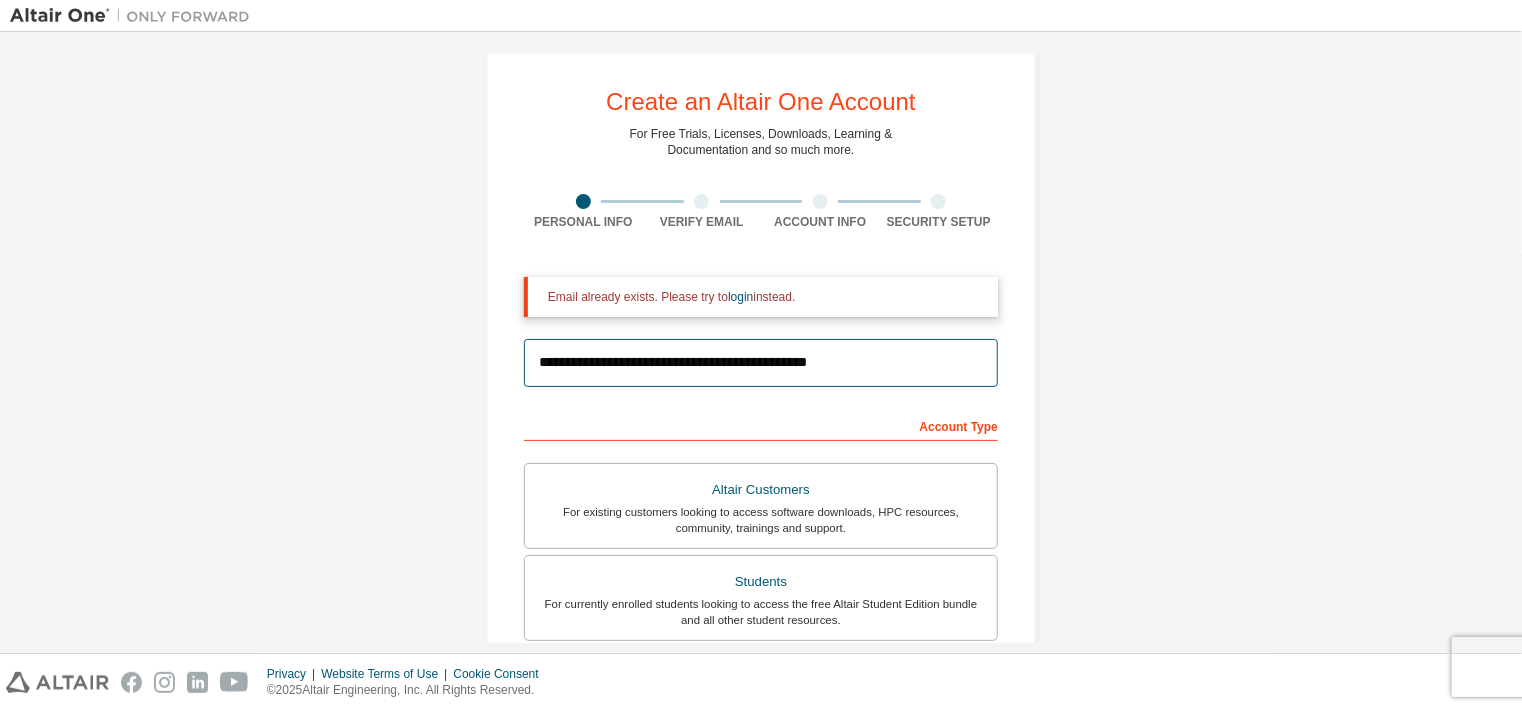 click on "**********" at bounding box center [761, 363] 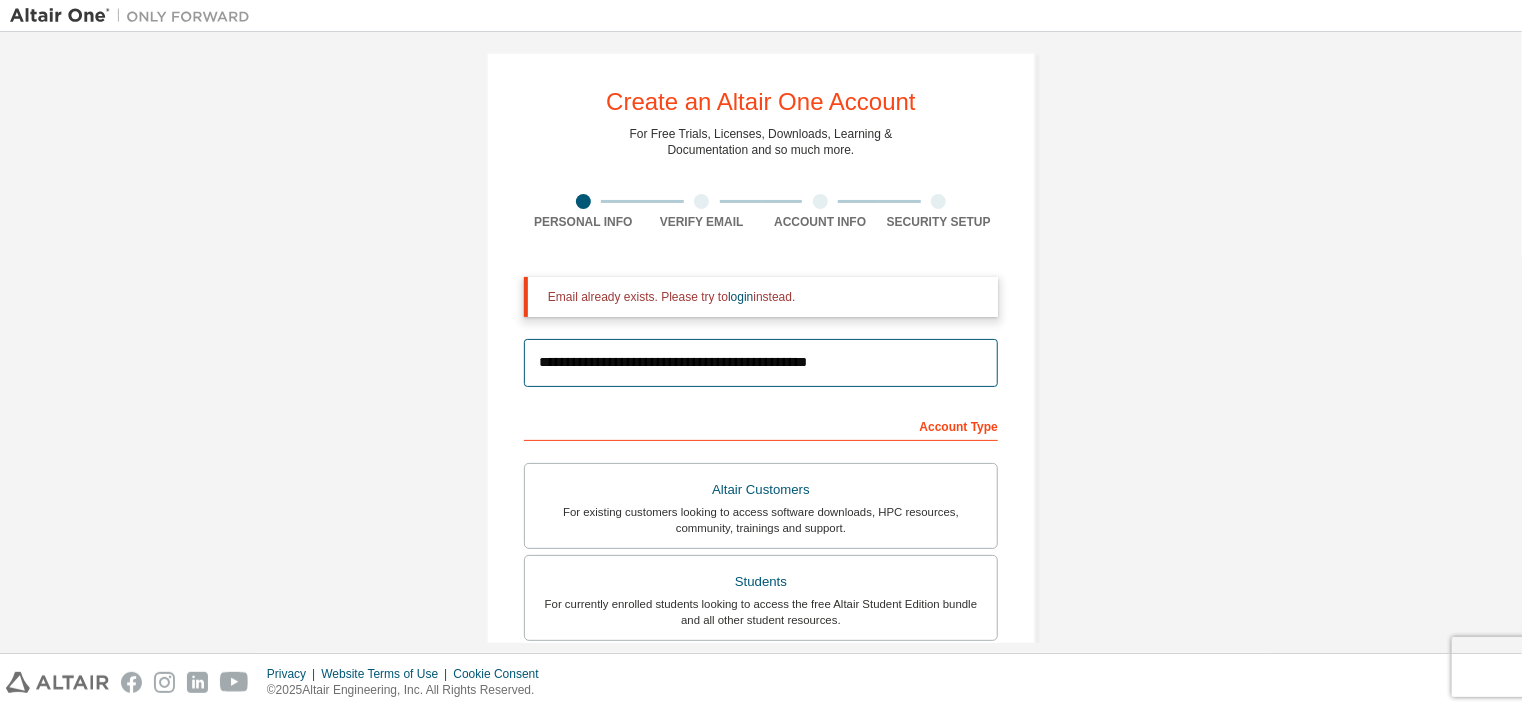 drag, startPoint x: 848, startPoint y: 366, endPoint x: 368, endPoint y: 387, distance: 480.45917 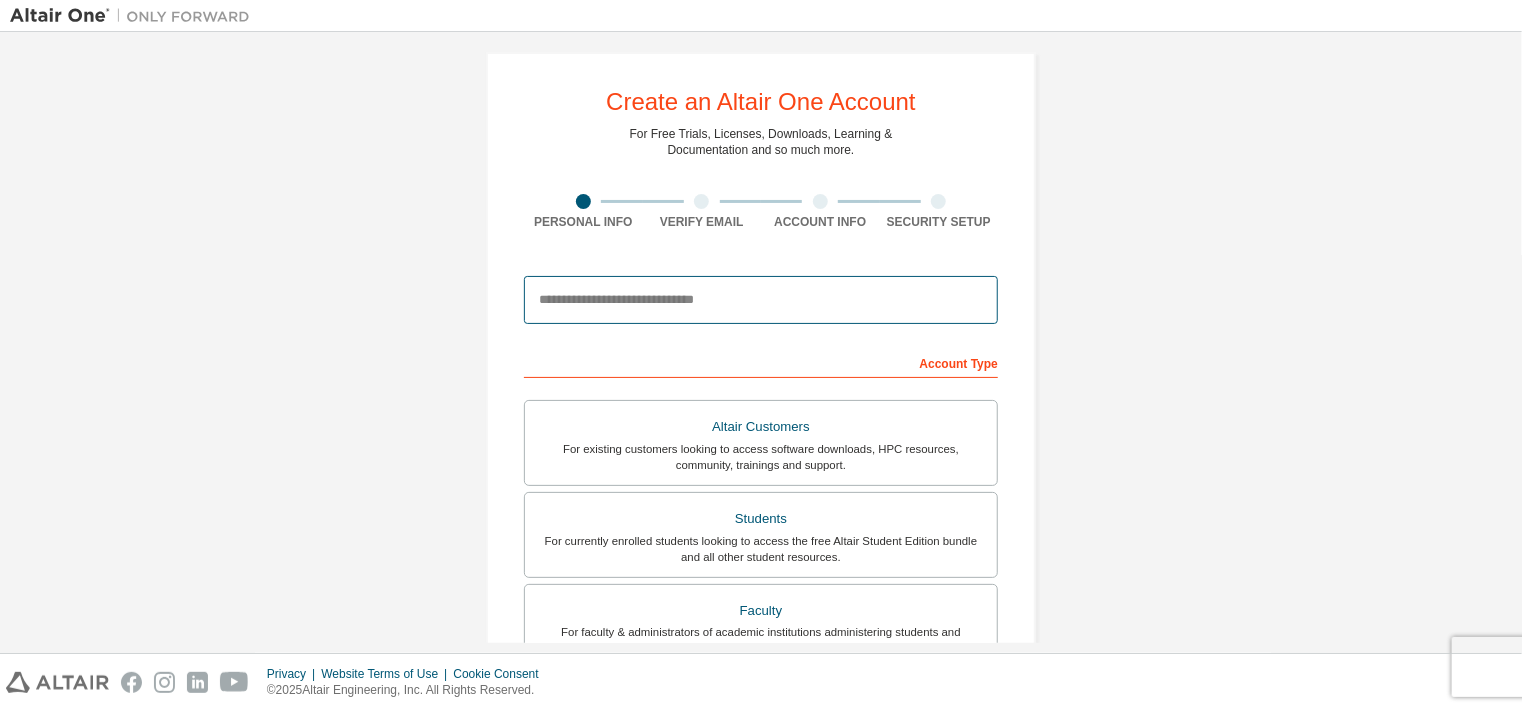 click at bounding box center (761, 300) 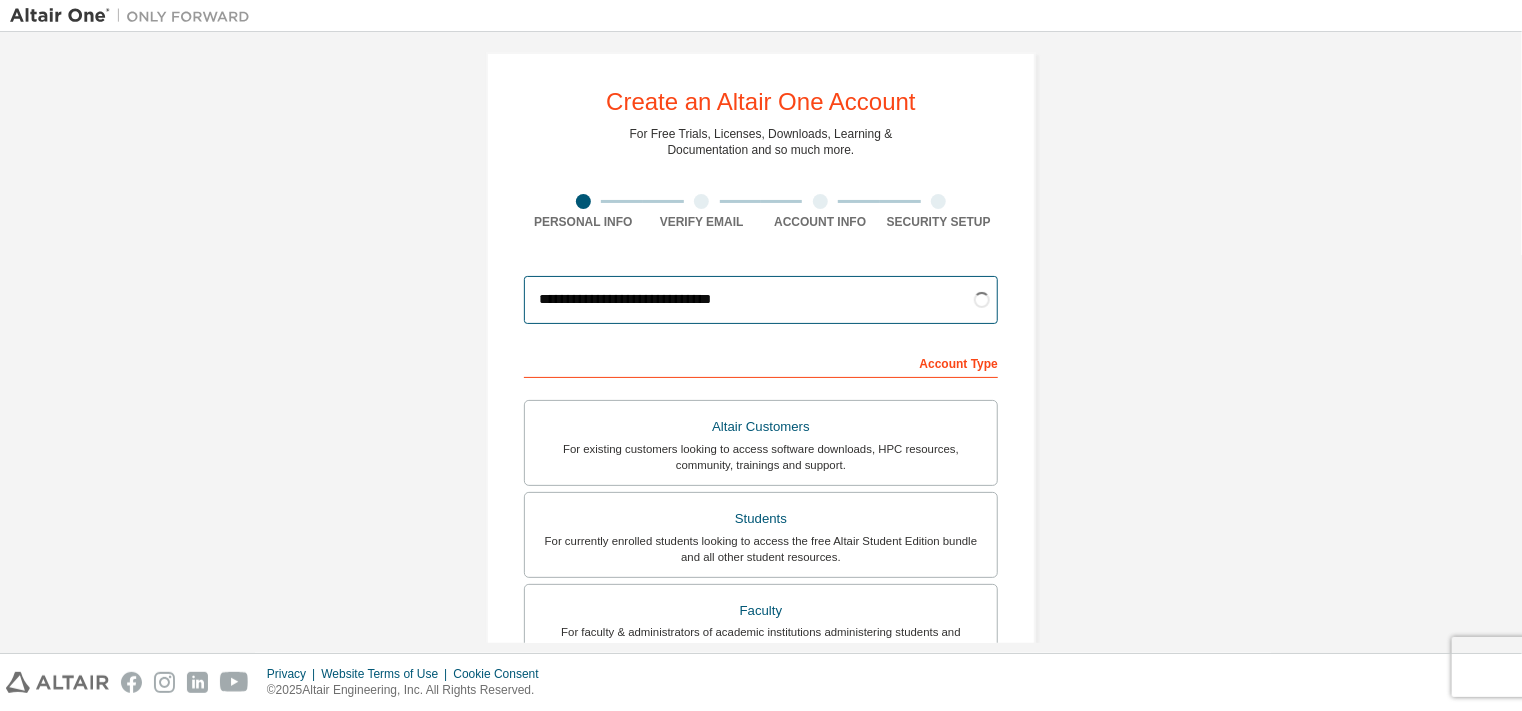 type on "**********" 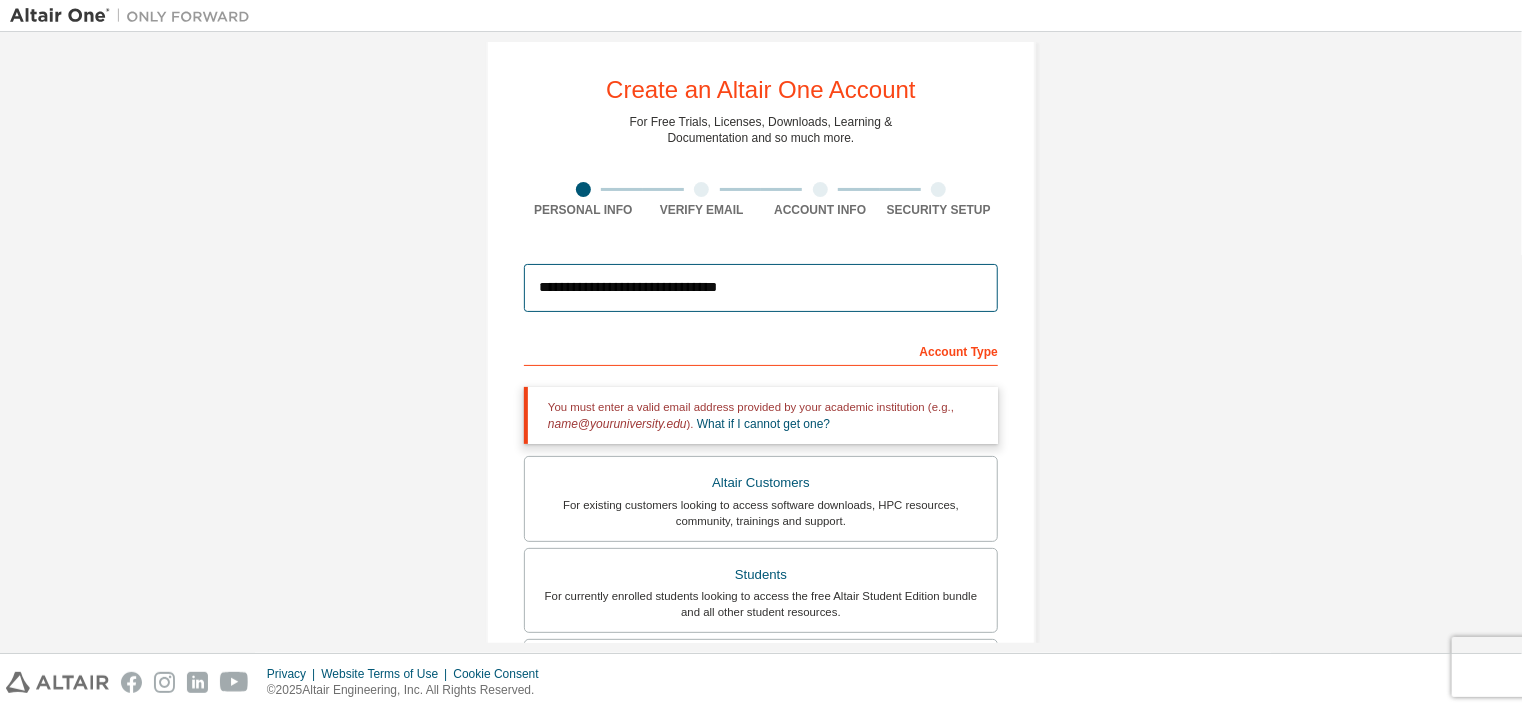 scroll, scrollTop: 0, scrollLeft: 0, axis: both 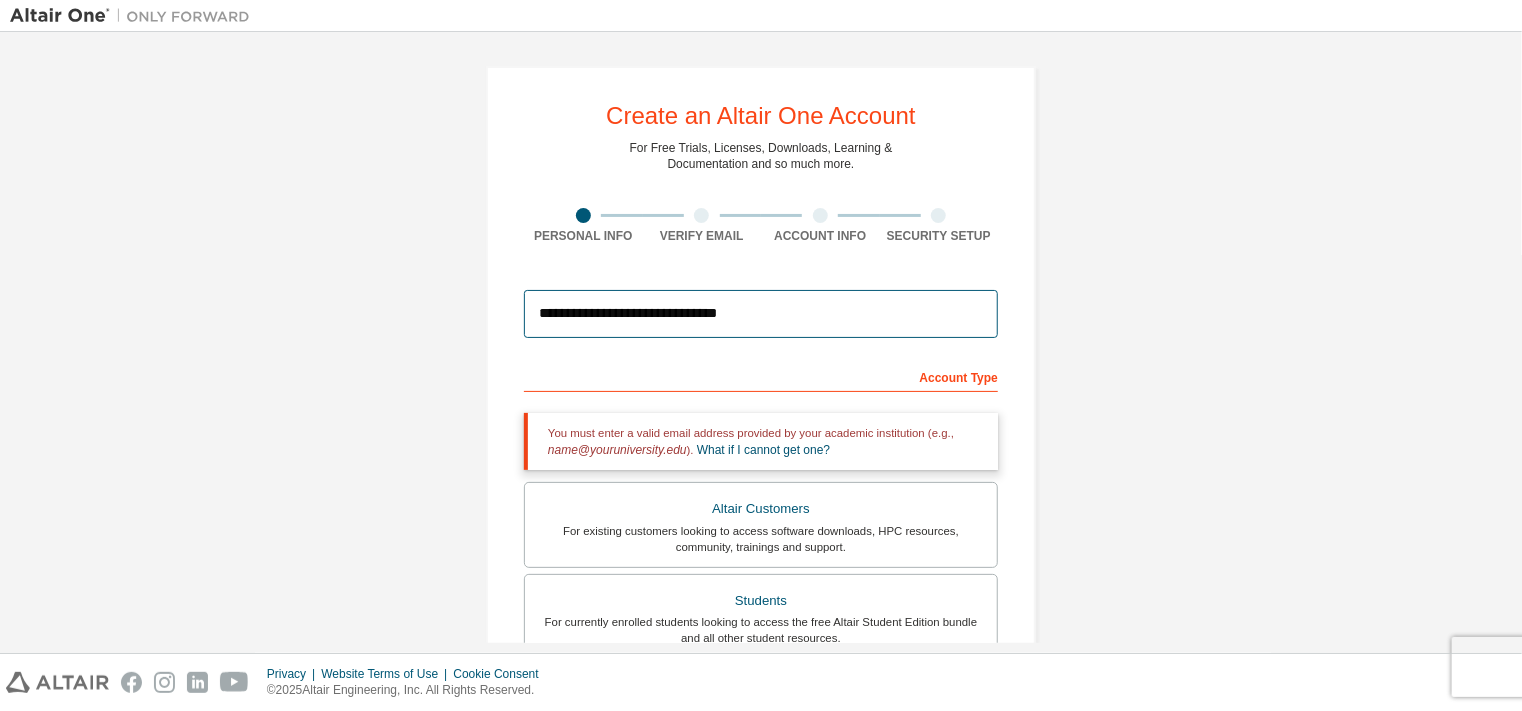 drag, startPoint x: 767, startPoint y: 302, endPoint x: 492, endPoint y: 293, distance: 275.14725 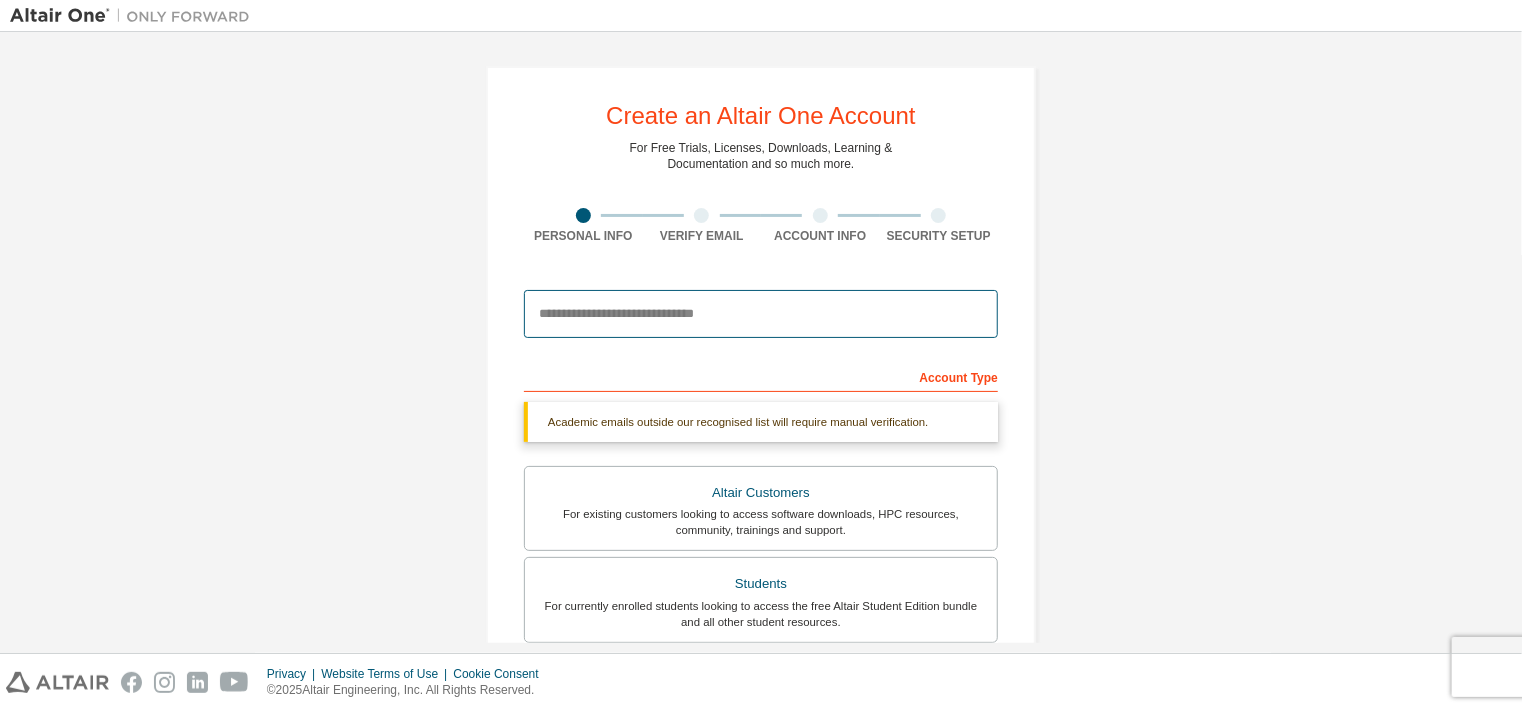 click at bounding box center [761, 314] 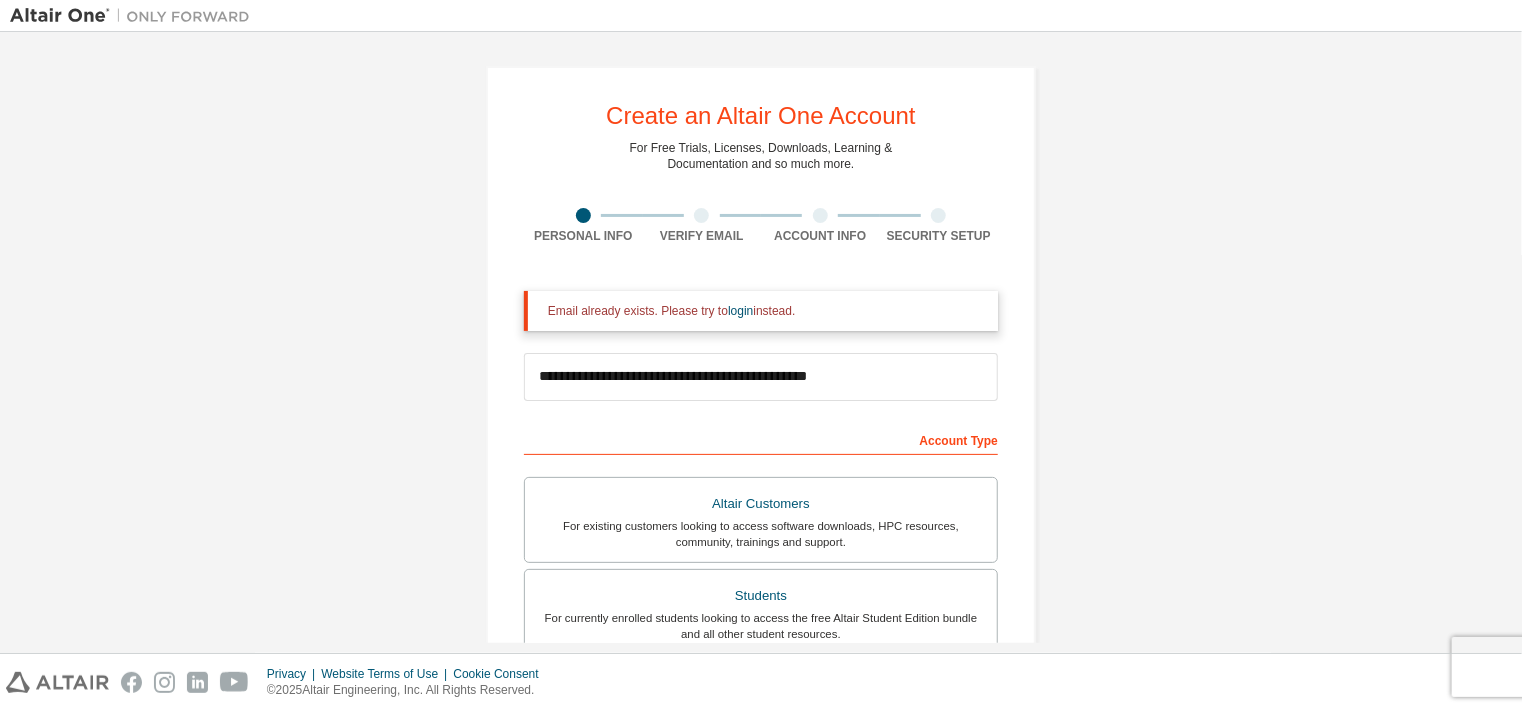 click on "Email already exists. Please try to  login  instead." at bounding box center [765, 311] 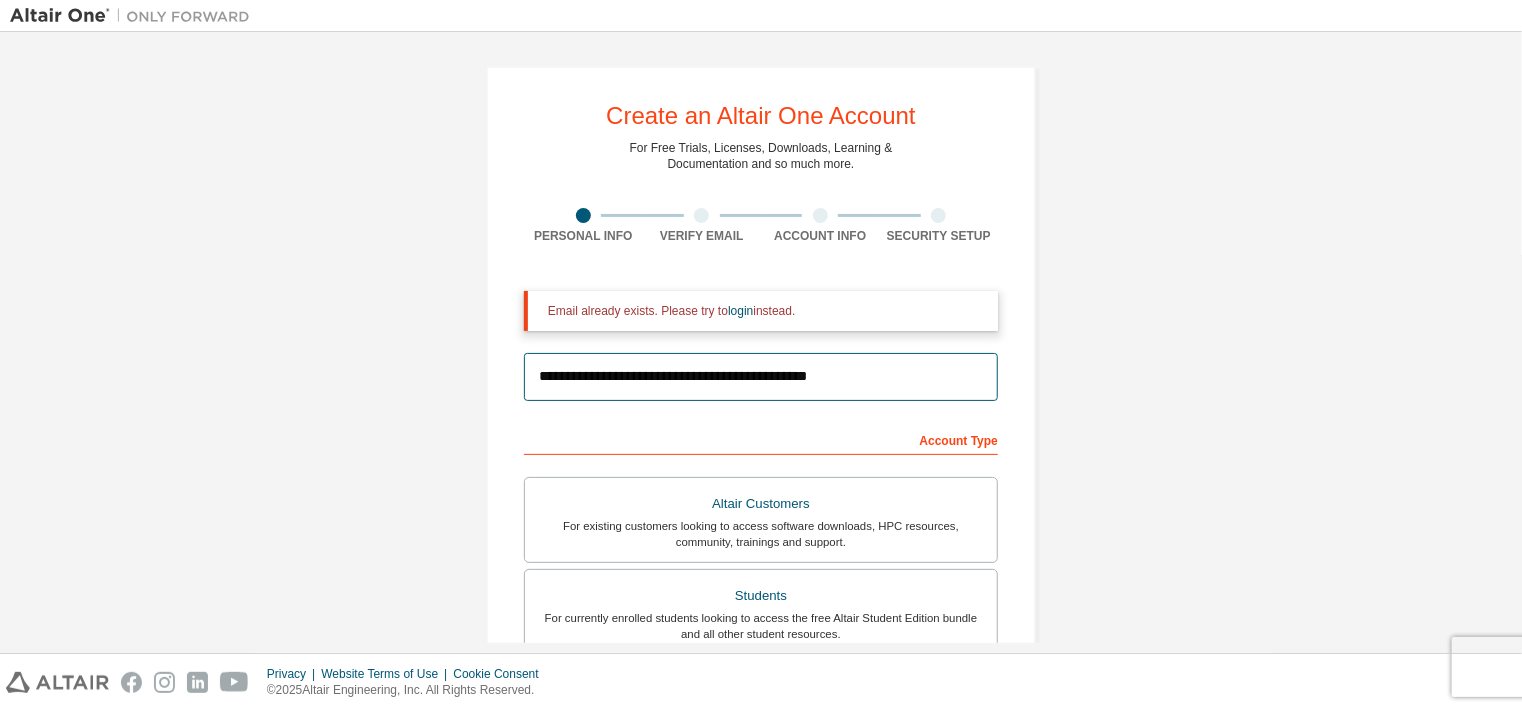 click on "**********" at bounding box center [761, 377] 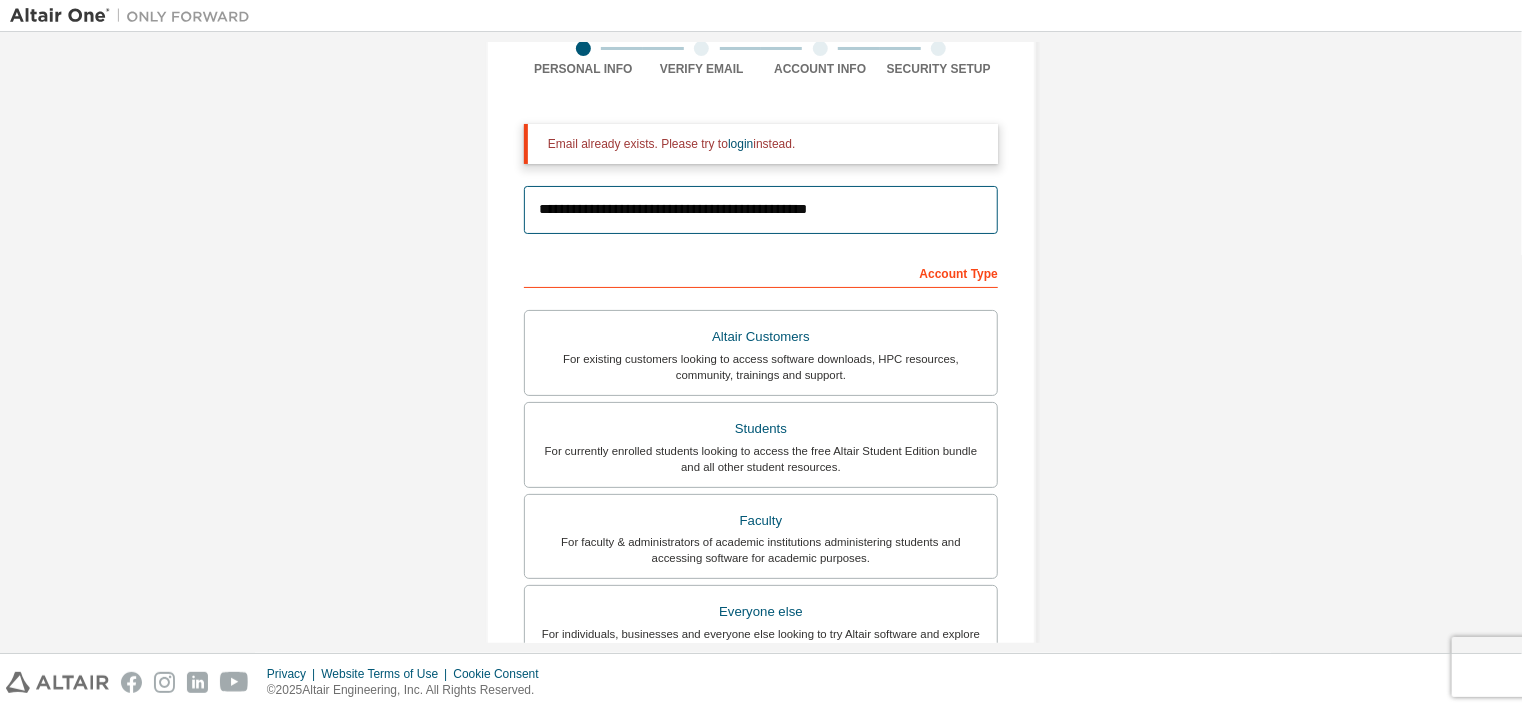 scroll, scrollTop: 168, scrollLeft: 0, axis: vertical 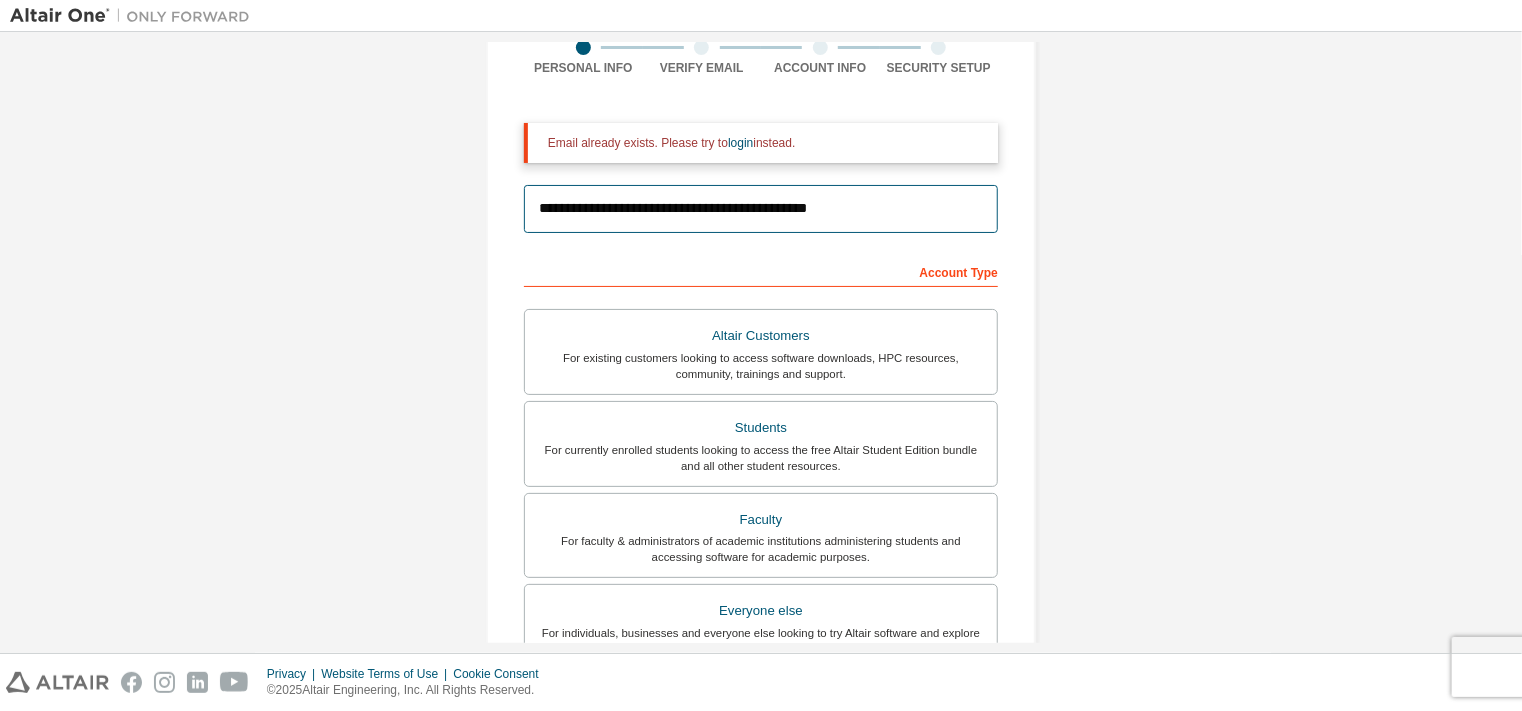 type on "**********" 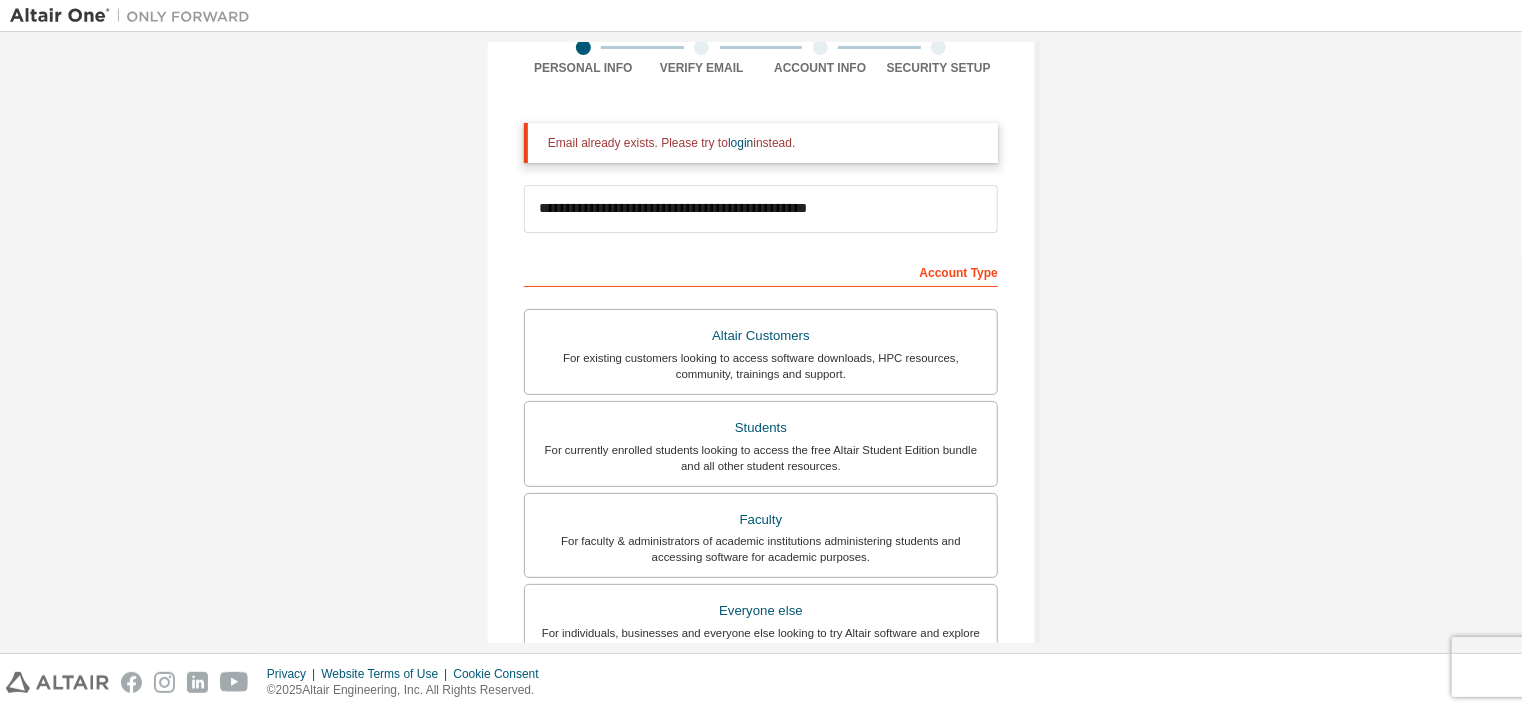 click on "Students" at bounding box center (761, 428) 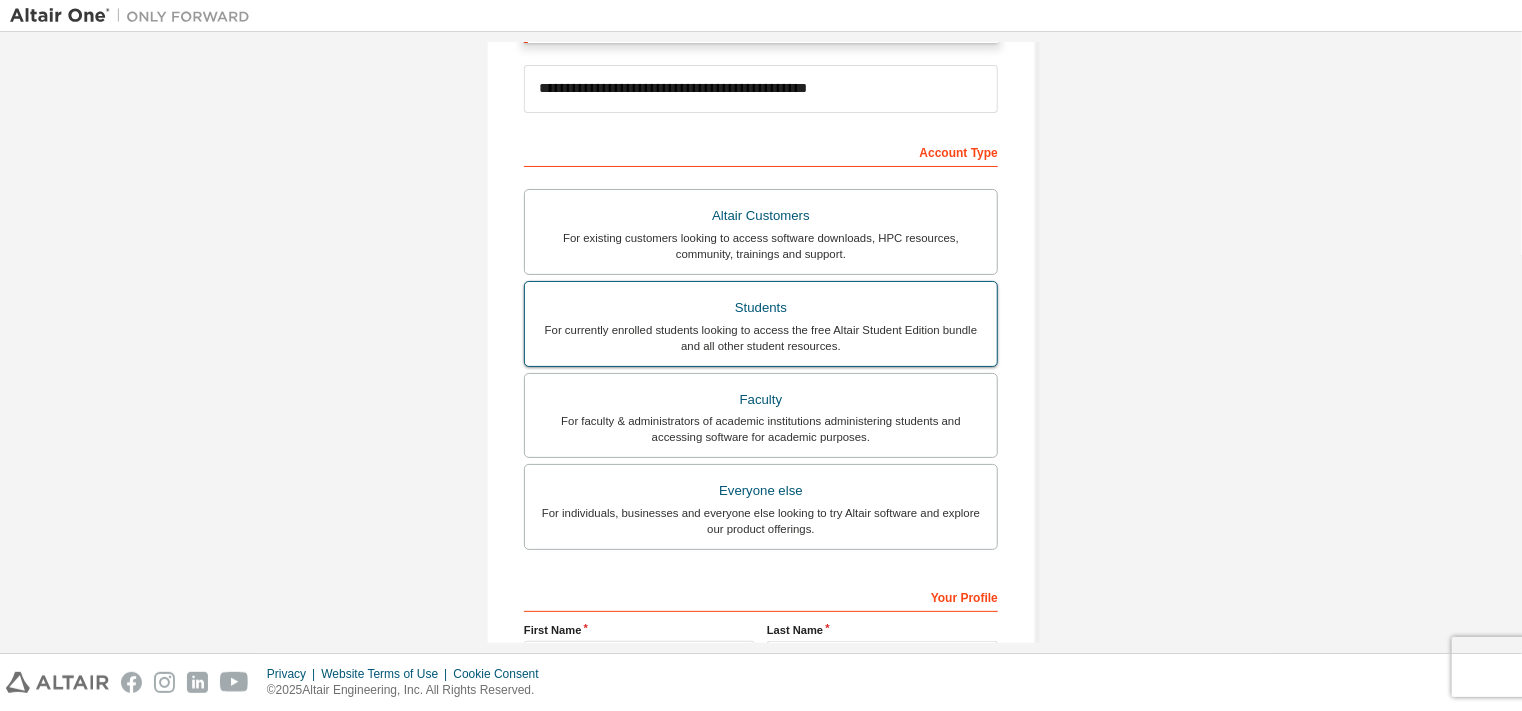 scroll, scrollTop: 516, scrollLeft: 0, axis: vertical 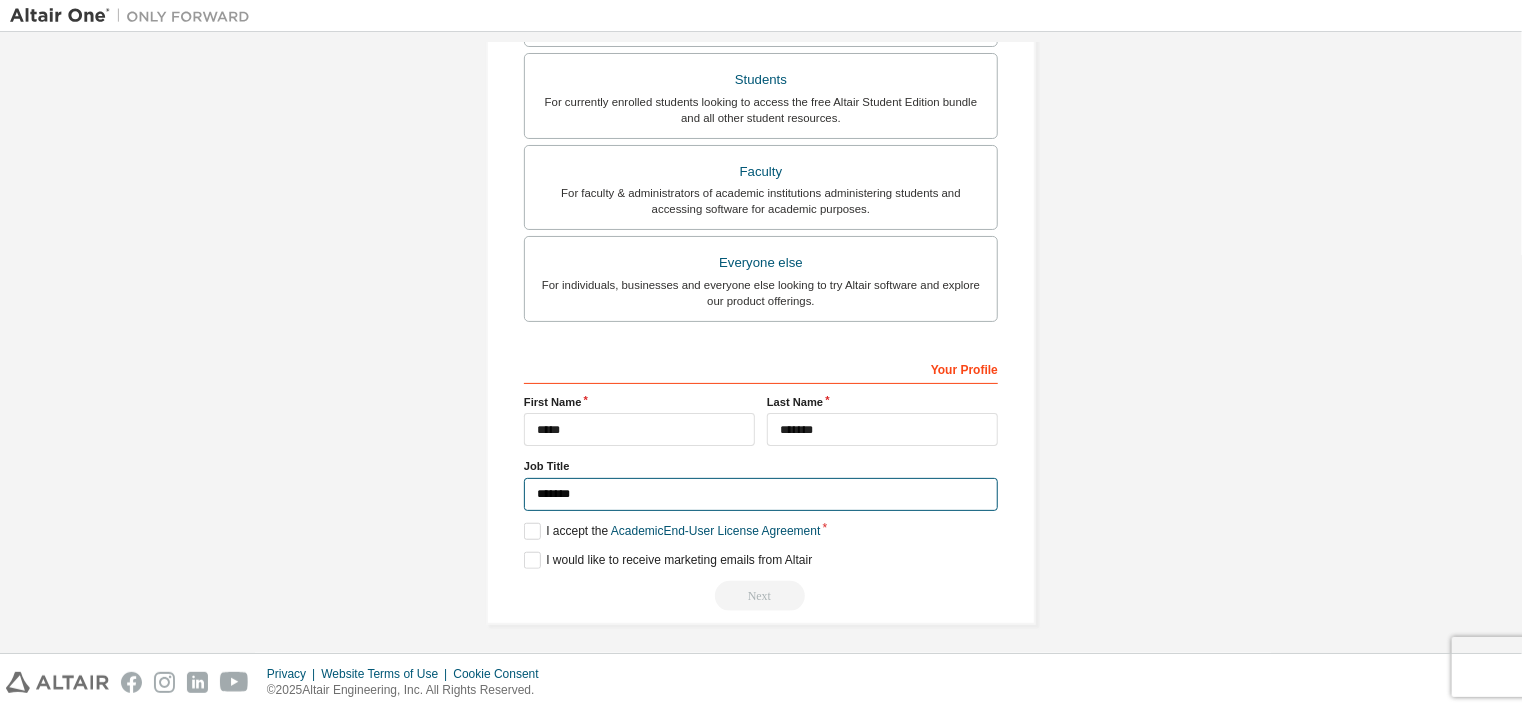 click on "*******" at bounding box center [761, 494] 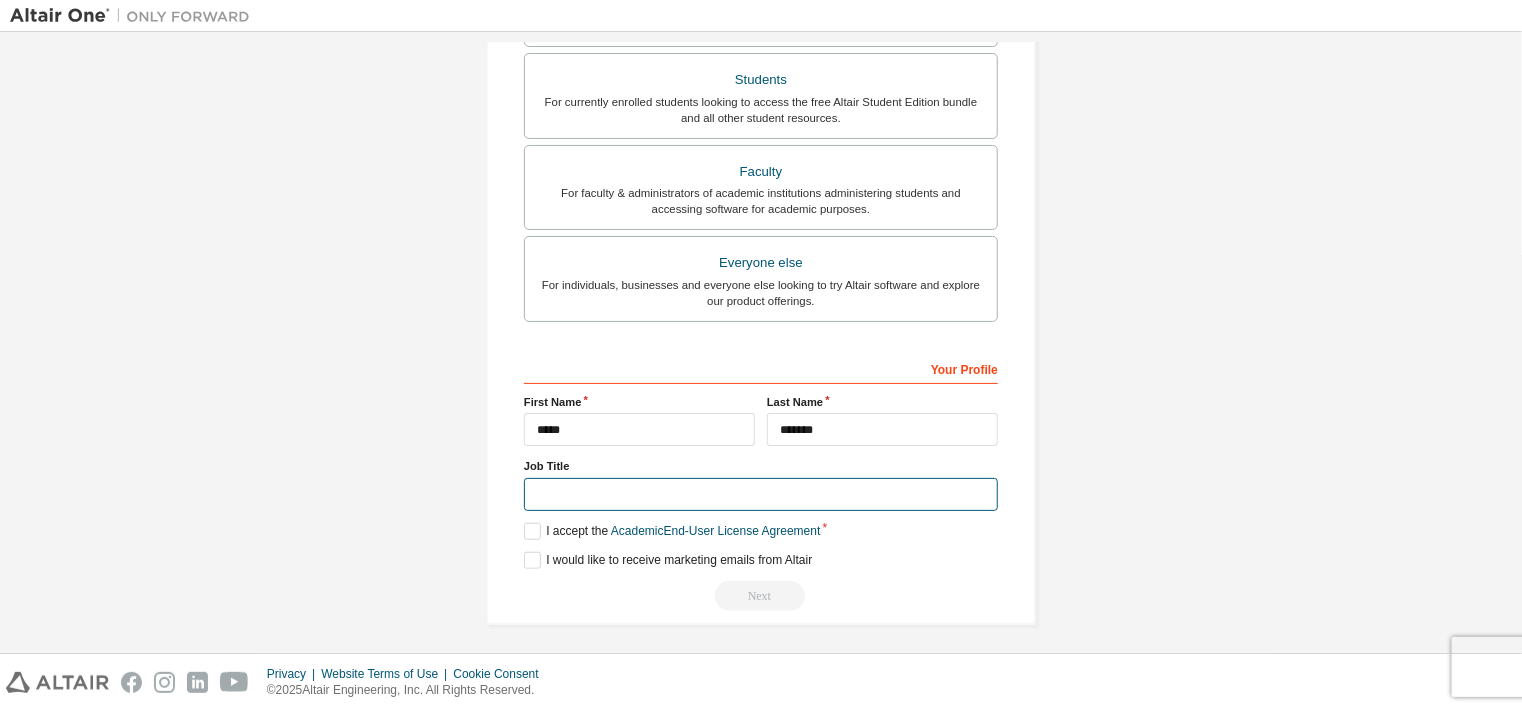 click at bounding box center [761, 494] 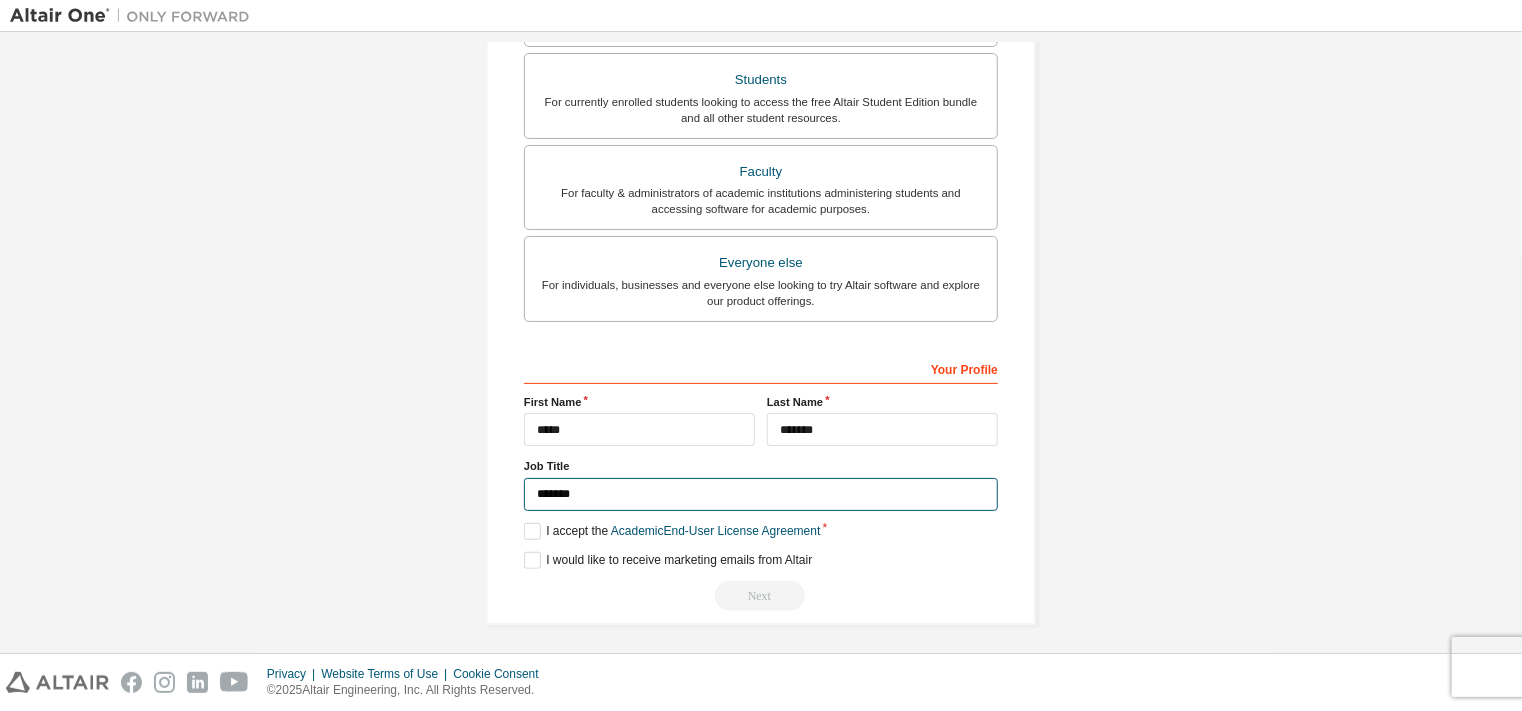 click on "*******" at bounding box center [761, 494] 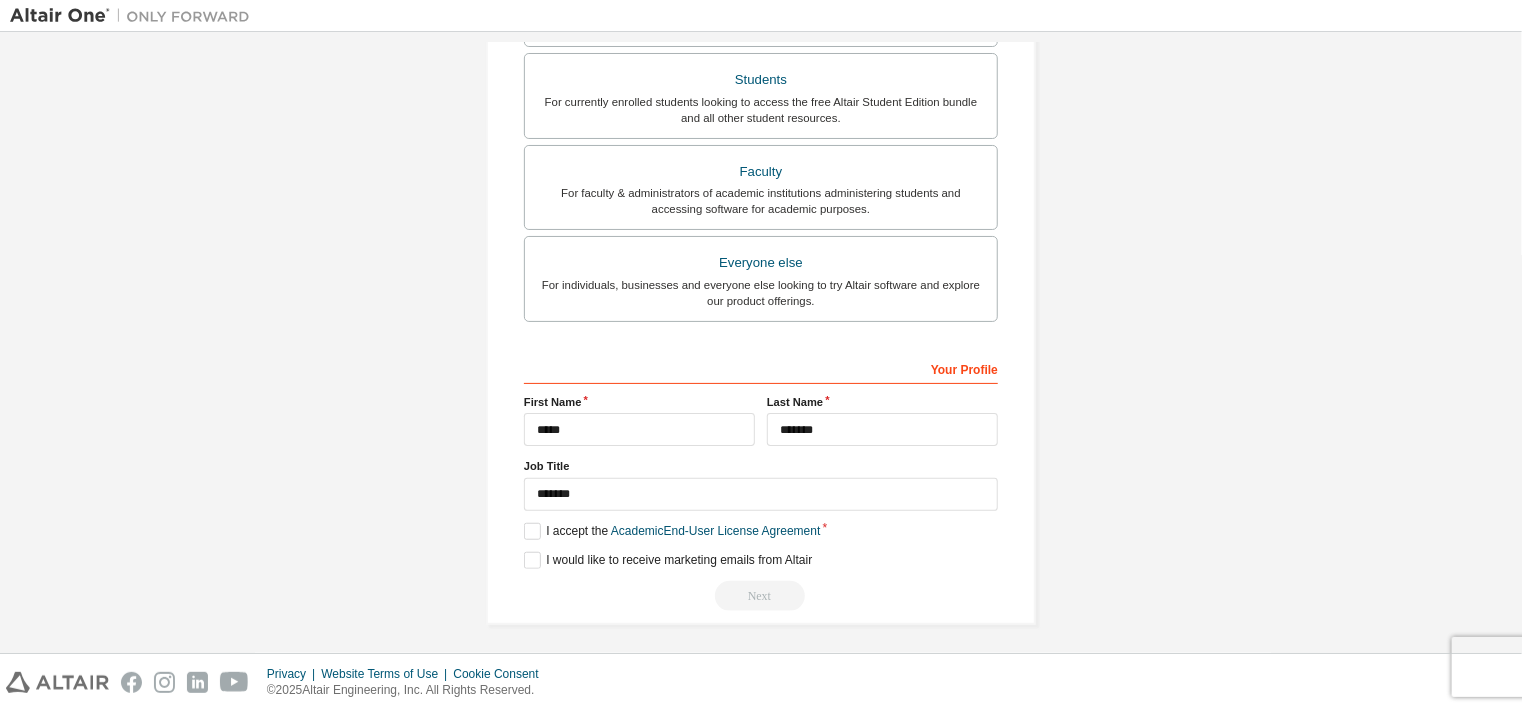 click on "Your Profile" at bounding box center [761, 368] 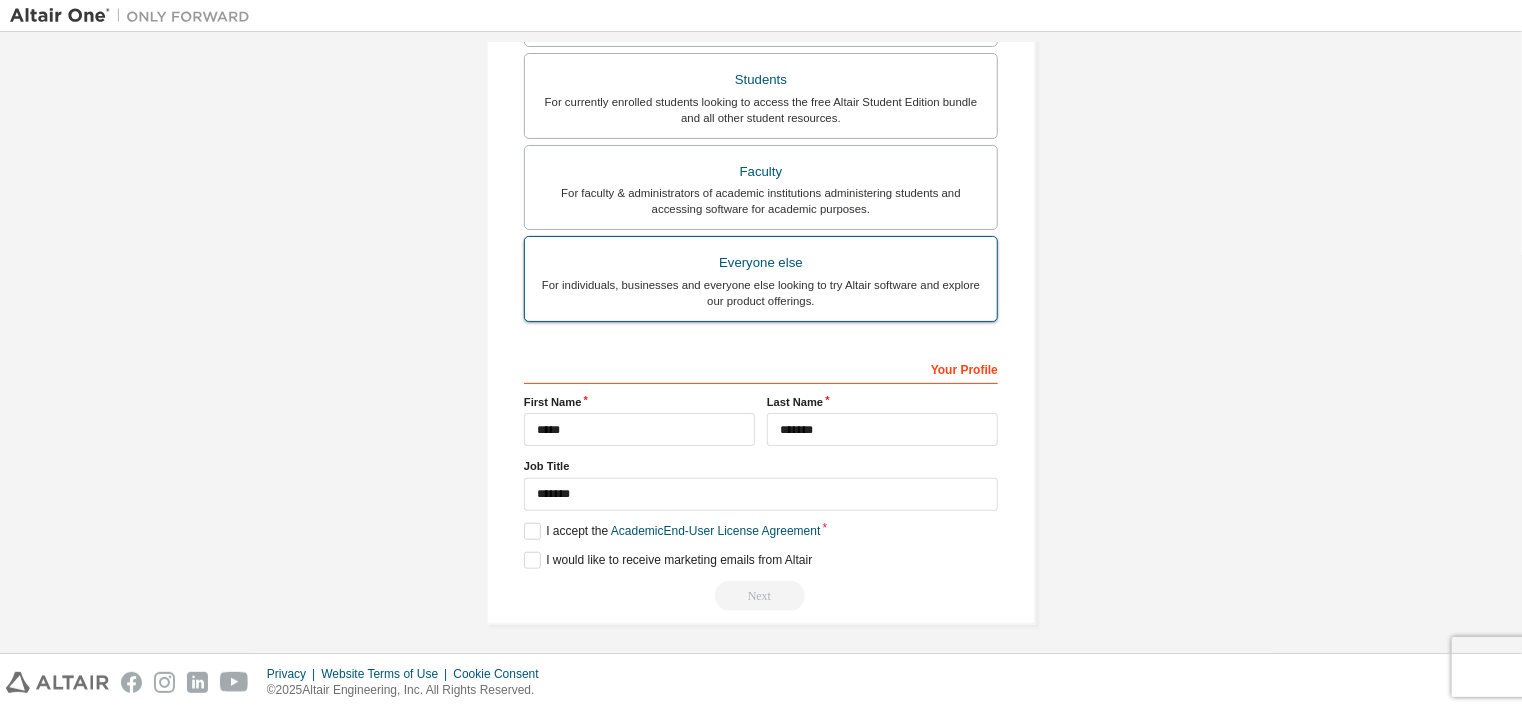 click on "For individuals, businesses and everyone else looking to try Altair software and explore our product offerings." at bounding box center [761, 293] 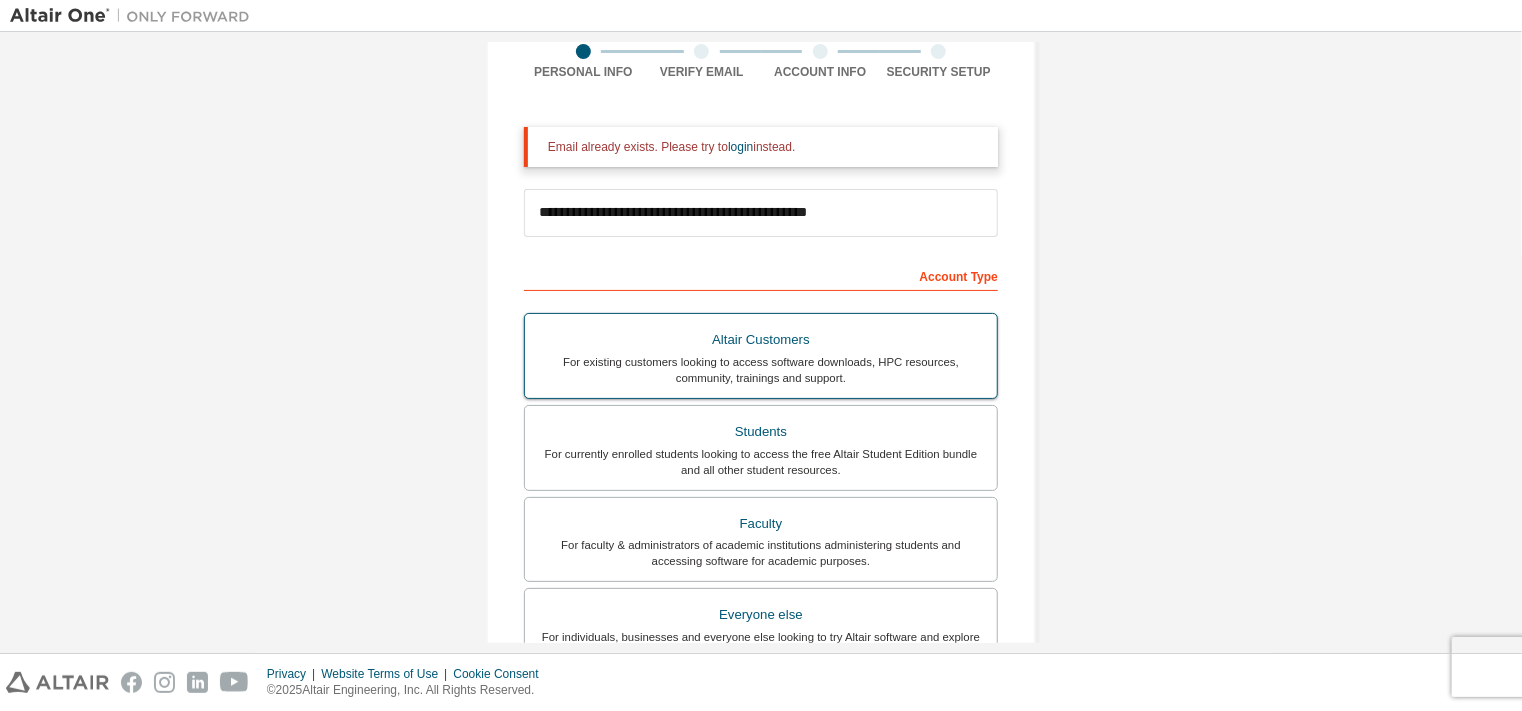 scroll, scrollTop: 169, scrollLeft: 0, axis: vertical 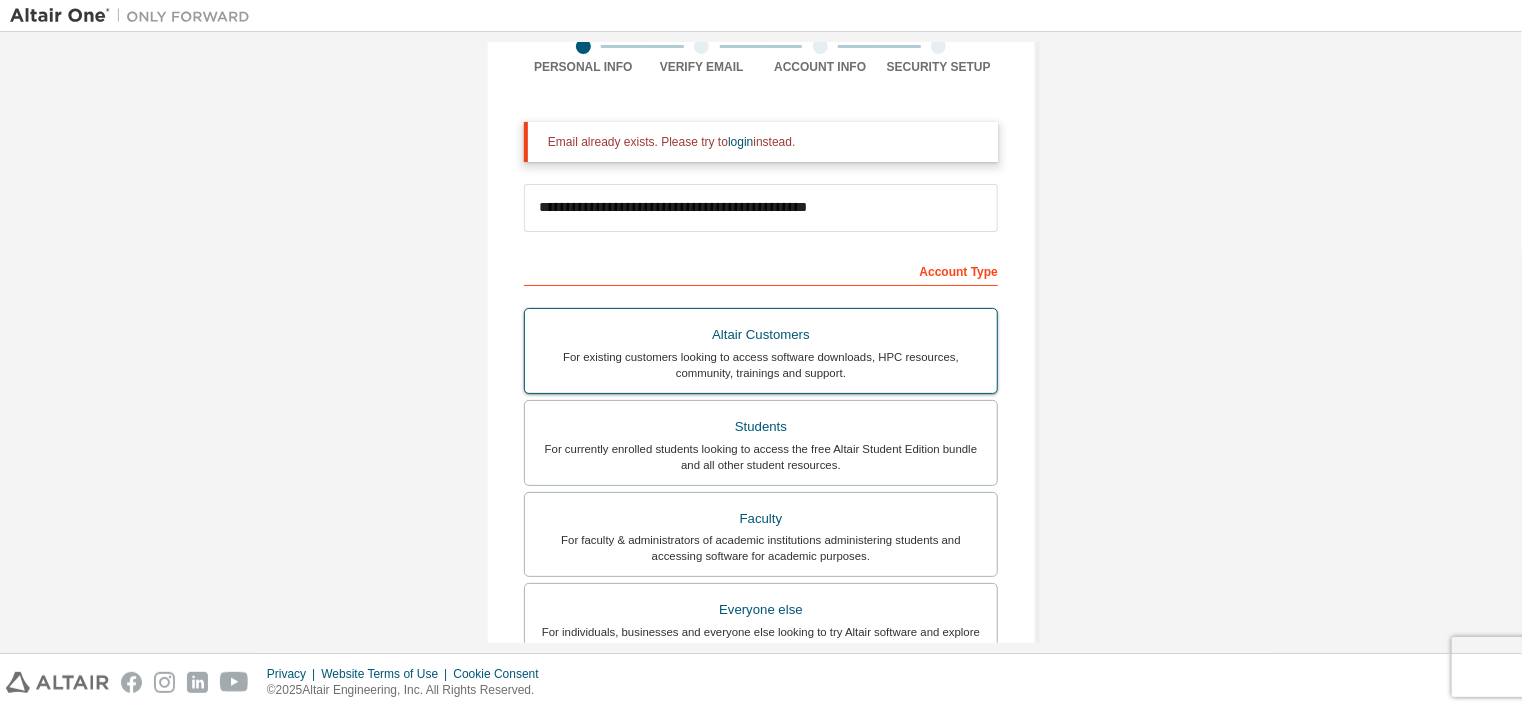 click on "For currently enrolled students looking to access the free Altair Student Edition bundle and all other student resources." at bounding box center [761, 457] 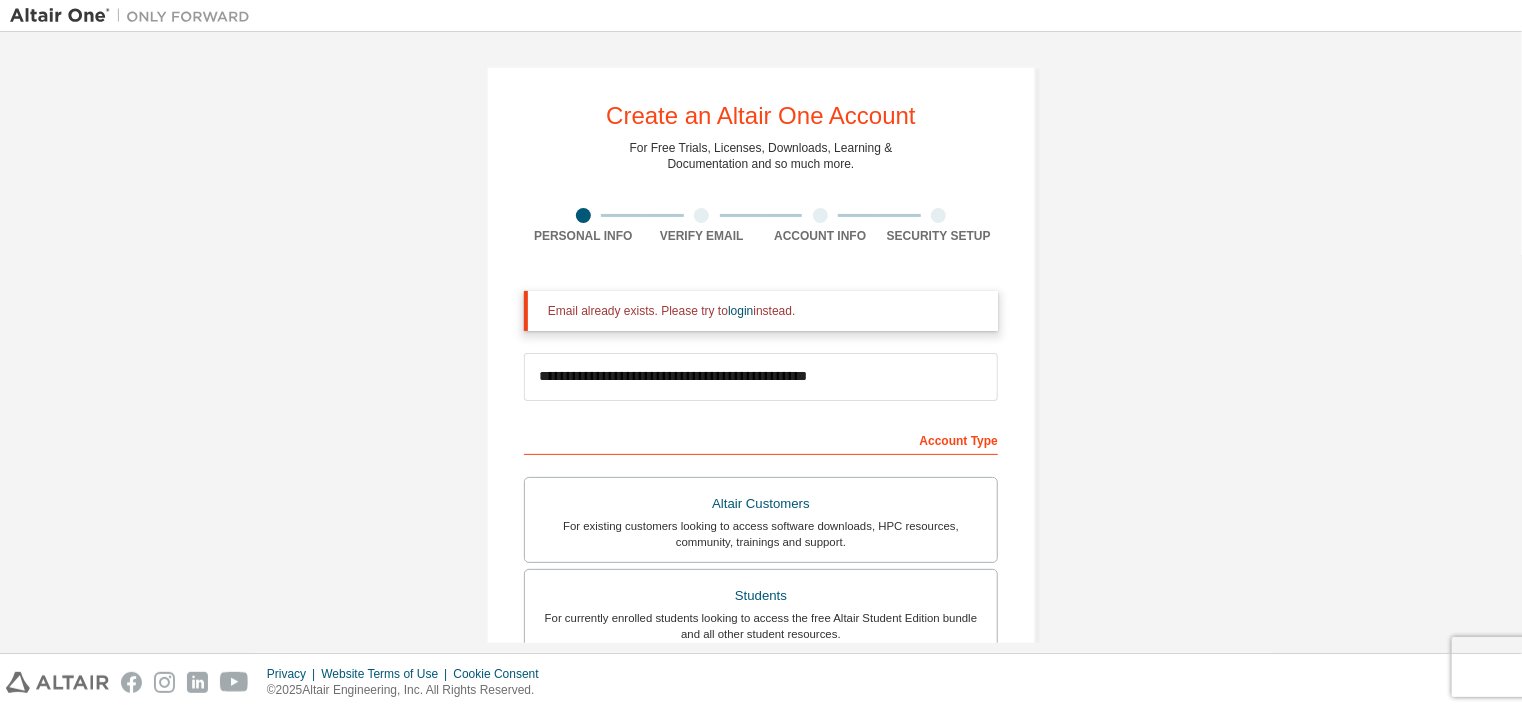 click on "Email already exists. Please try to  login  instead." at bounding box center (765, 311) 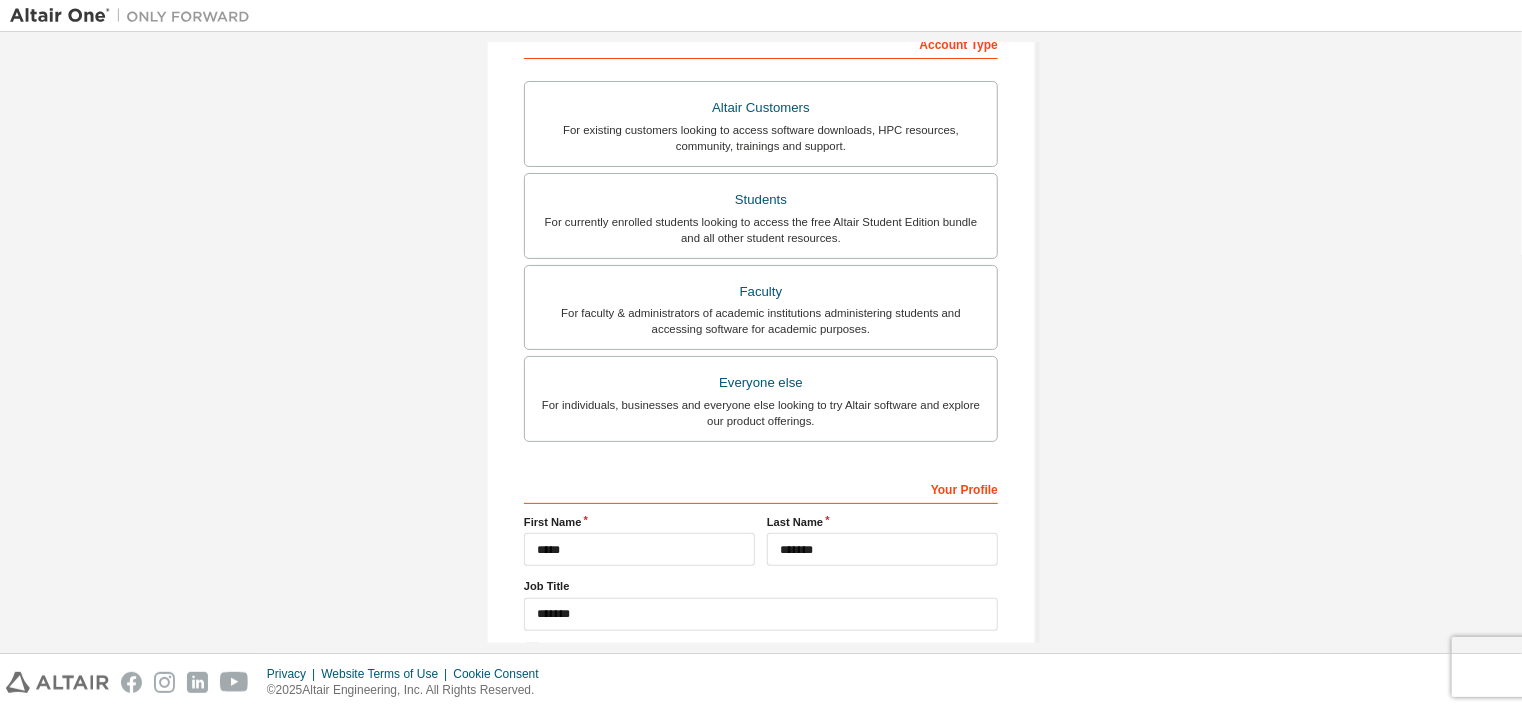 scroll, scrollTop: 516, scrollLeft: 0, axis: vertical 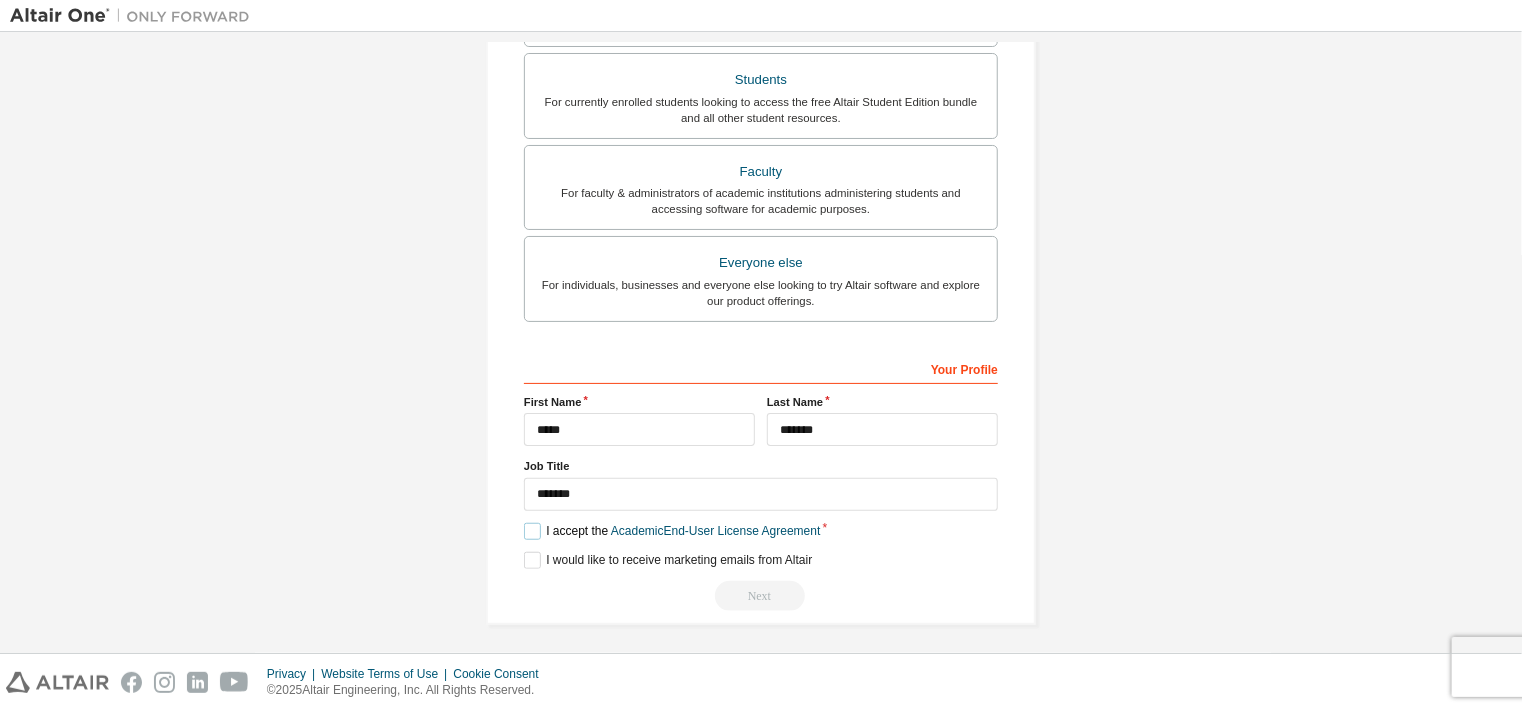 click on "I accept the   Academic   End-User License Agreement" at bounding box center [672, 531] 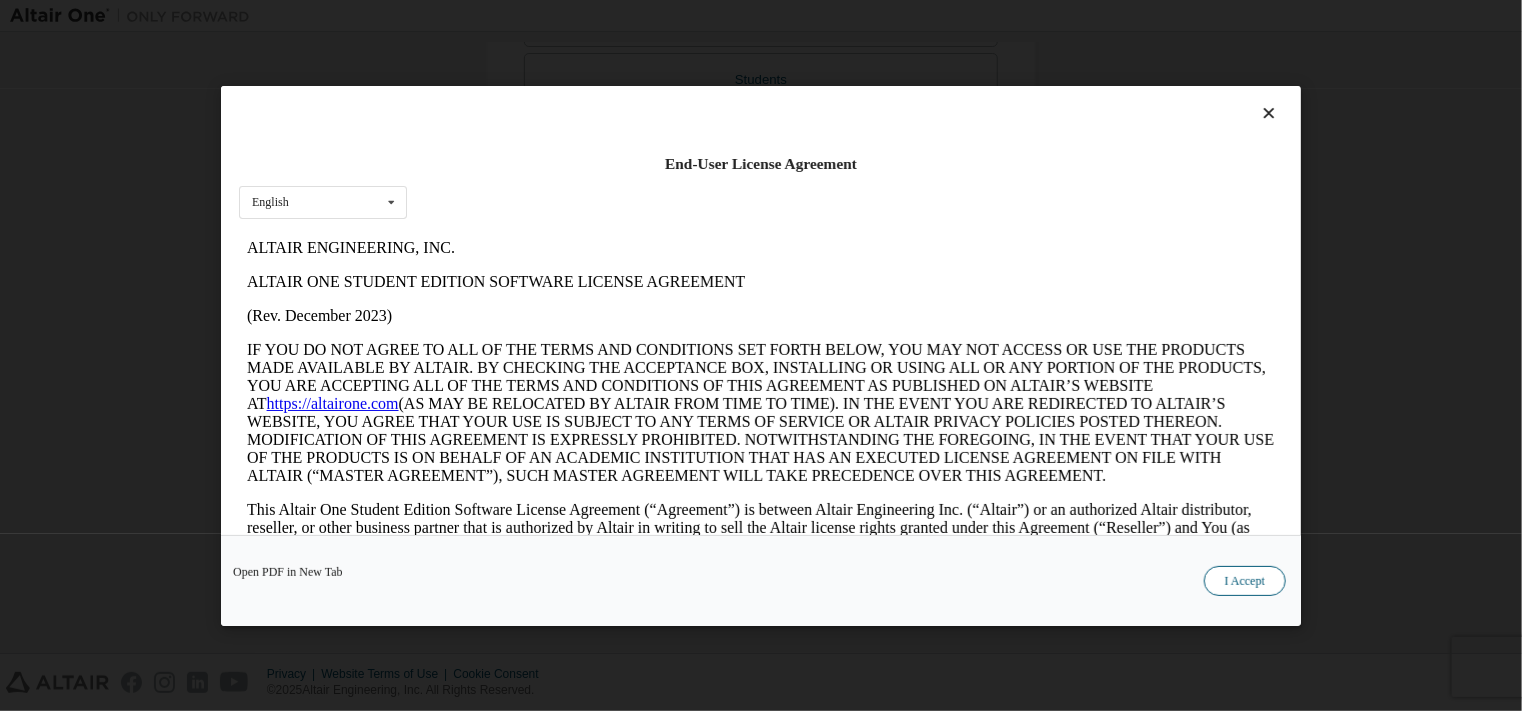 scroll, scrollTop: 0, scrollLeft: 0, axis: both 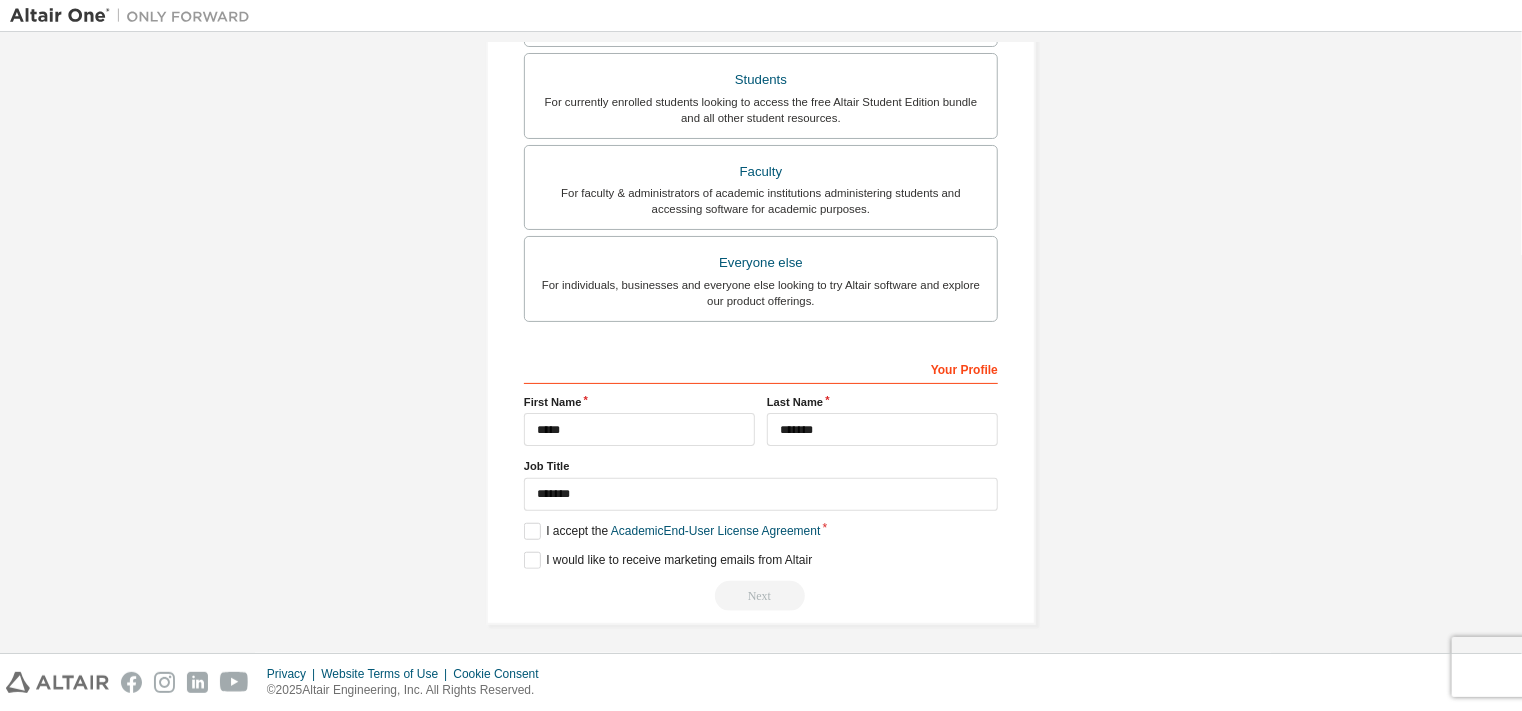 click on "Next" at bounding box center (761, 596) 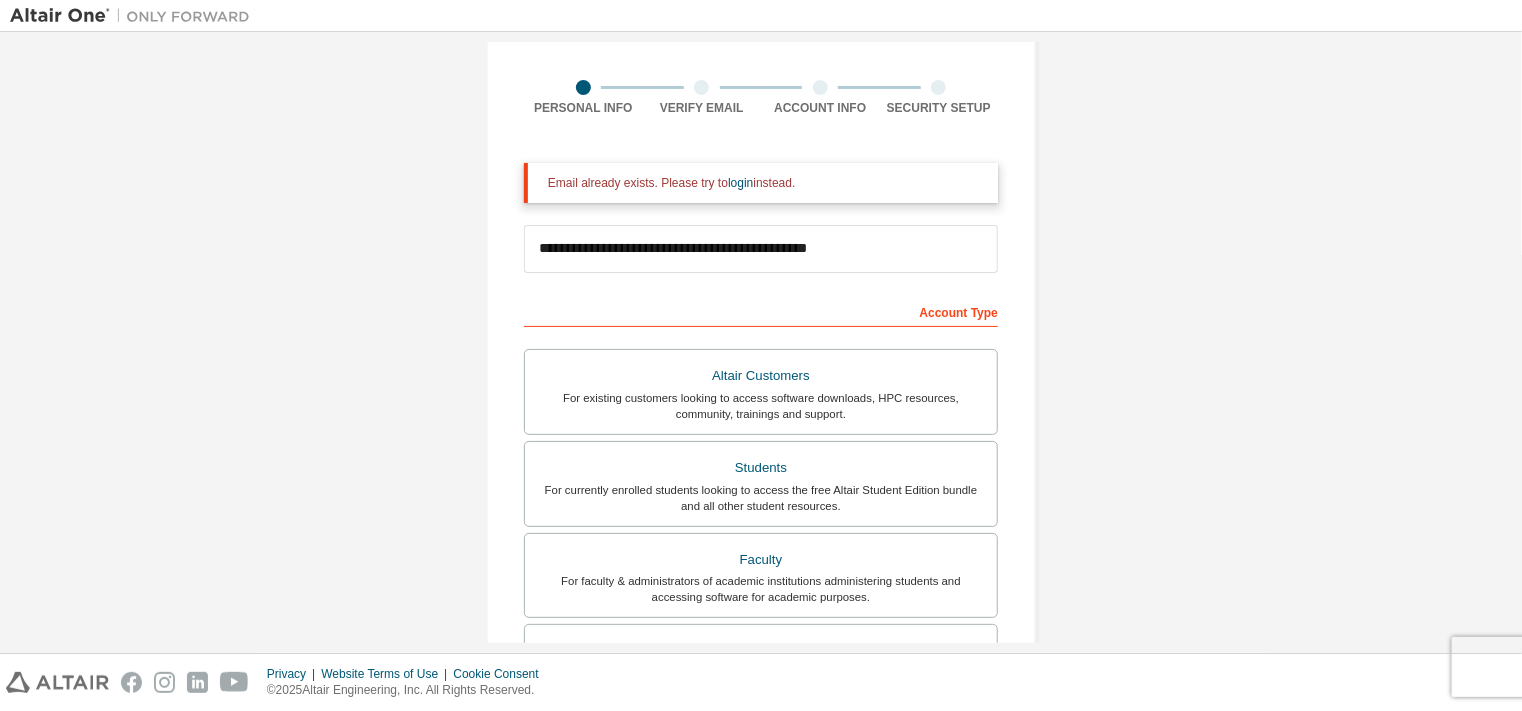 scroll, scrollTop: 0, scrollLeft: 0, axis: both 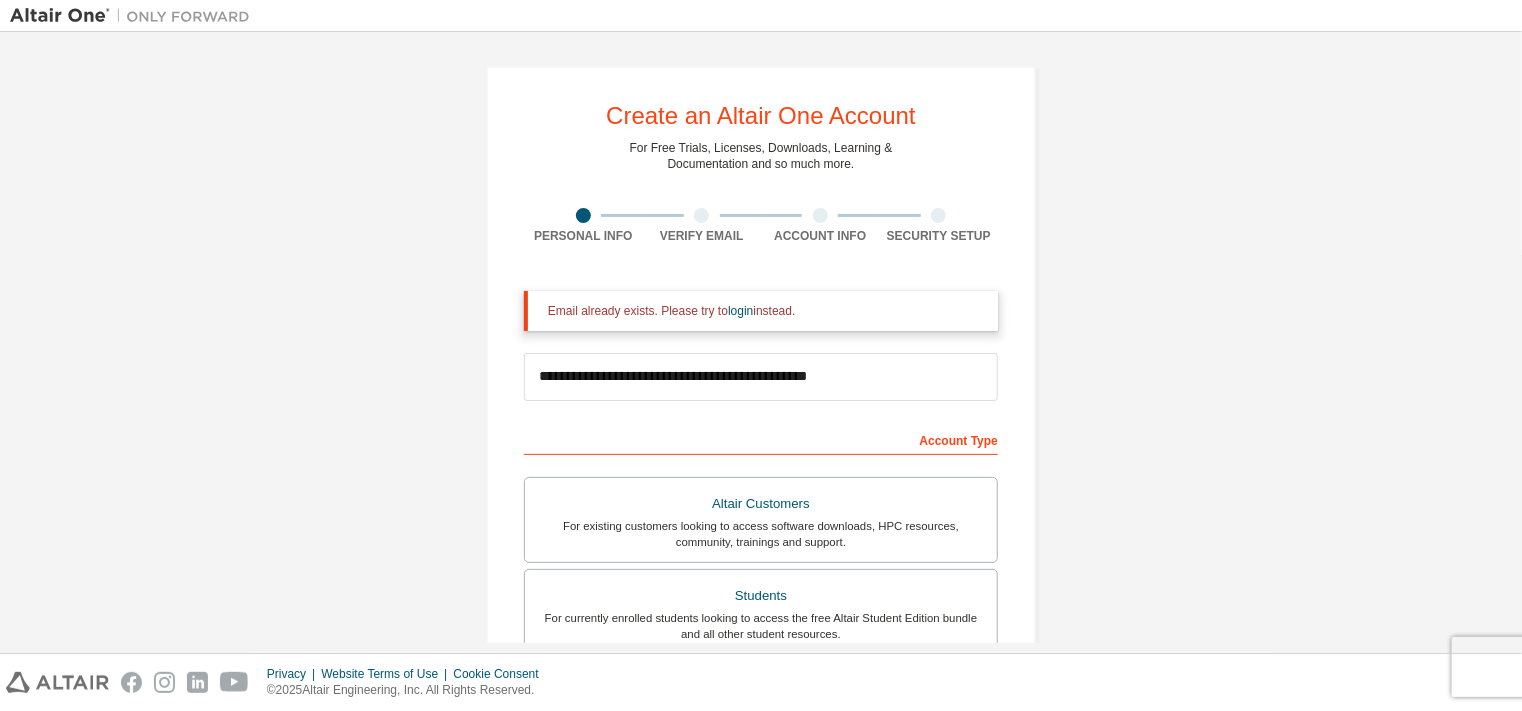 click at bounding box center [701, 215] 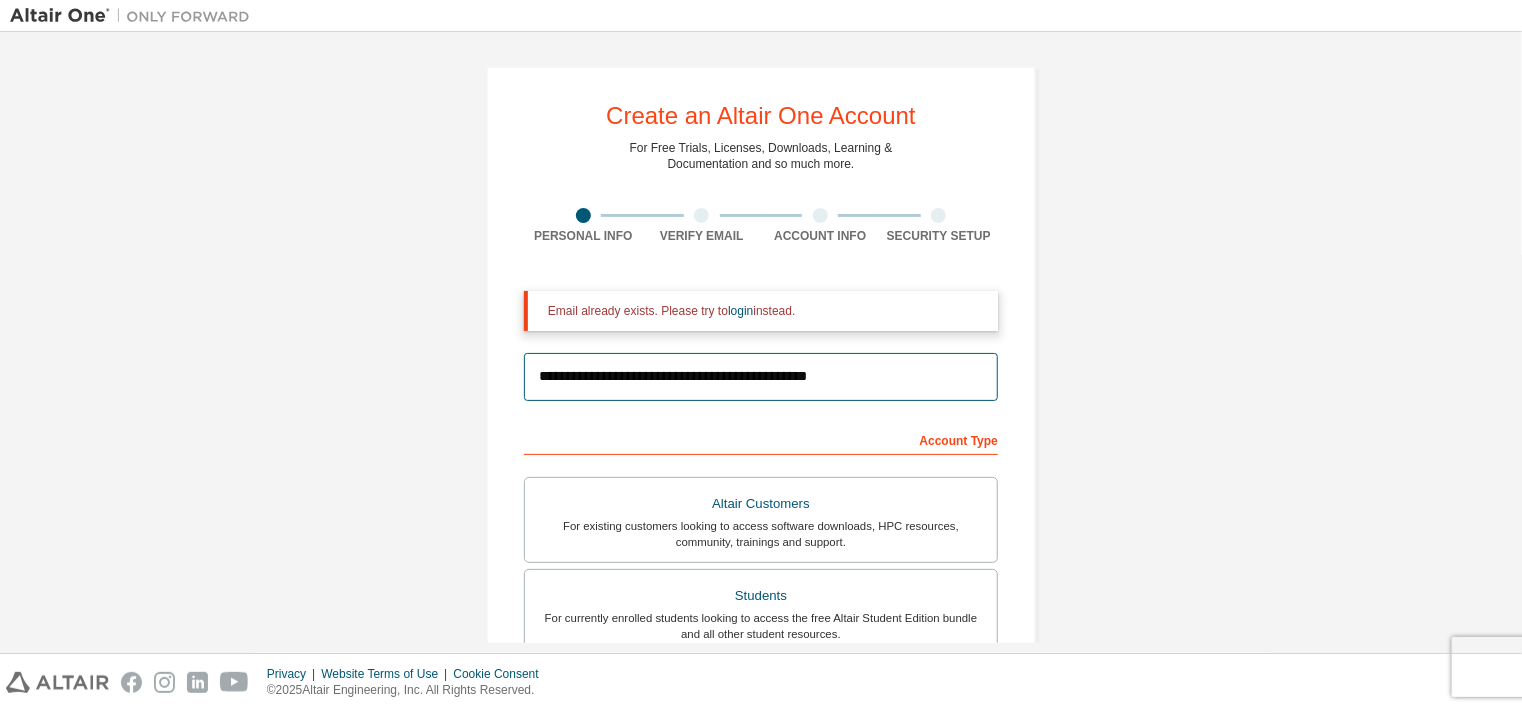 drag, startPoint x: 864, startPoint y: 375, endPoint x: 461, endPoint y: 351, distance: 403.71402 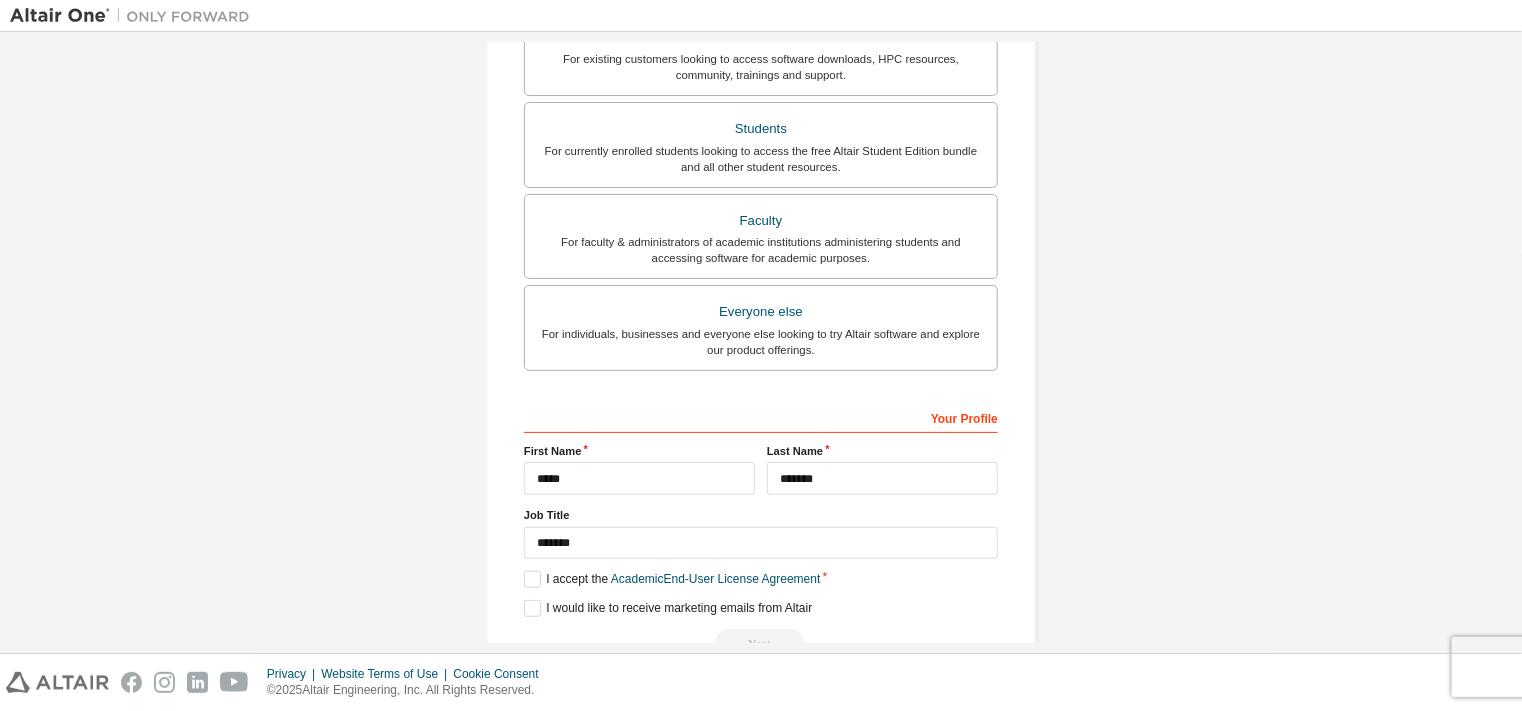 scroll, scrollTop: 453, scrollLeft: 0, axis: vertical 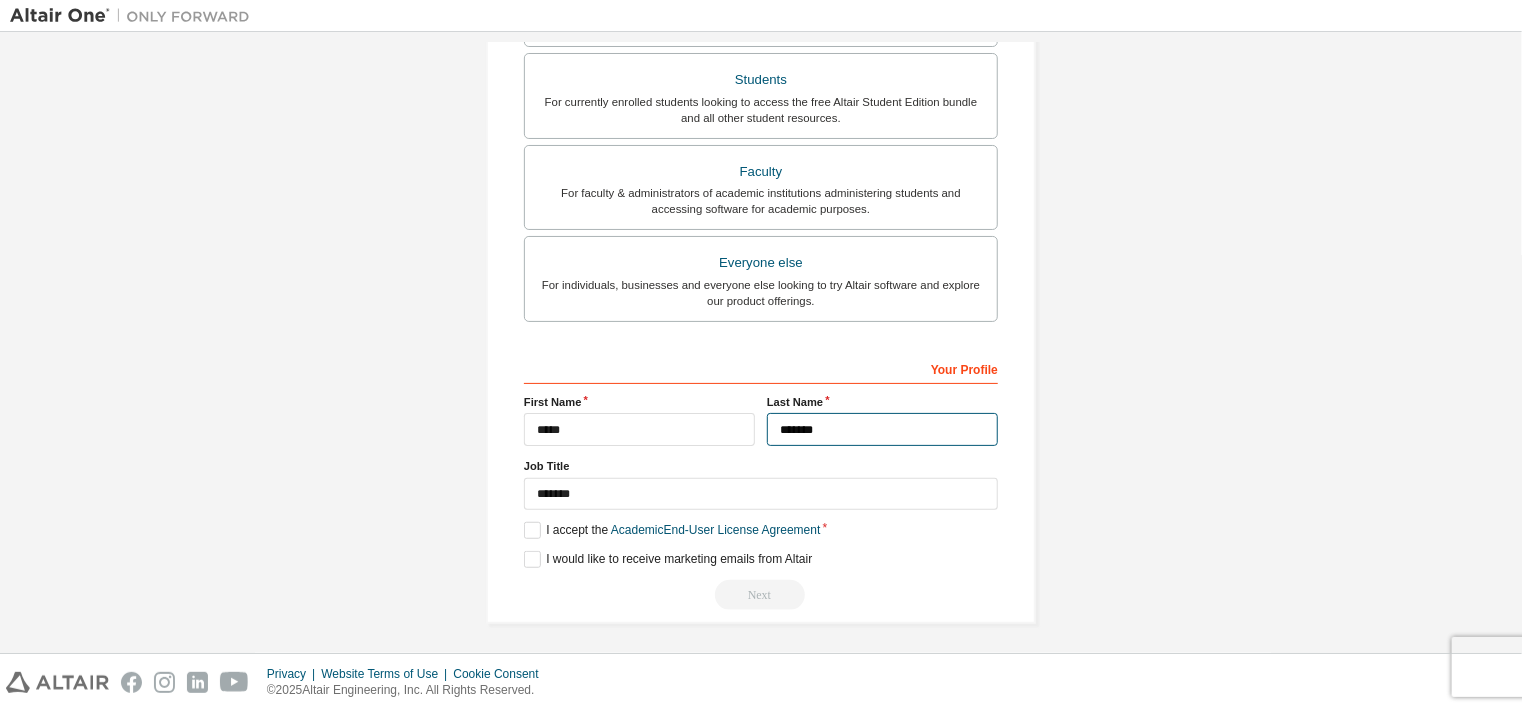 click on "*******" at bounding box center (882, 429) 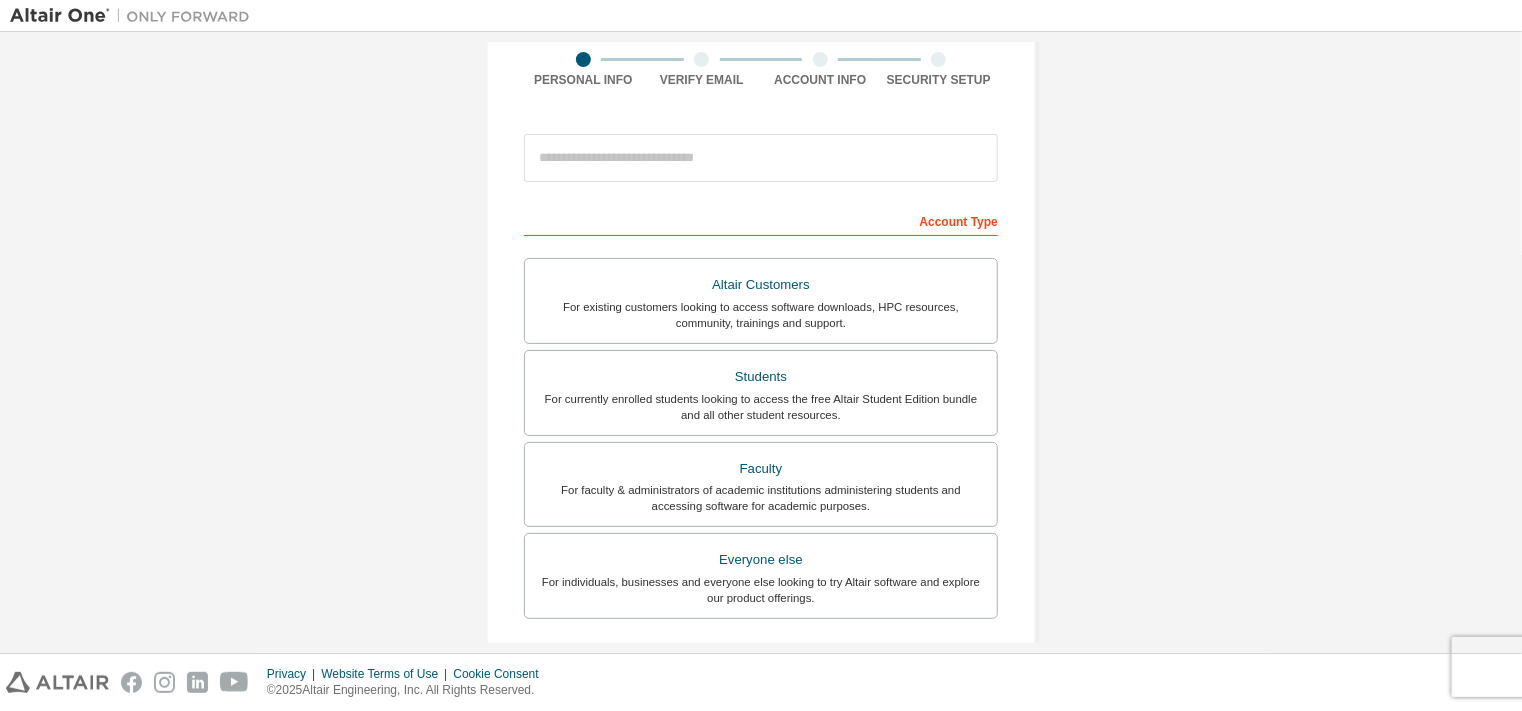 scroll, scrollTop: 0, scrollLeft: 0, axis: both 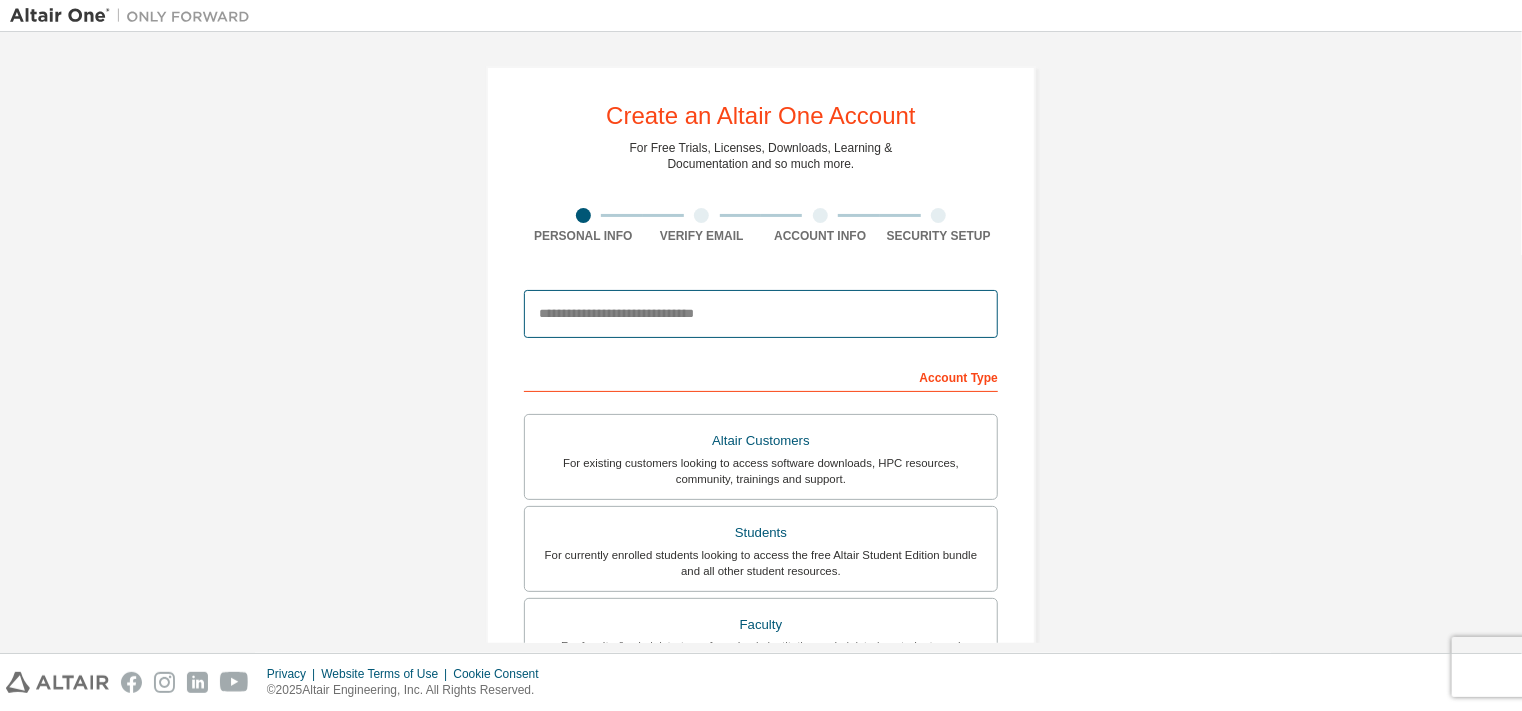 click at bounding box center (761, 314) 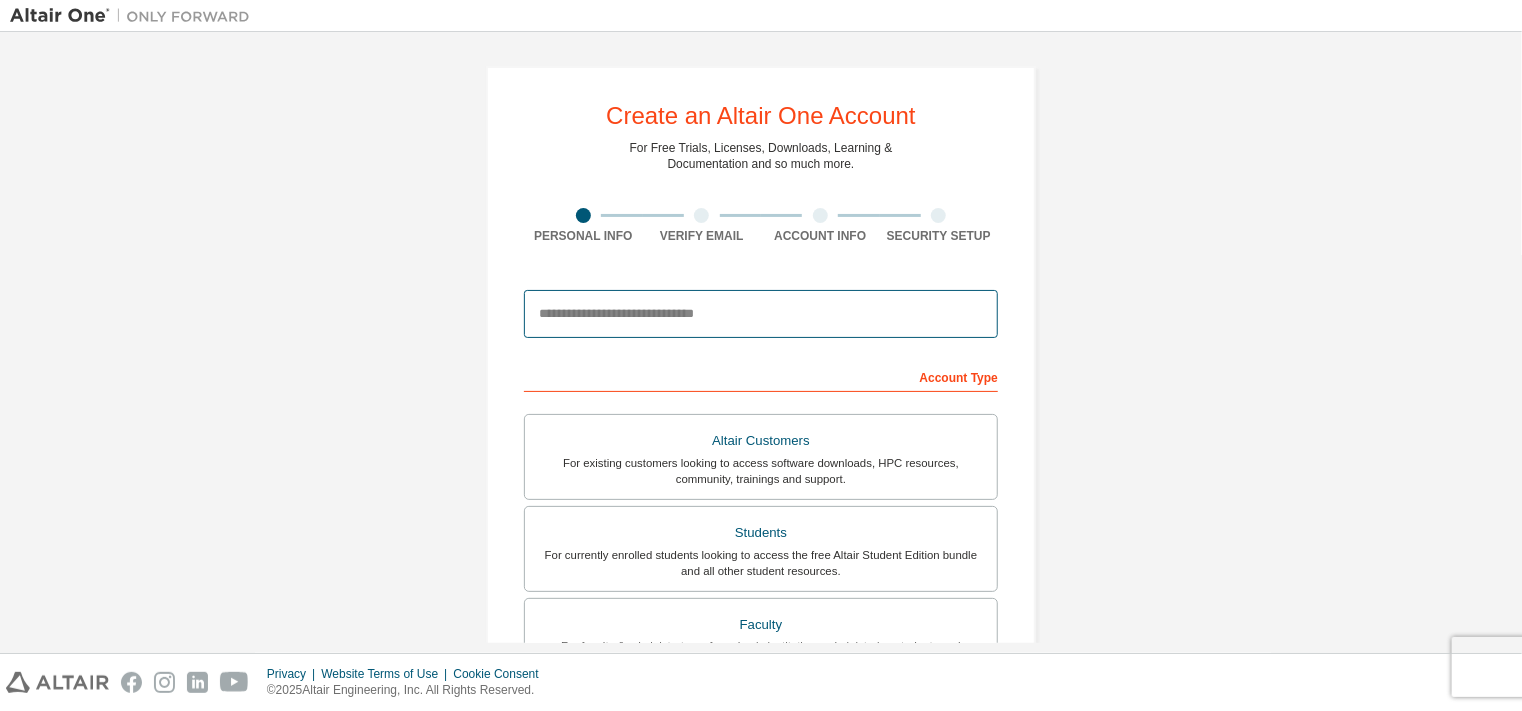type on "**********" 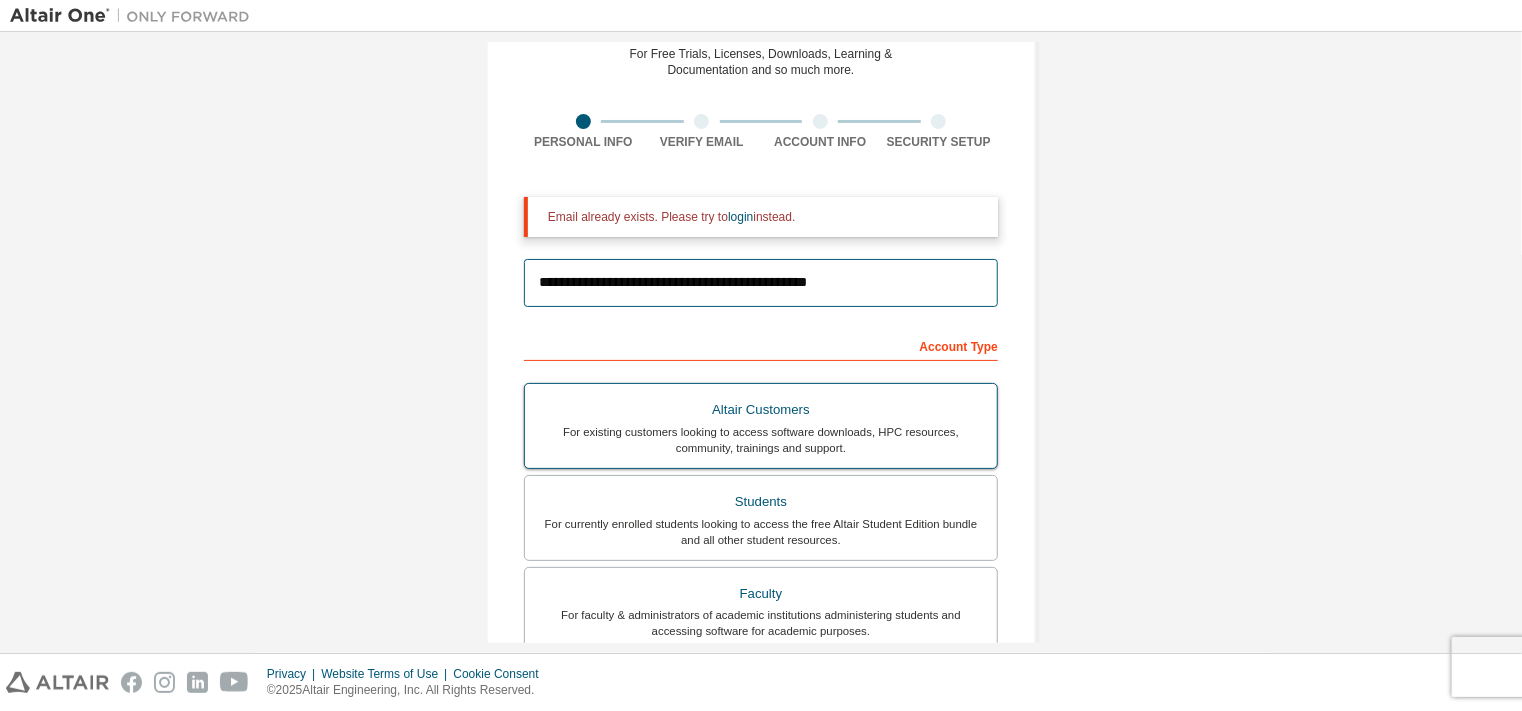 scroll, scrollTop: 92, scrollLeft: 0, axis: vertical 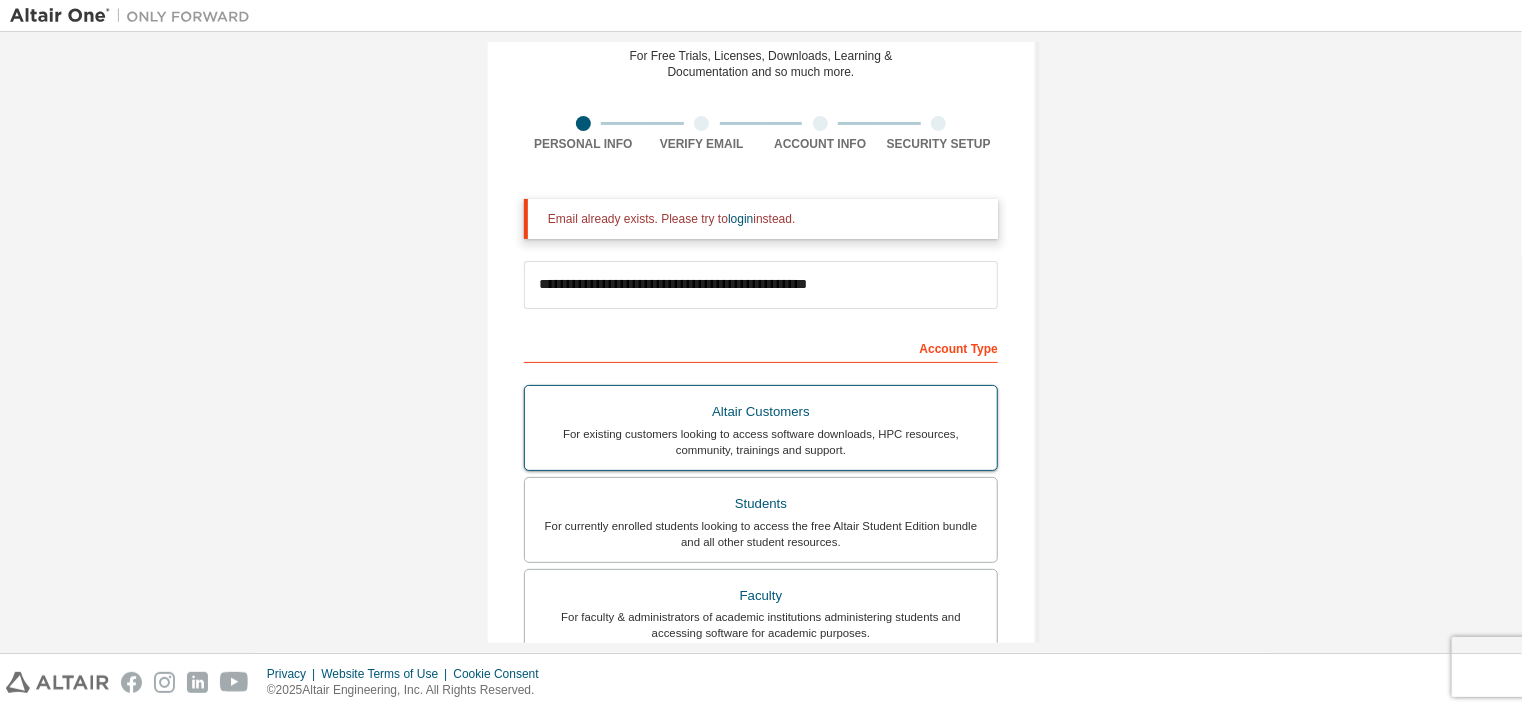click on "Students" at bounding box center [761, 504] 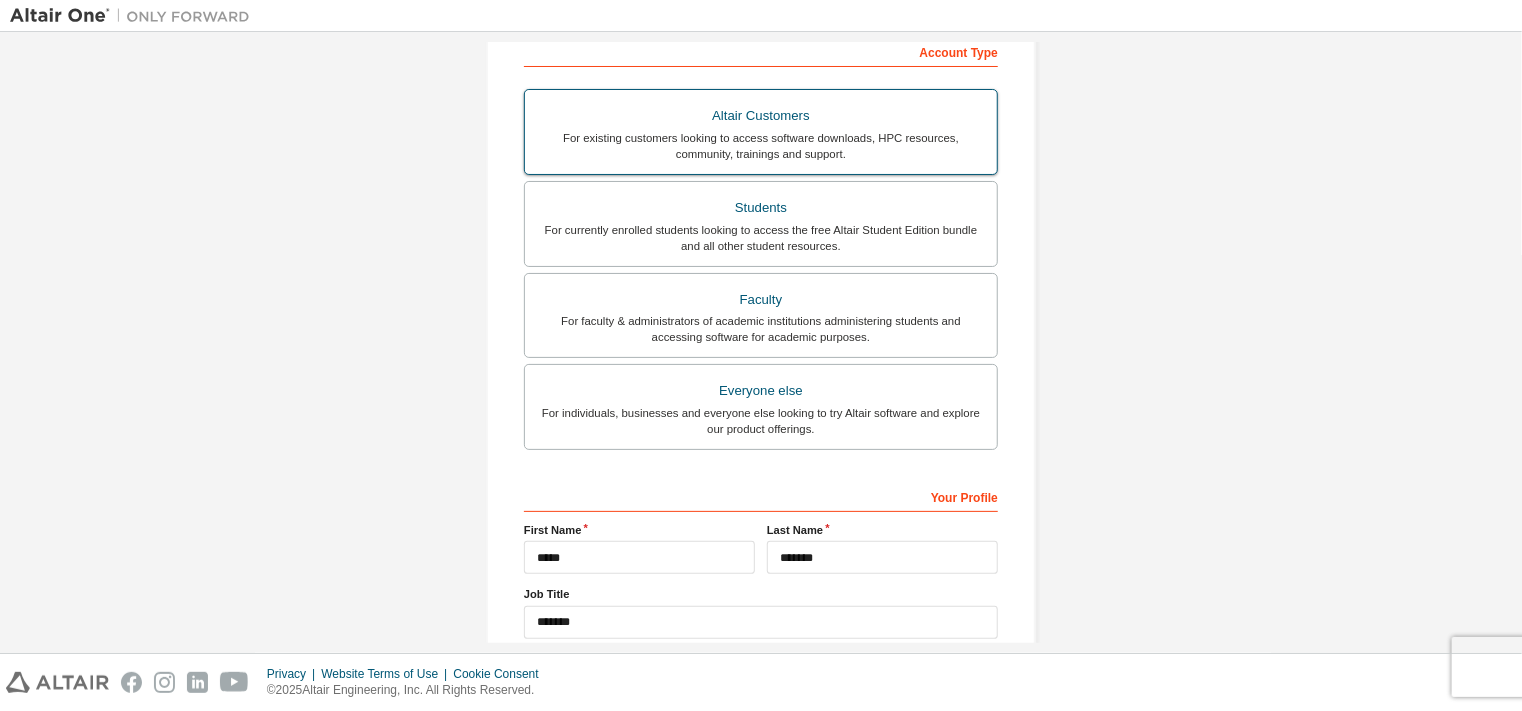 scroll, scrollTop: 516, scrollLeft: 0, axis: vertical 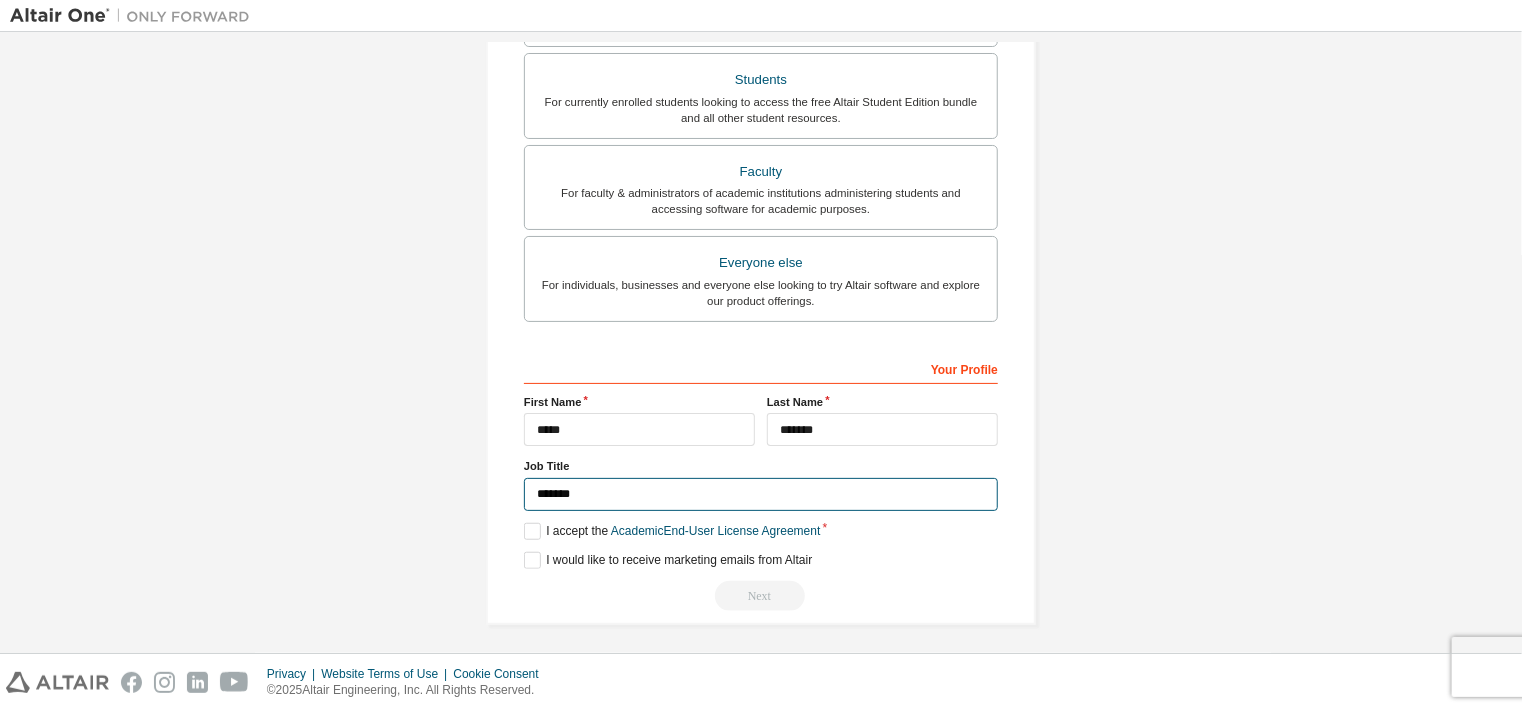 click on "*******" at bounding box center [761, 494] 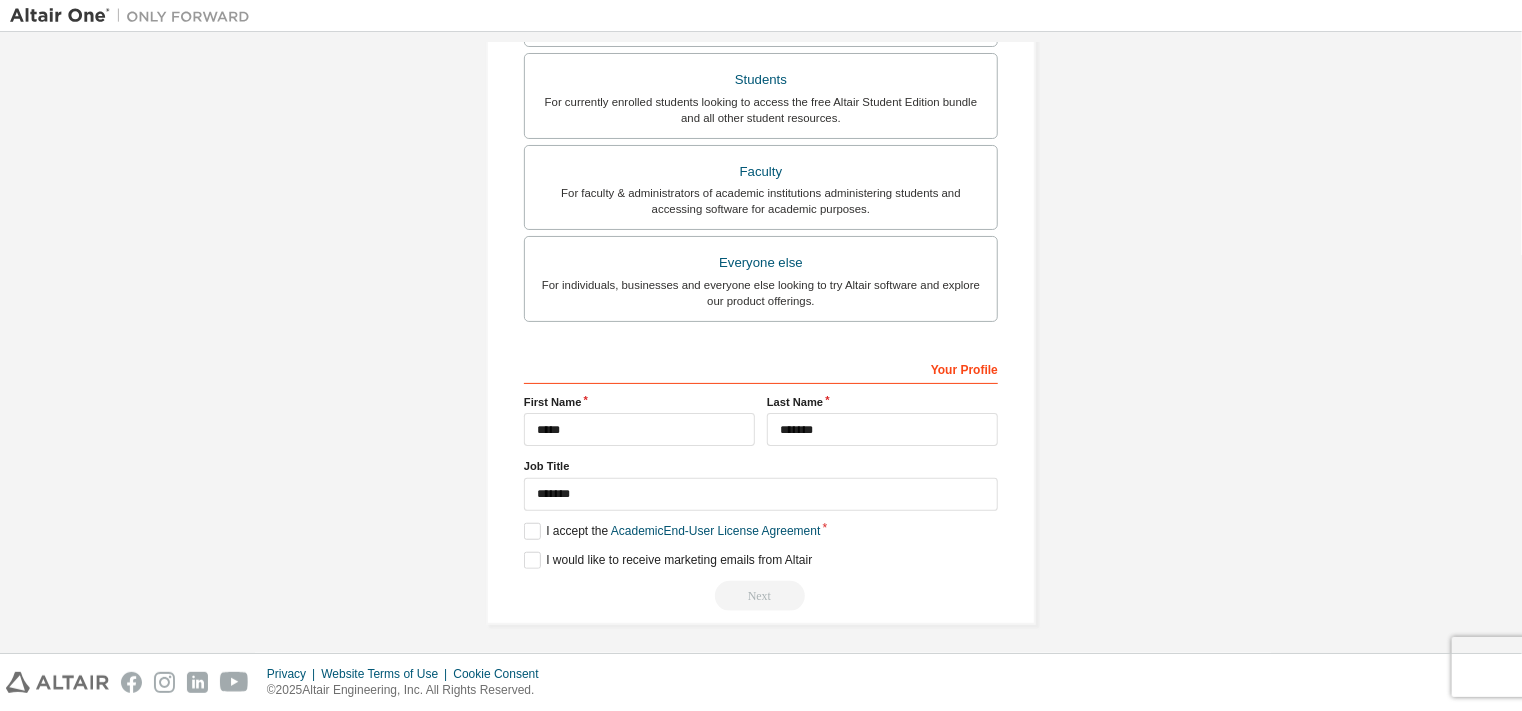 click on "Next" at bounding box center [761, 596] 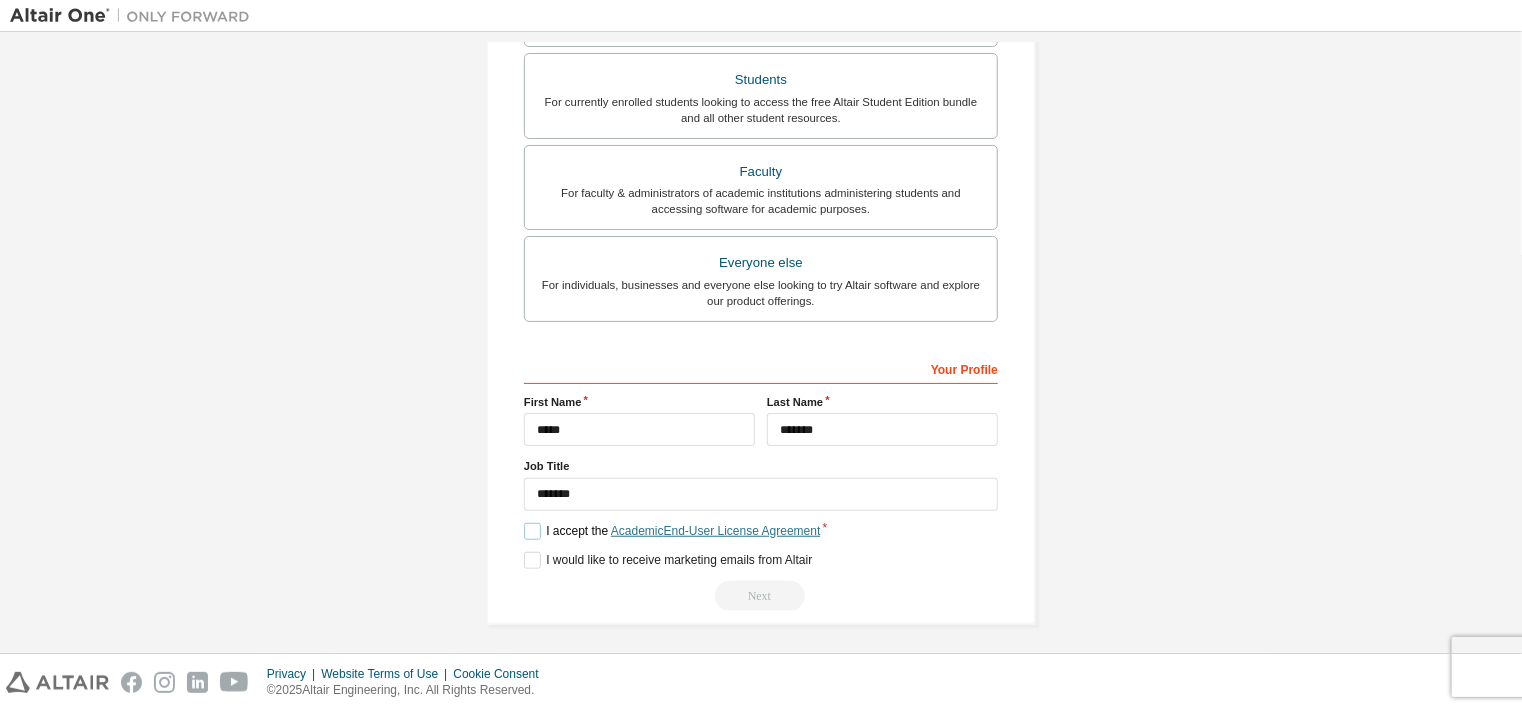 click on "Academic   End-User License Agreement" at bounding box center [715, 531] 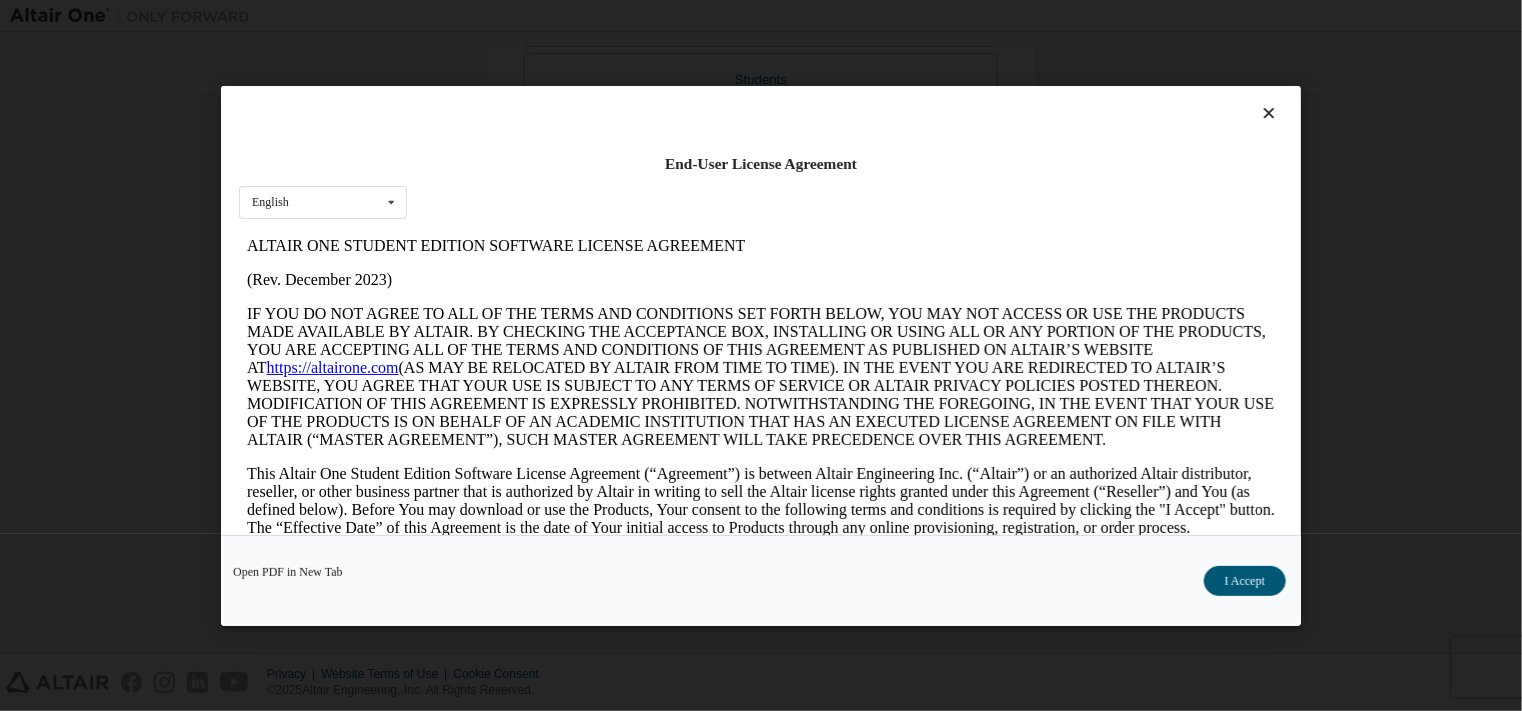 scroll, scrollTop: 11, scrollLeft: 0, axis: vertical 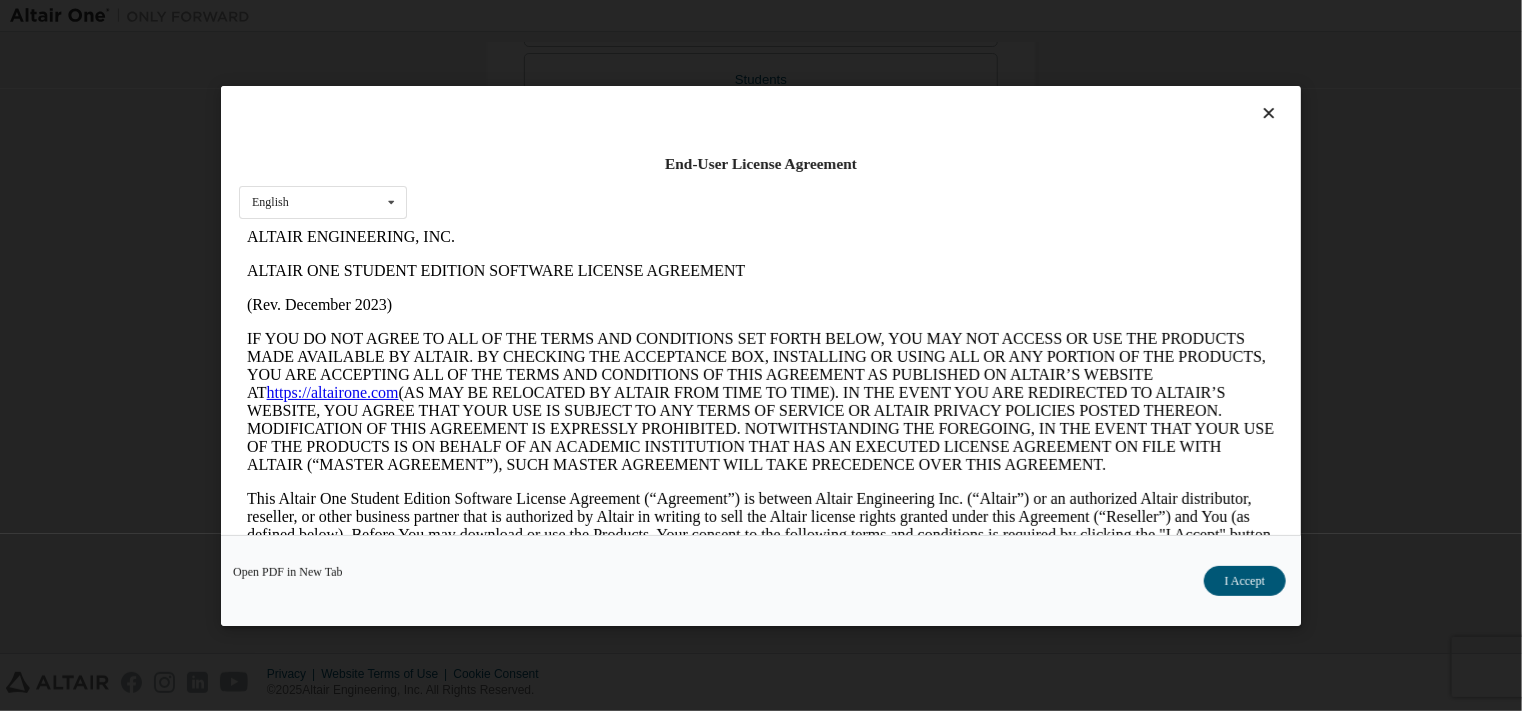 click on "https://altairone.com" at bounding box center (332, 391) 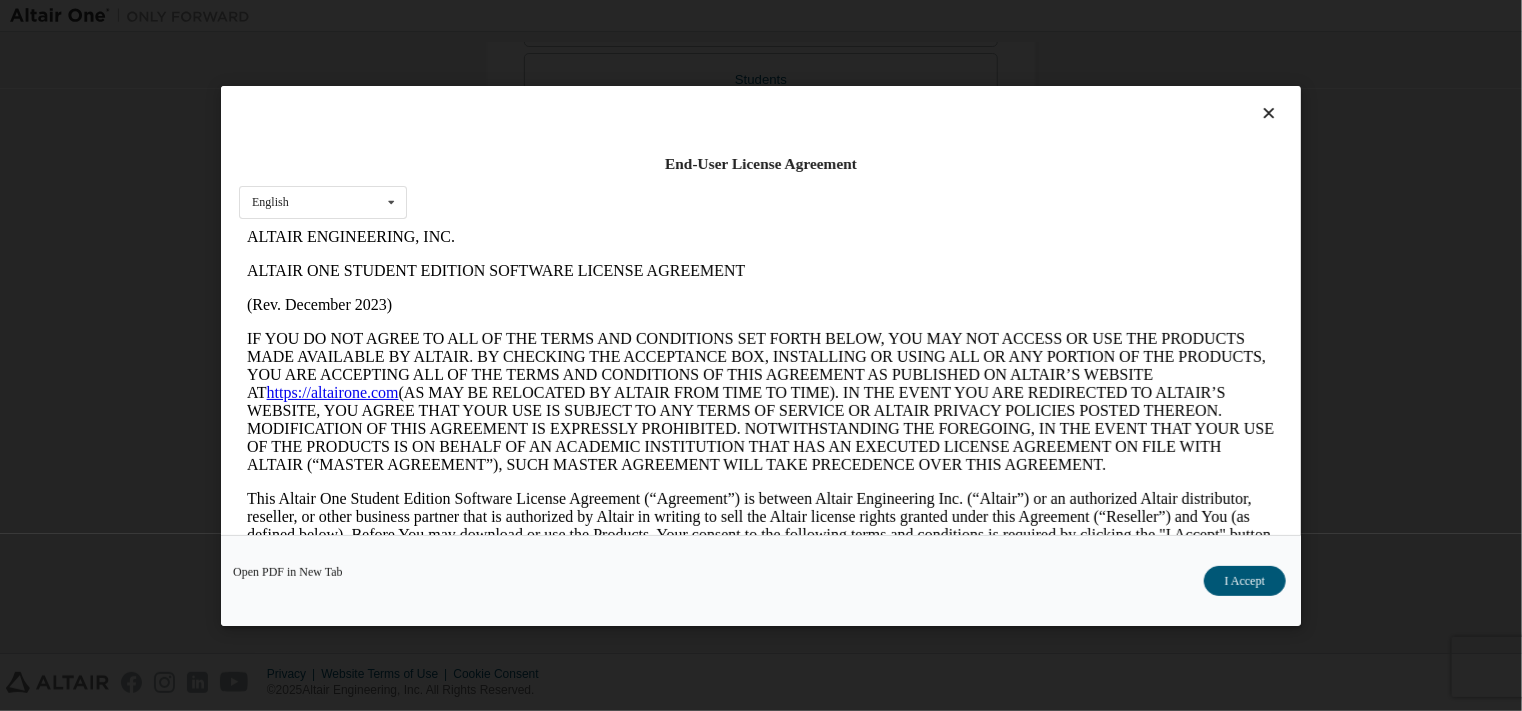 scroll, scrollTop: 38, scrollLeft: 0, axis: vertical 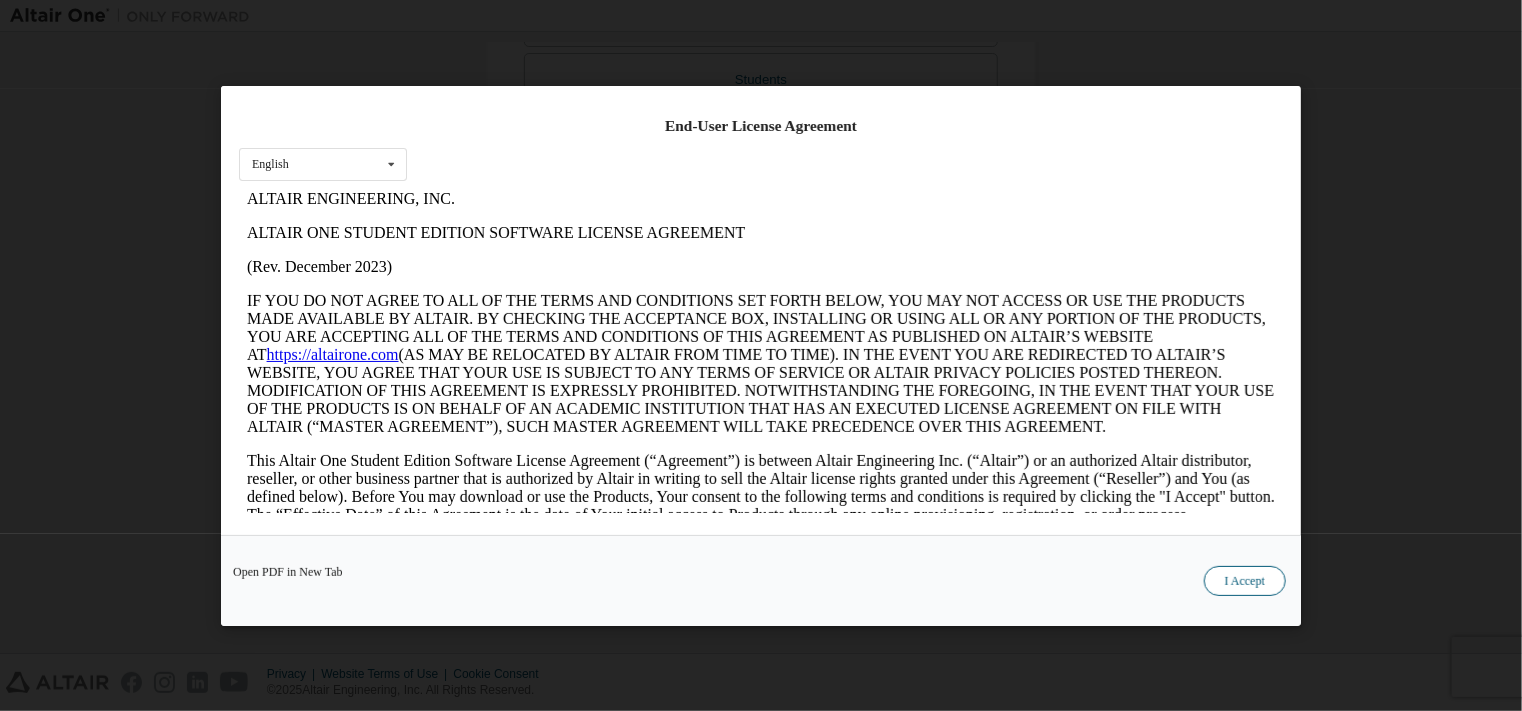 click on "I Accept" at bounding box center (1245, 580) 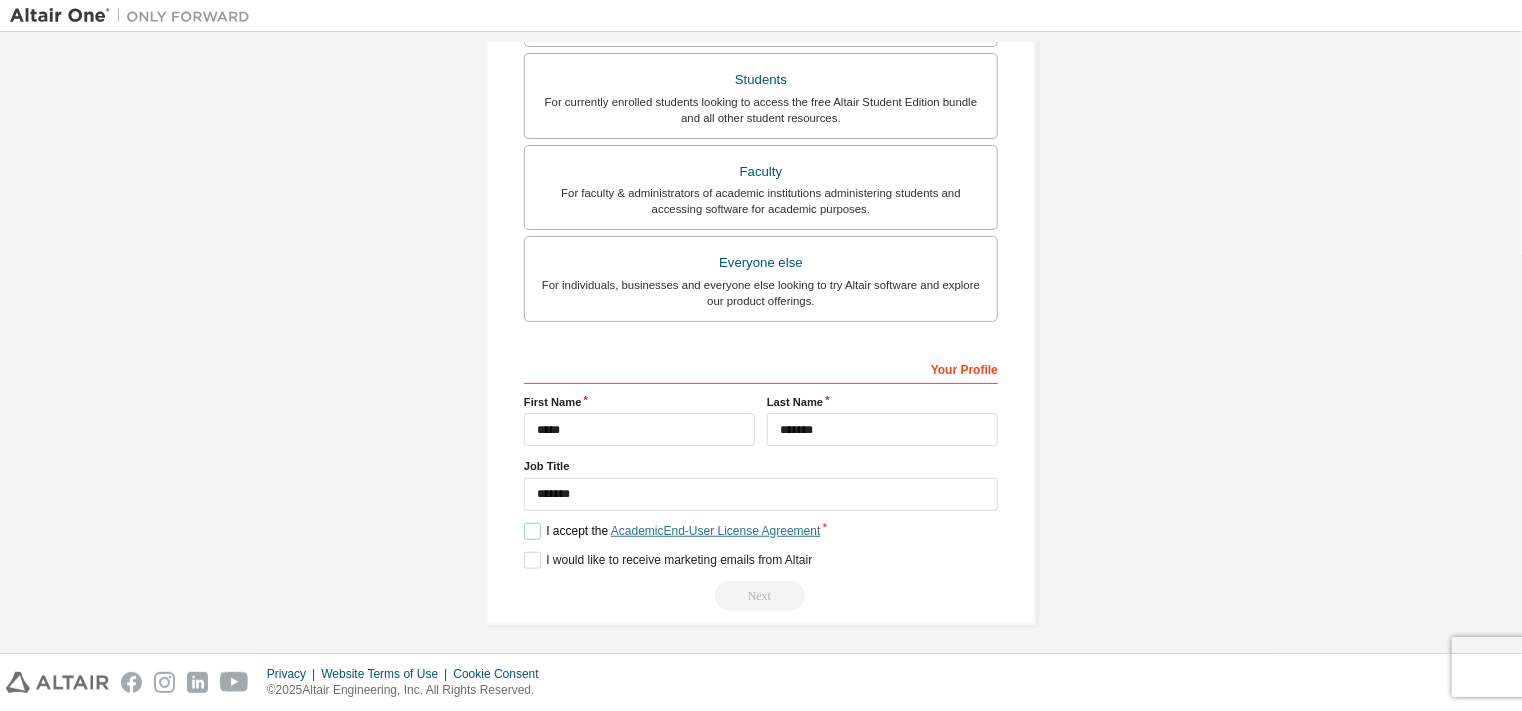 click on "Academic   End-User License Agreement" at bounding box center (715, 531) 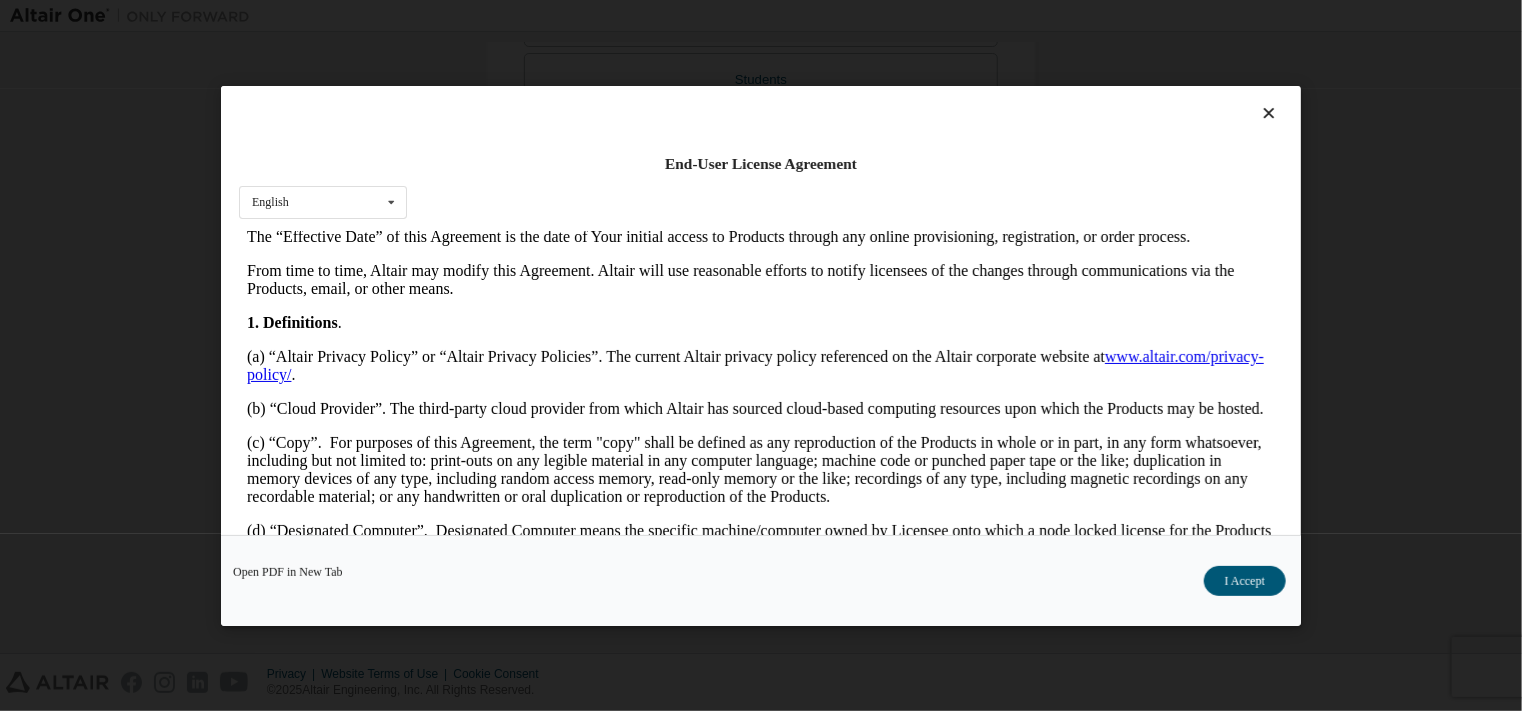 scroll, scrollTop: 328, scrollLeft: 0, axis: vertical 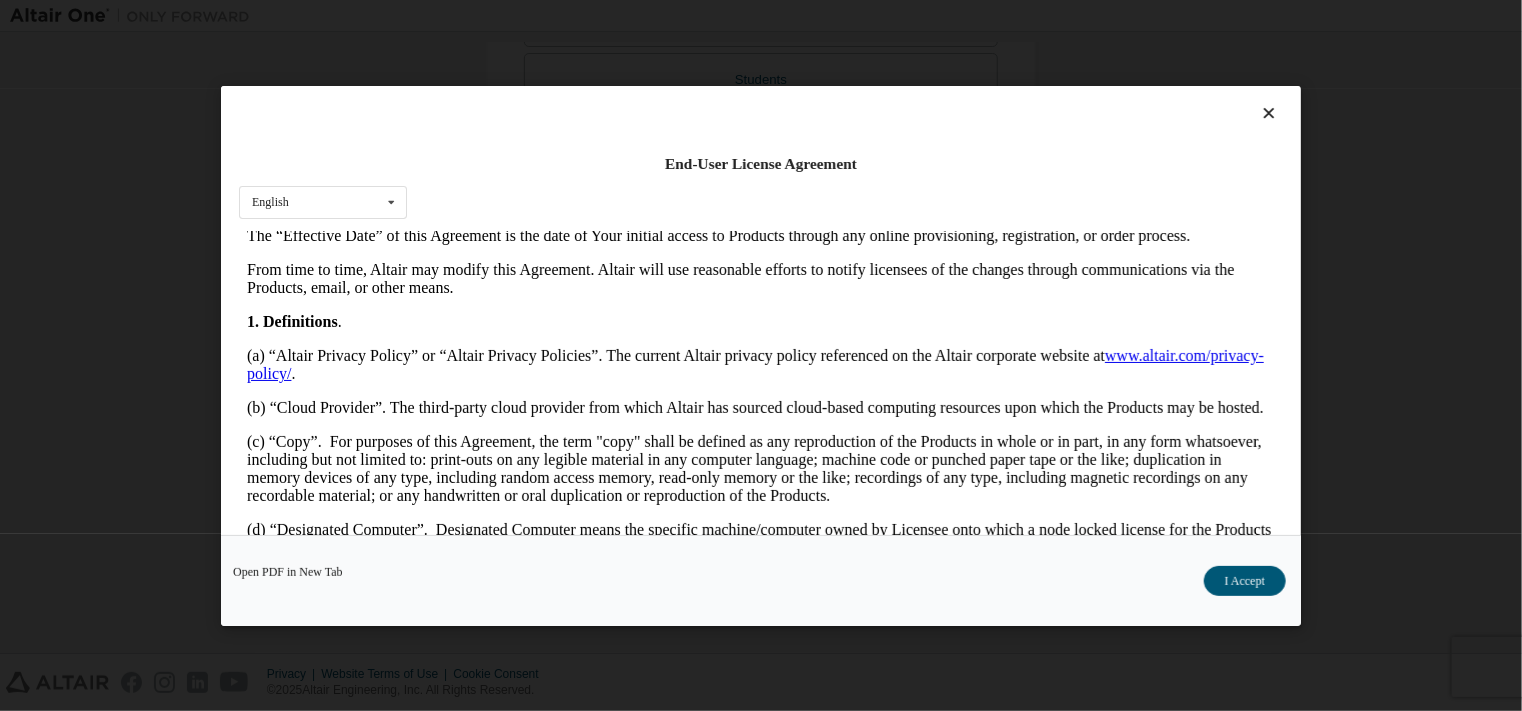 click on "www.altair.com/privacy-policy/" at bounding box center (754, 363) 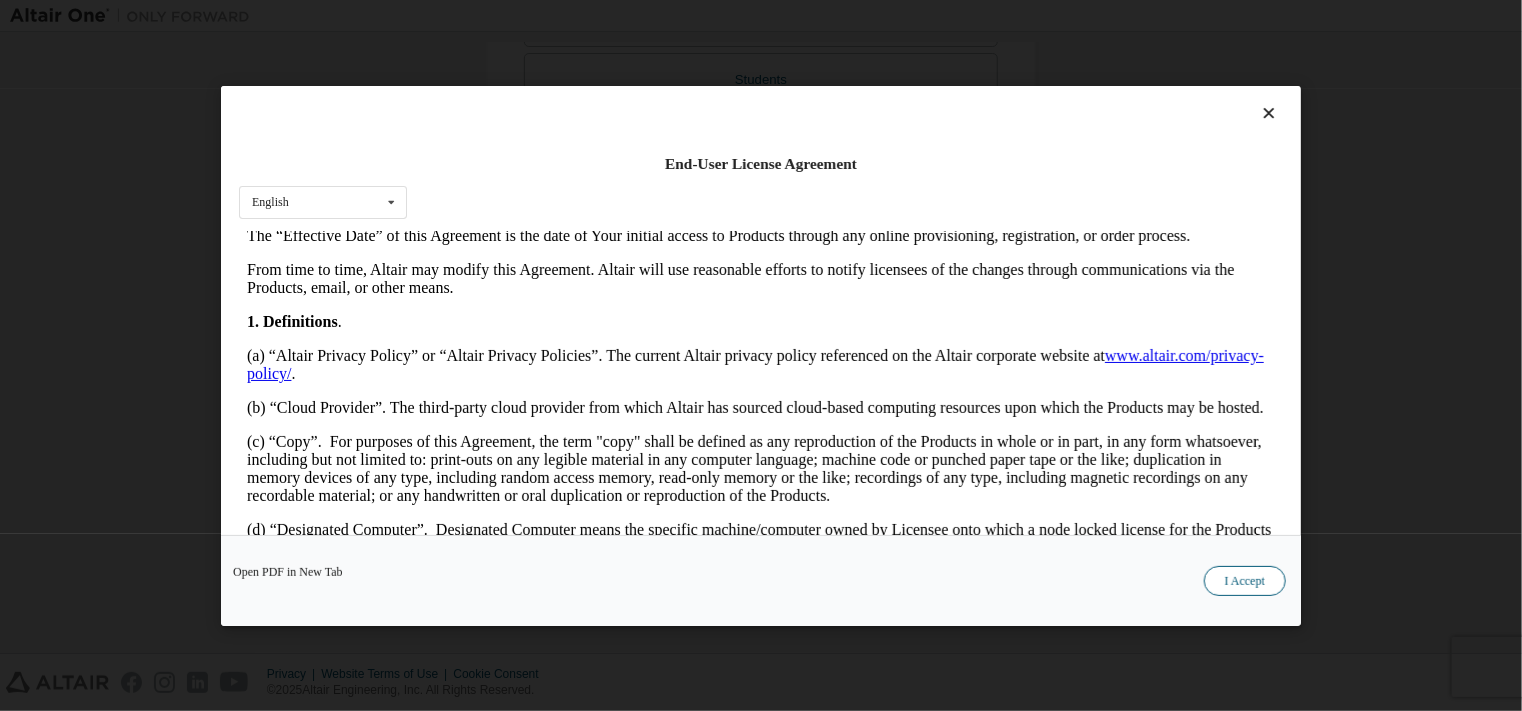 click on "I Accept" at bounding box center (1245, 580) 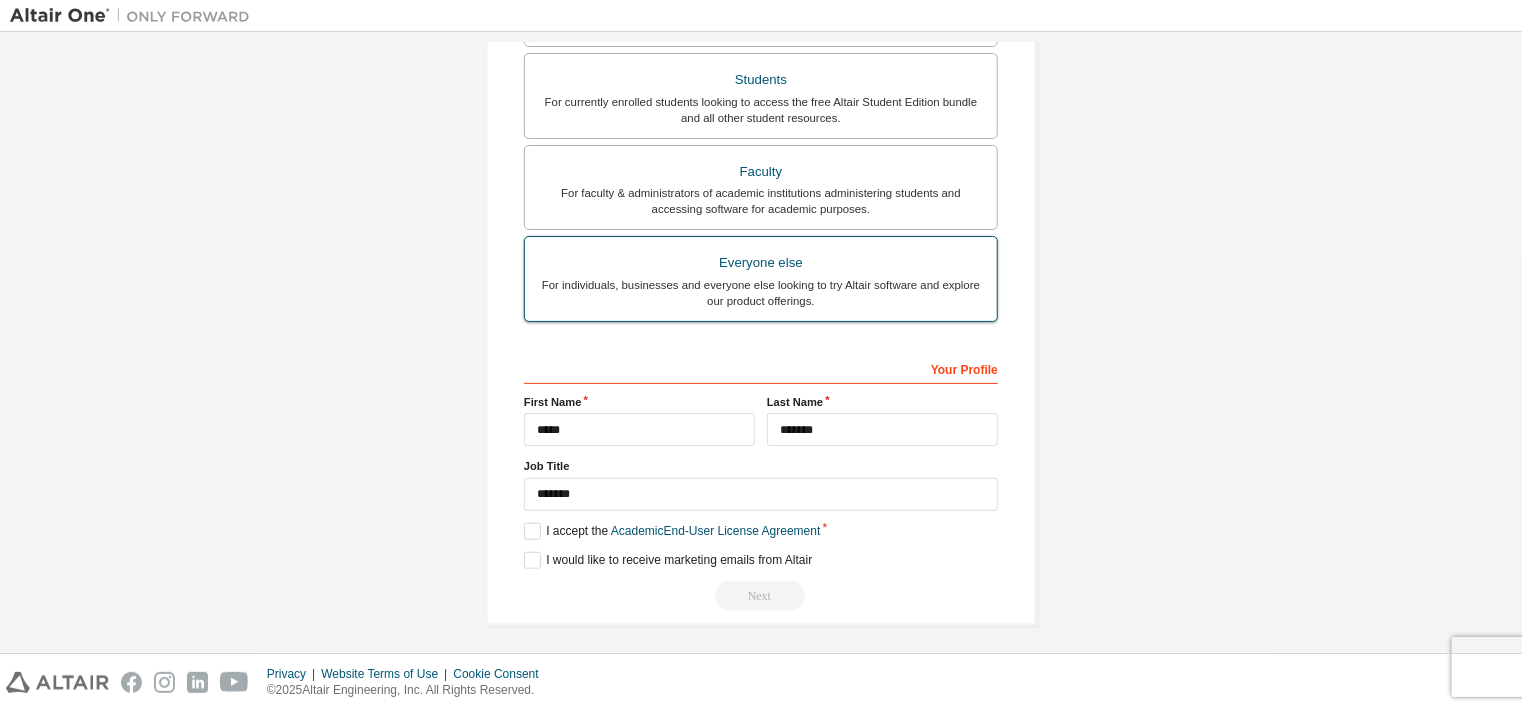 scroll, scrollTop: 0, scrollLeft: 0, axis: both 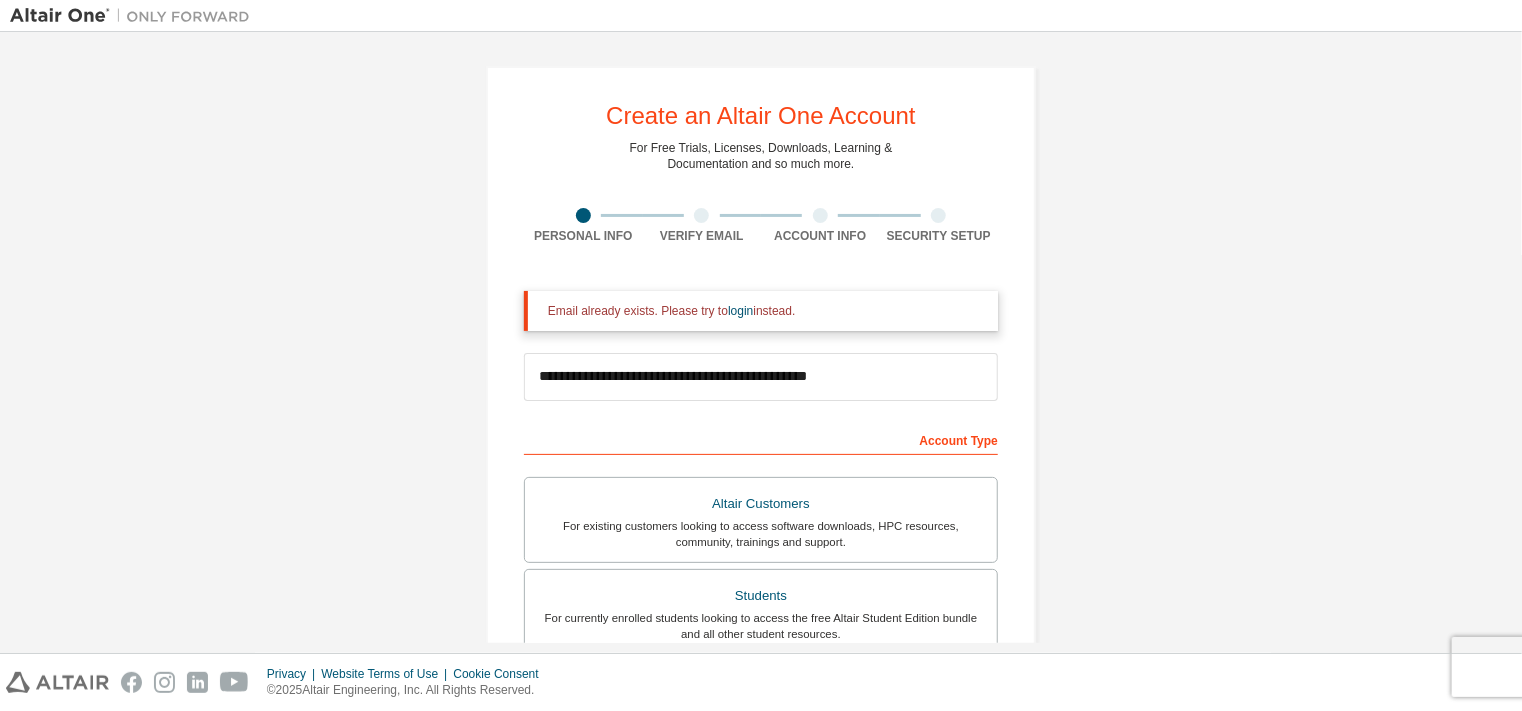 click at bounding box center [820, 215] 